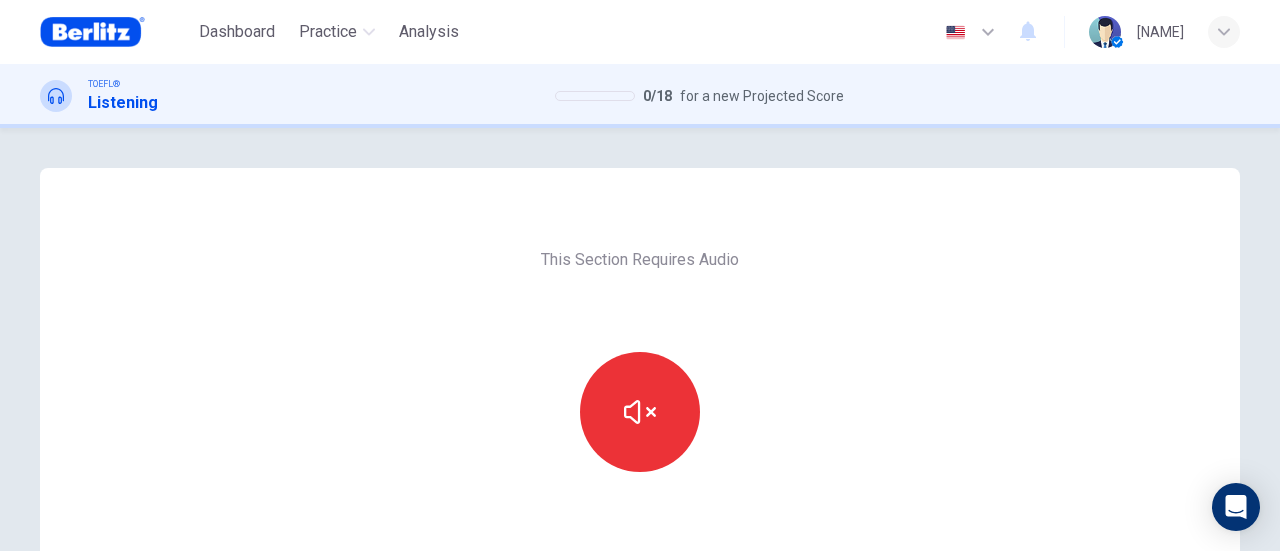 scroll, scrollTop: 0, scrollLeft: 0, axis: both 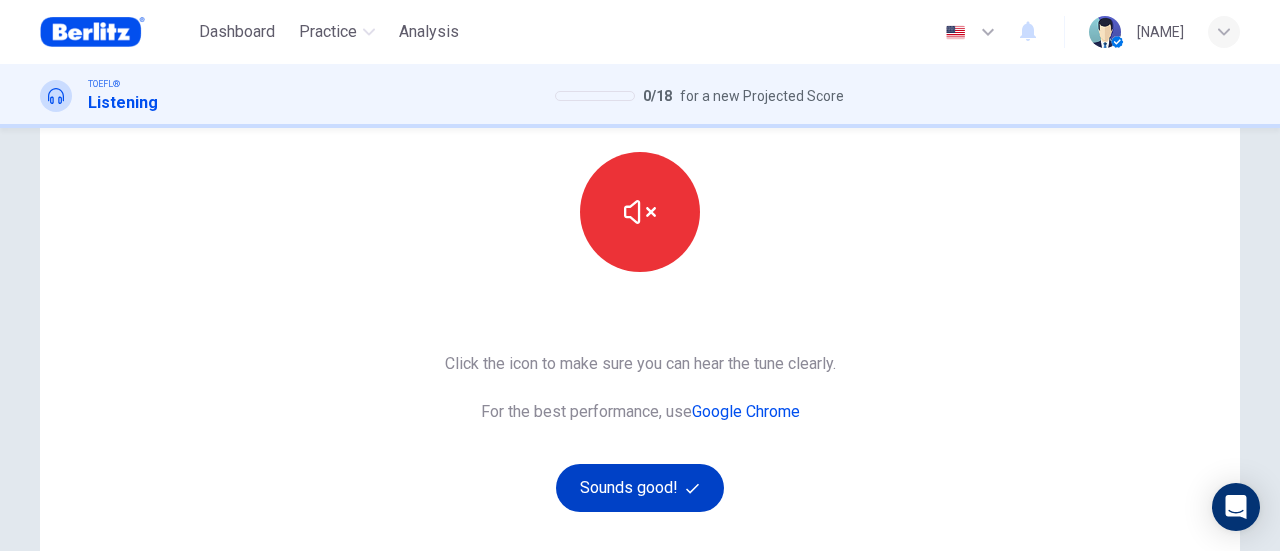 click on "Sounds good!" at bounding box center (640, 488) 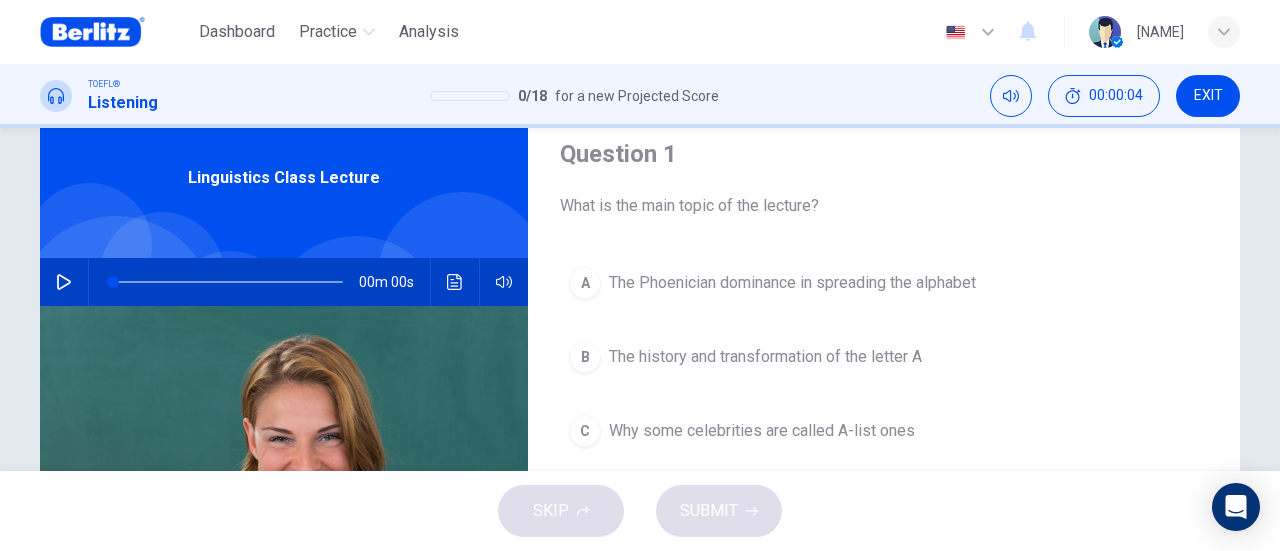 scroll, scrollTop: 0, scrollLeft: 0, axis: both 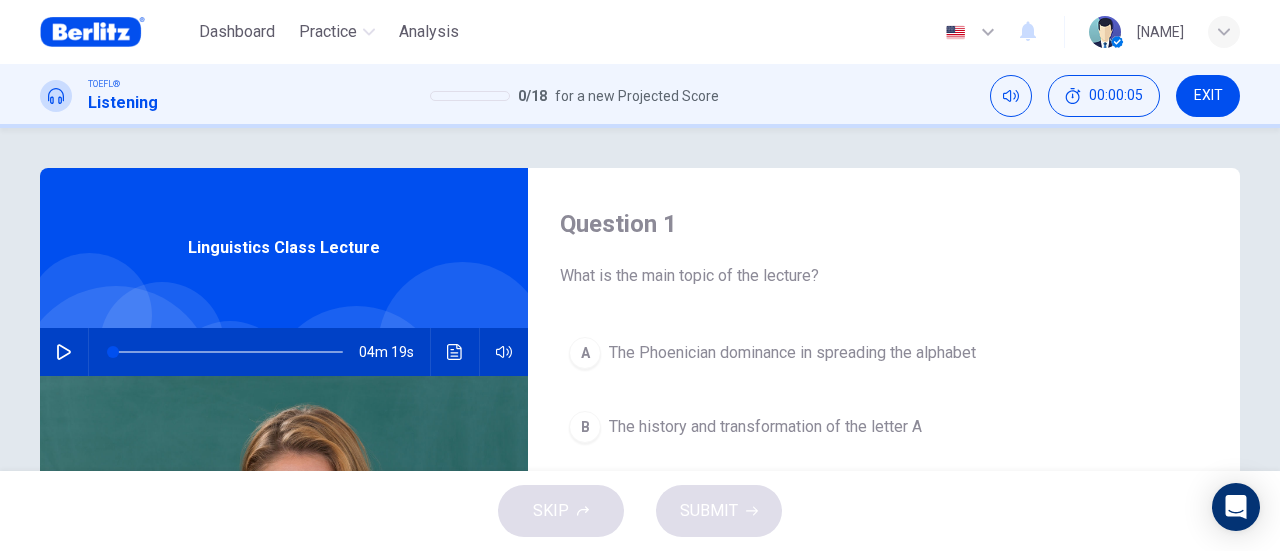 click 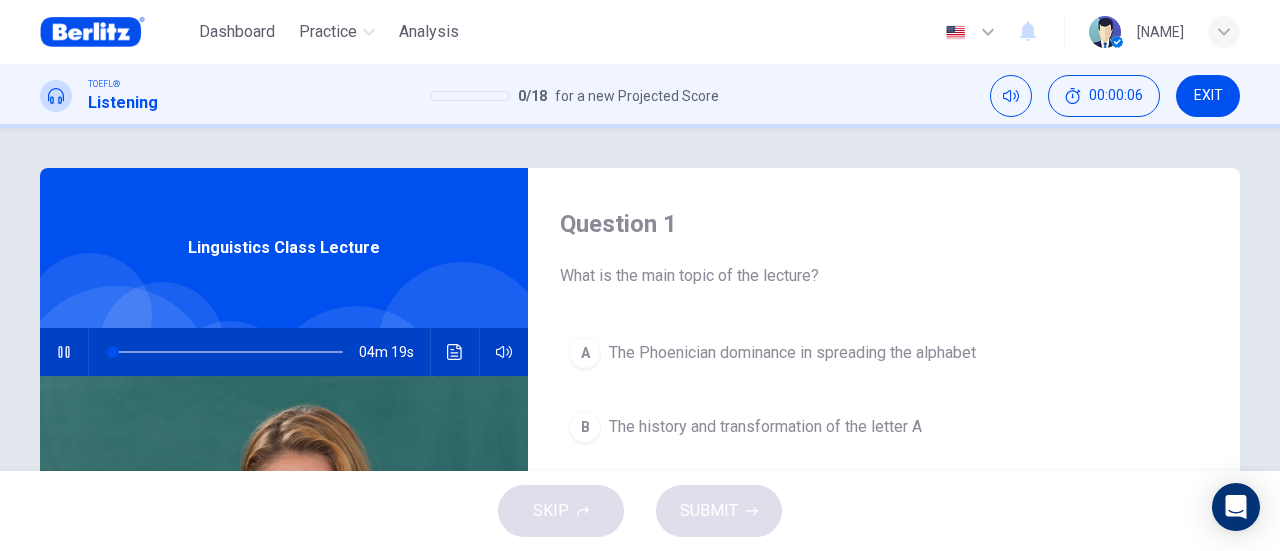 type on "*" 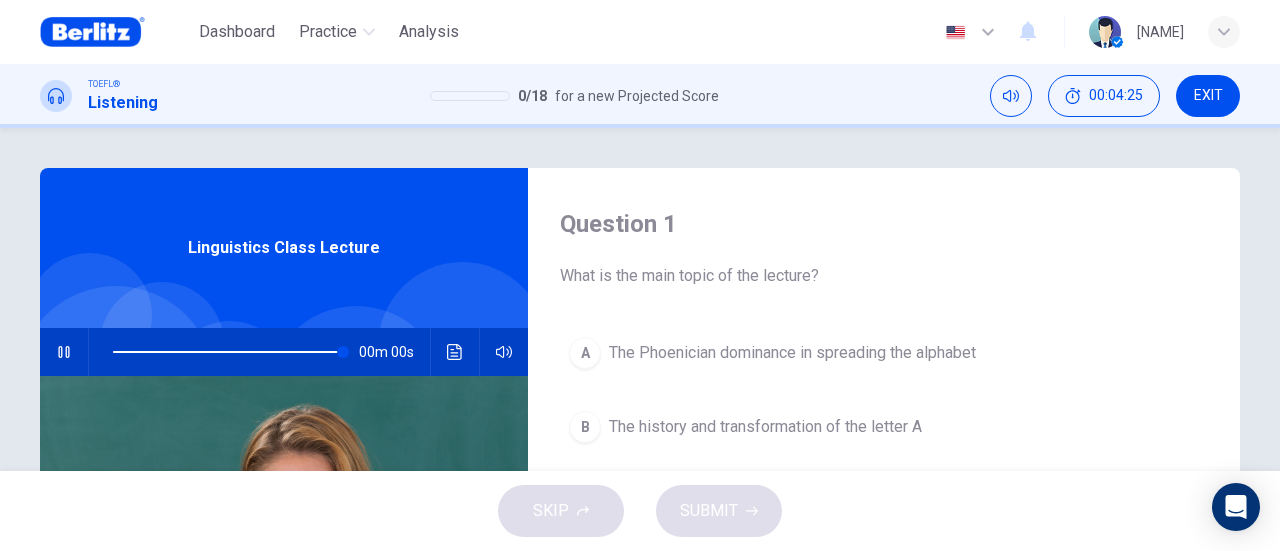 type on "*" 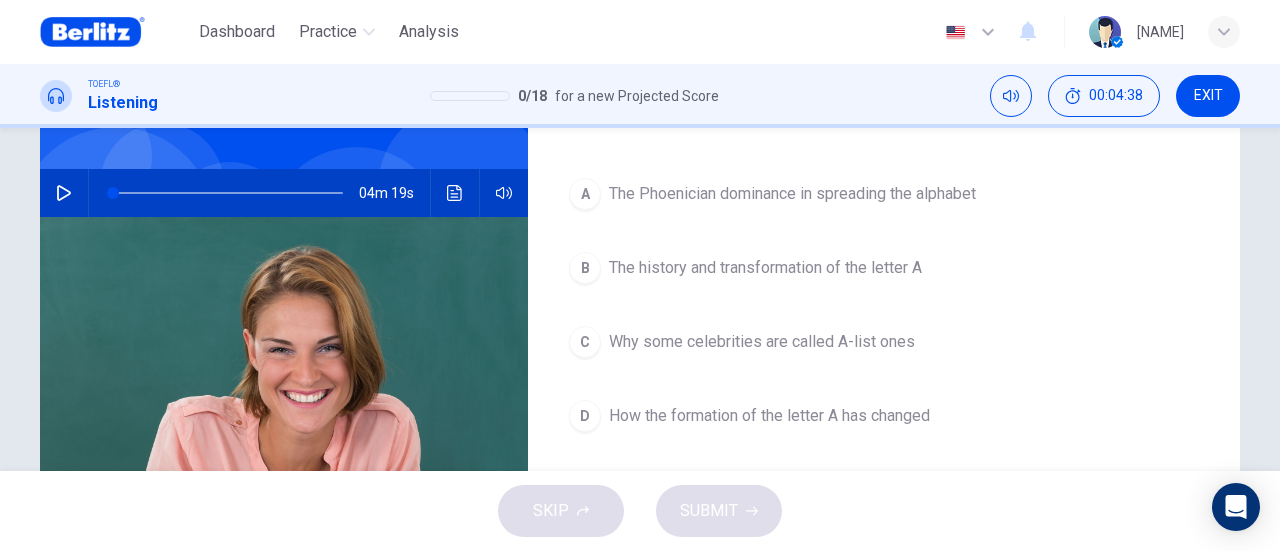scroll, scrollTop: 200, scrollLeft: 0, axis: vertical 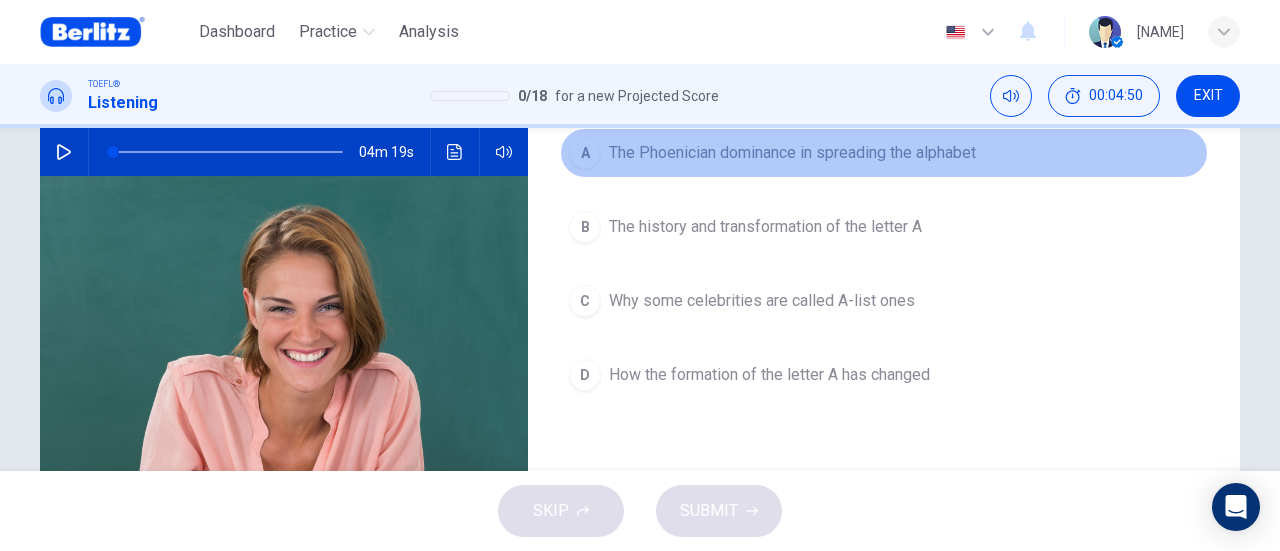 click on "The Phoenician dominance in spreading the alphabet" at bounding box center [792, 153] 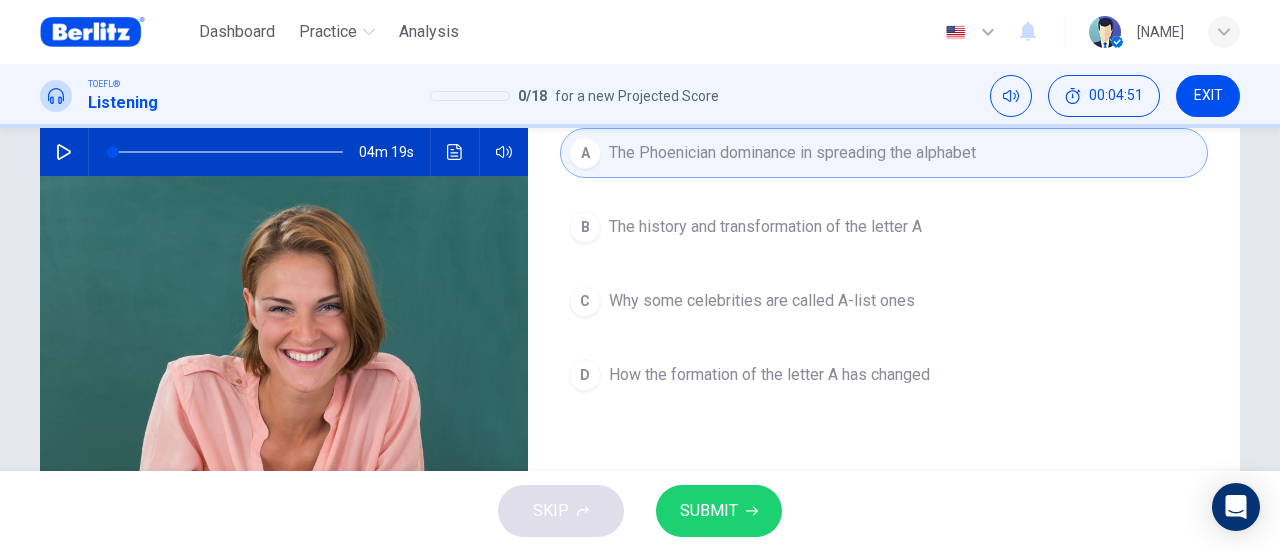 click on "SUBMIT" at bounding box center [709, 511] 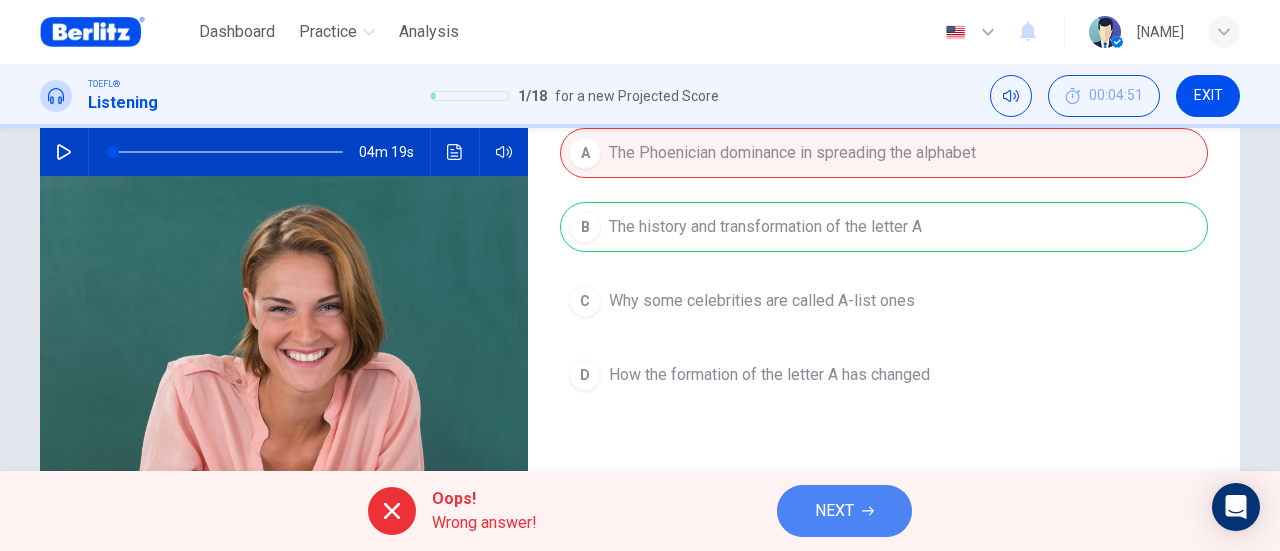 click on "NEXT" at bounding box center (834, 511) 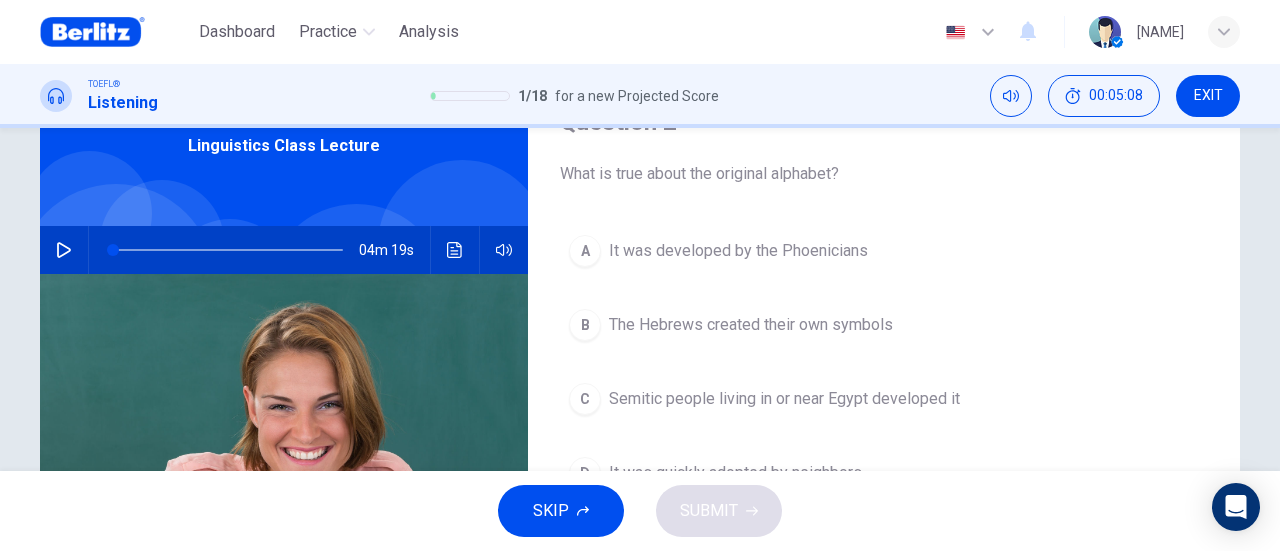scroll, scrollTop: 100, scrollLeft: 0, axis: vertical 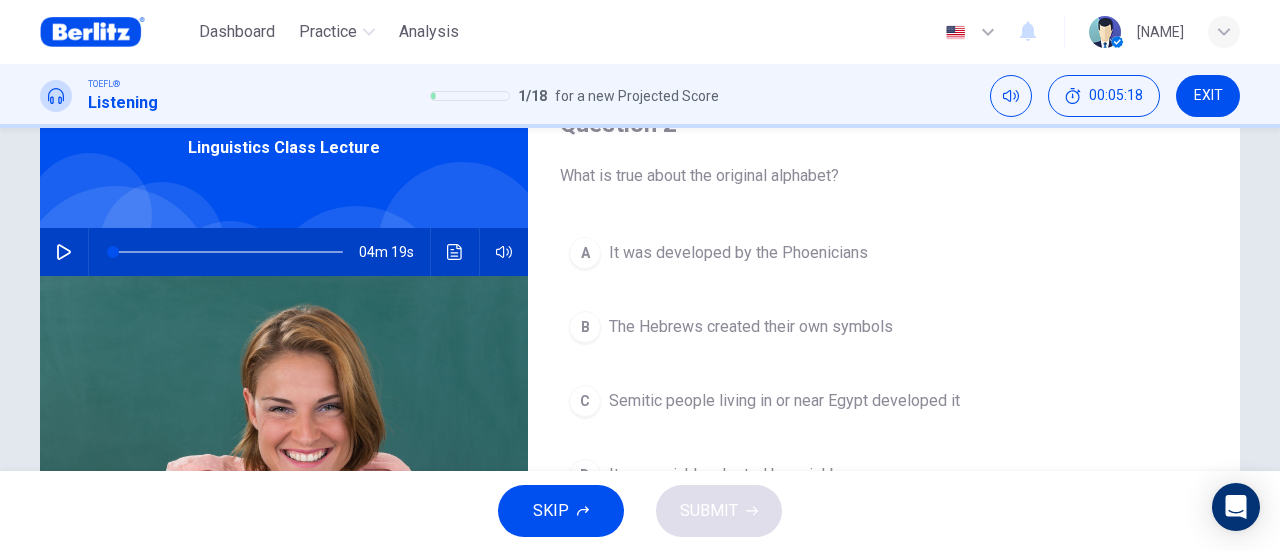 click on "It was developed by the Phoenicians" at bounding box center (738, 253) 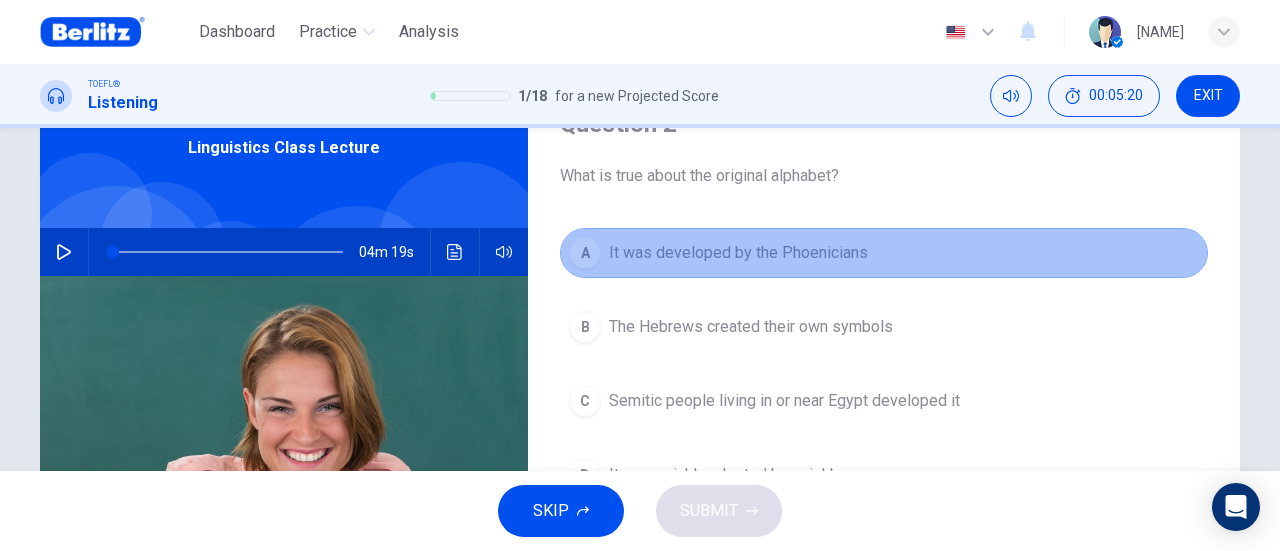 drag, startPoint x: 796, startPoint y: 244, endPoint x: 790, endPoint y: 253, distance: 10.816654 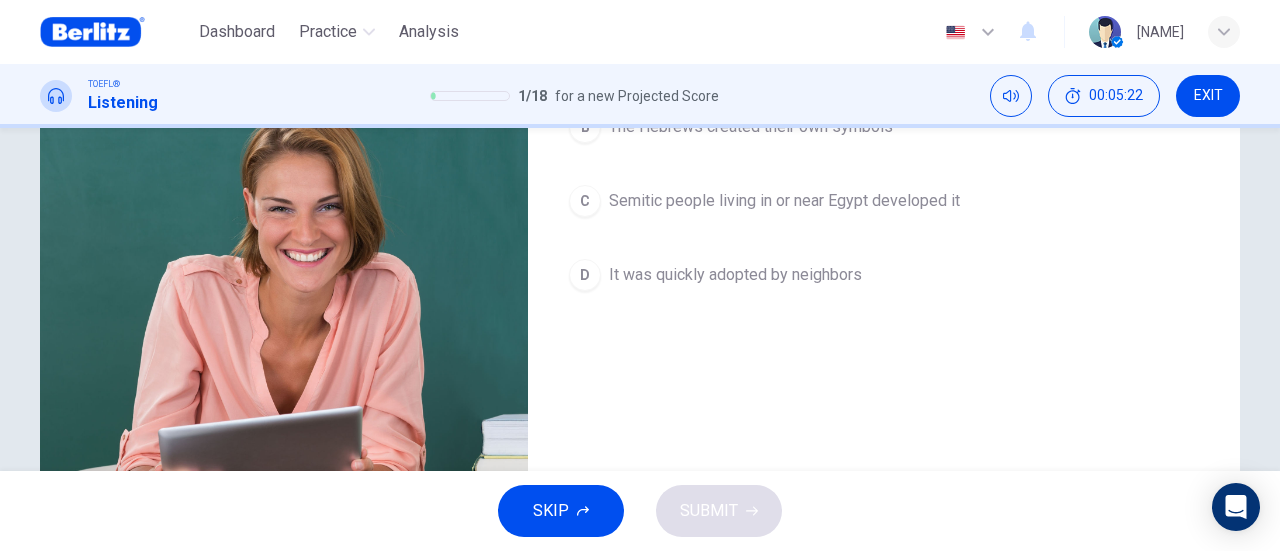 scroll, scrollTop: 100, scrollLeft: 0, axis: vertical 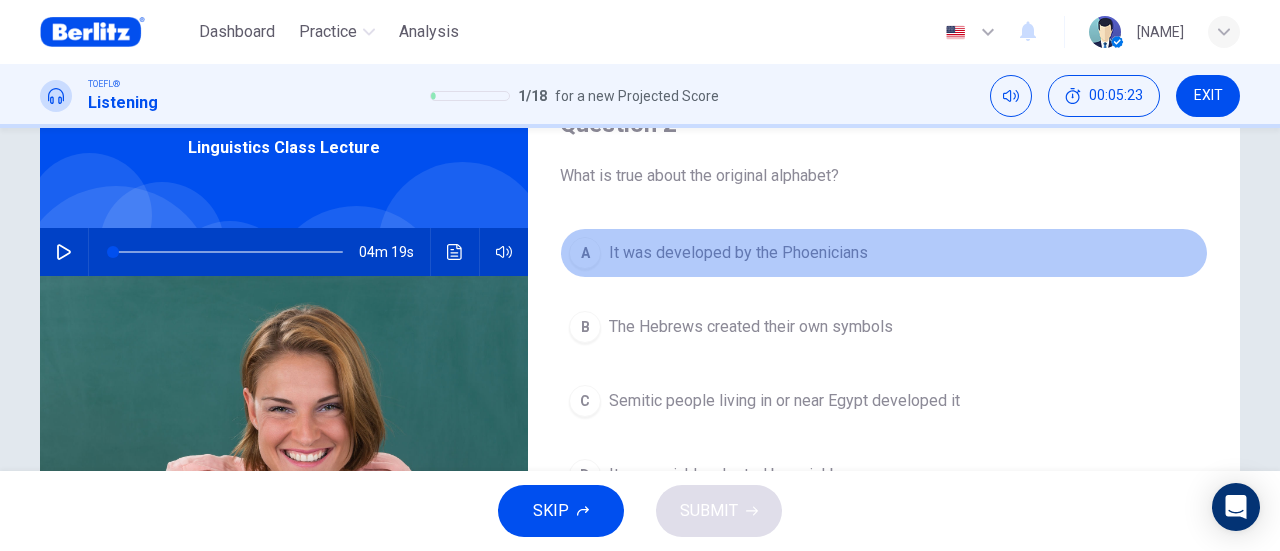 click on "A It was developed by the Phoenicians" at bounding box center [884, 253] 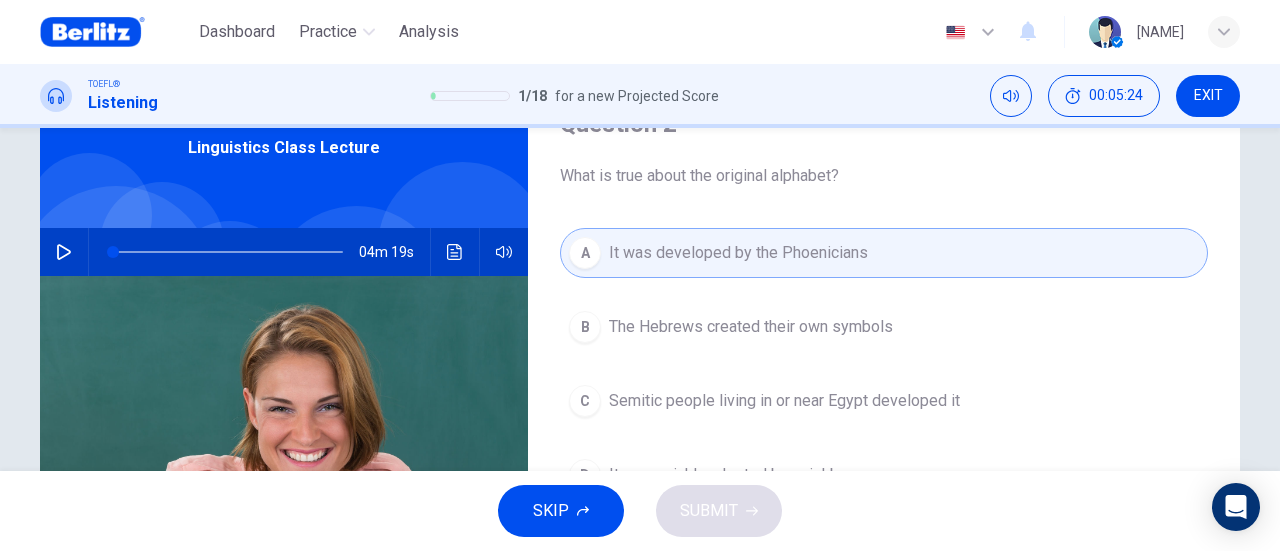 click on "SKIP SUBMIT" at bounding box center (640, 511) 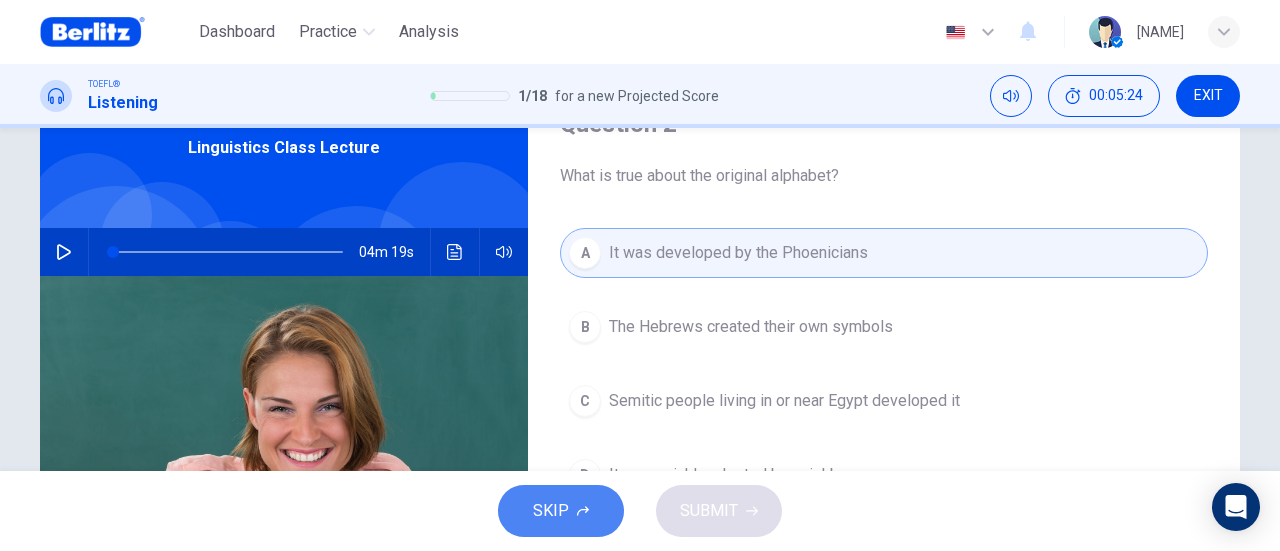 click on "SKIP" at bounding box center (551, 511) 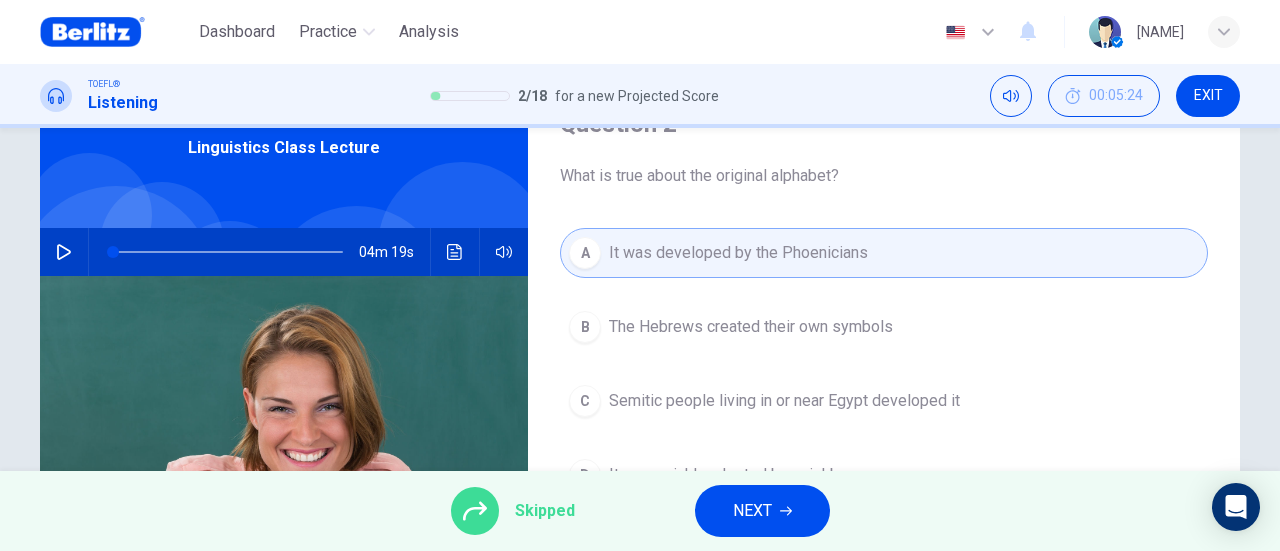 click on "NEXT" at bounding box center (762, 511) 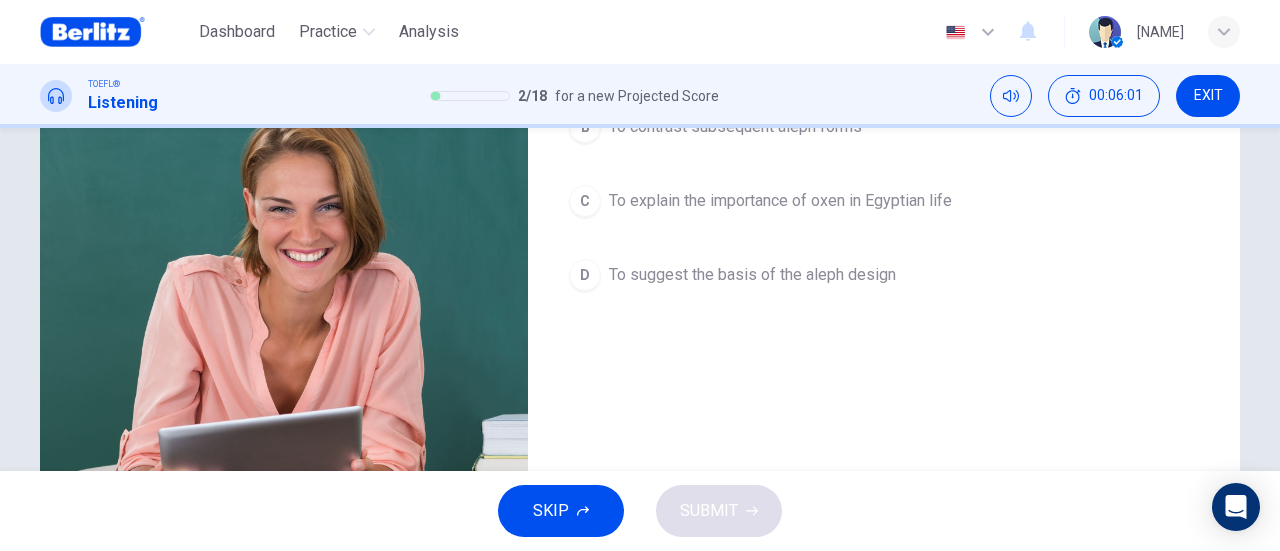 scroll, scrollTop: 200, scrollLeft: 0, axis: vertical 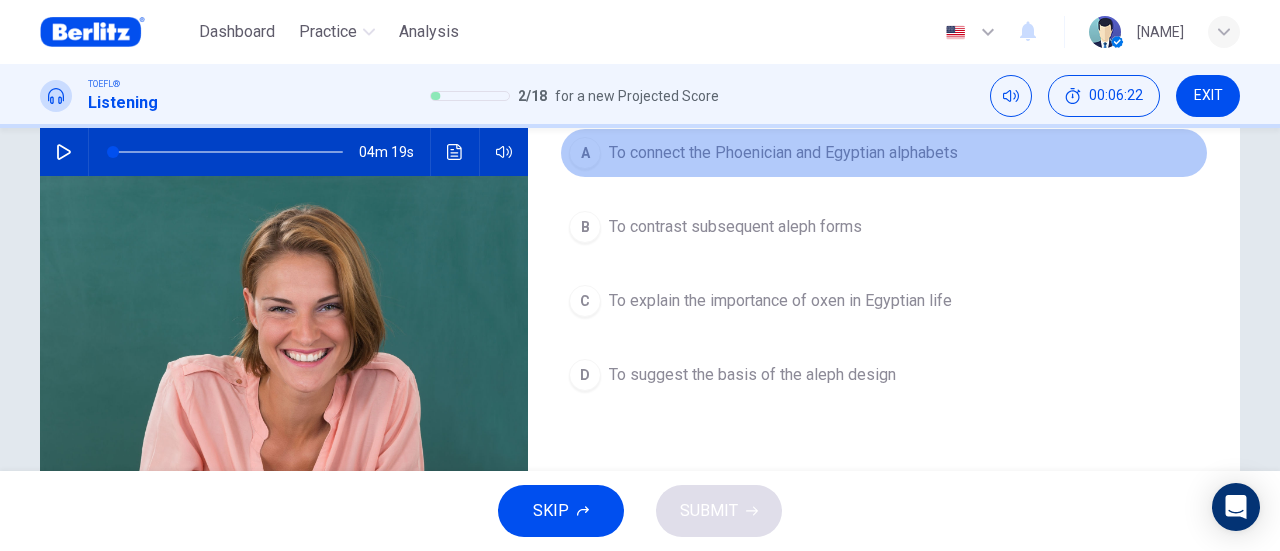 click on "To connect the Phoenician and Egyptian alphabets" at bounding box center (783, 153) 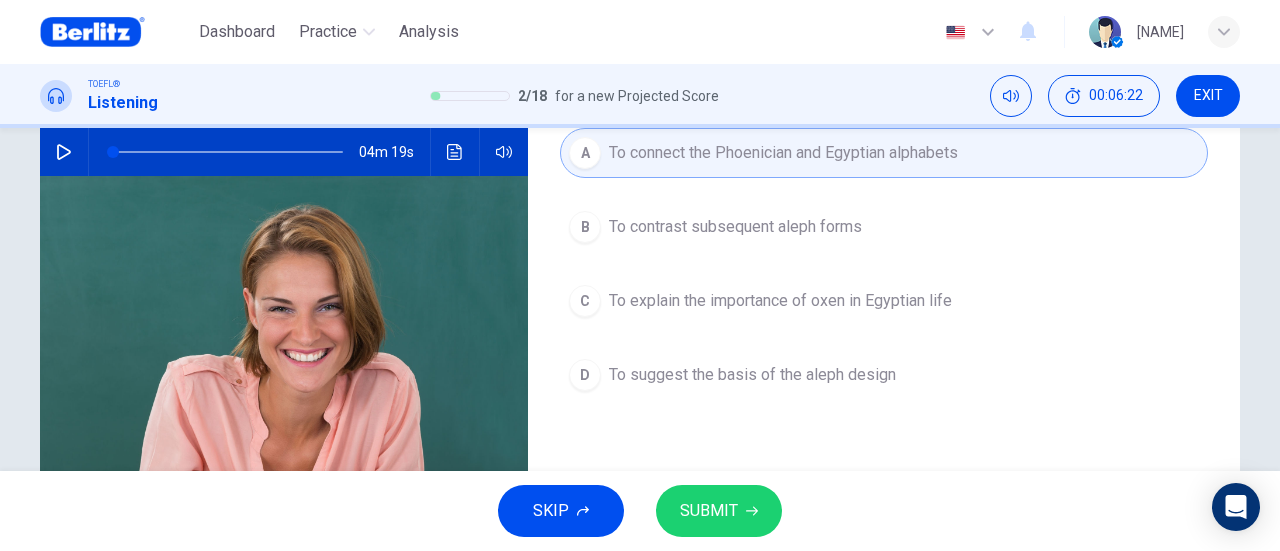 click on "SUBMIT" at bounding box center [719, 511] 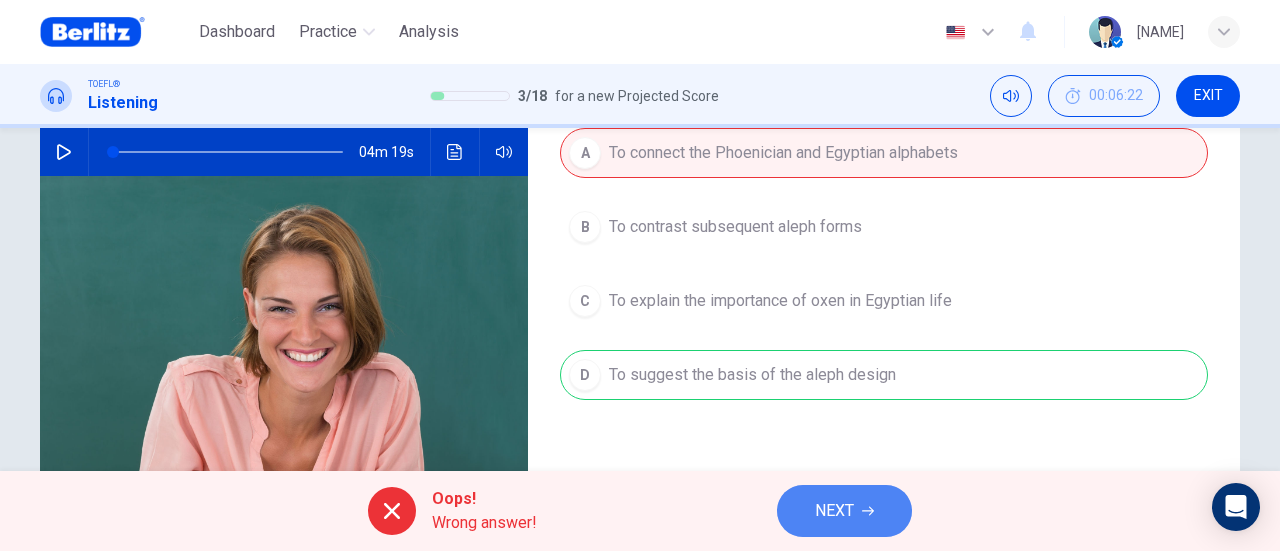 click 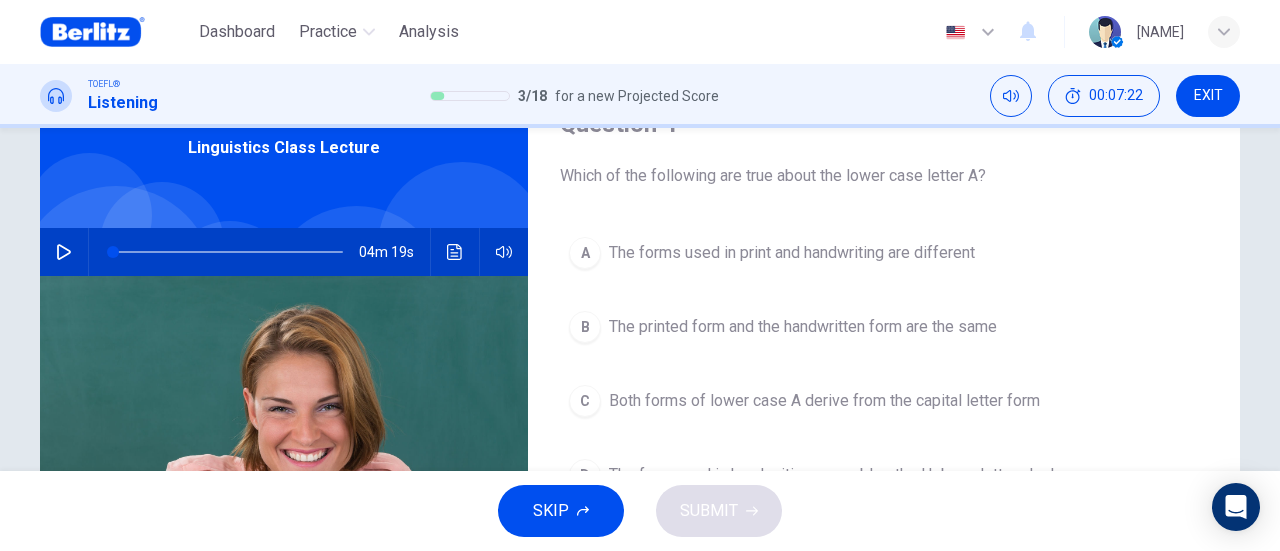 scroll, scrollTop: 200, scrollLeft: 0, axis: vertical 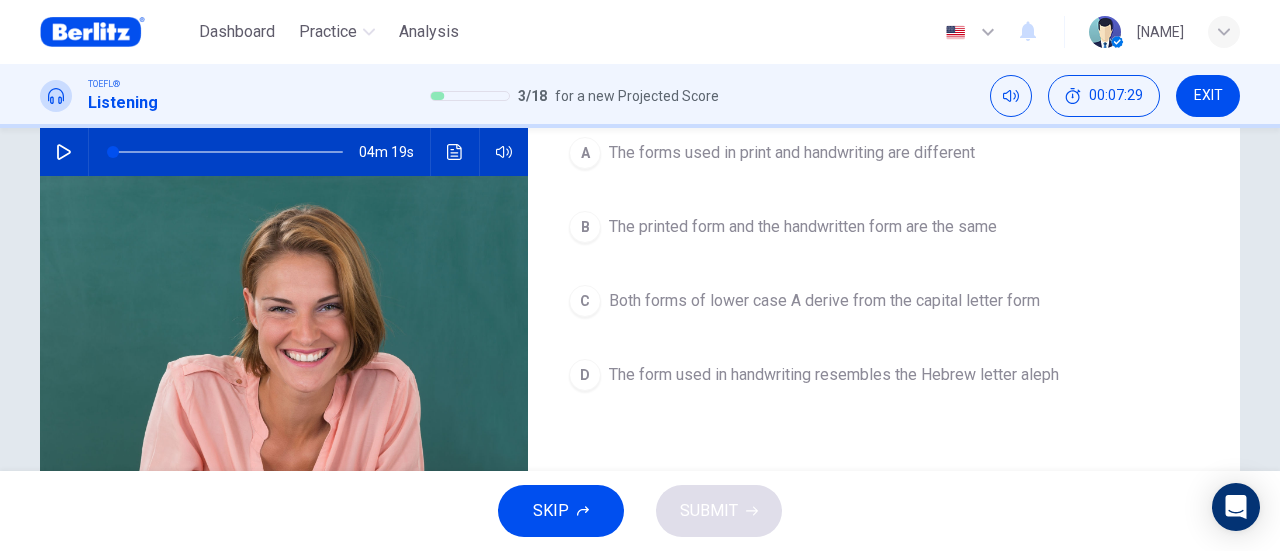 click on "The form used in handwriting resembles the Hebrew letter aleph" at bounding box center (834, 375) 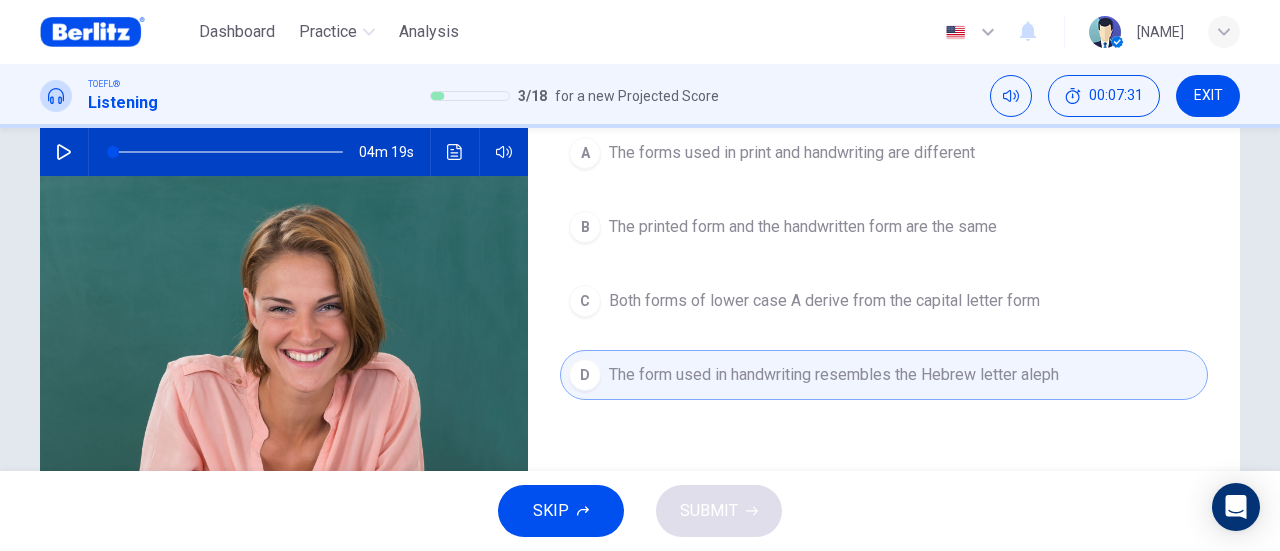 click on "The form used in handwriting resembles the Hebrew letter aleph" at bounding box center (834, 375) 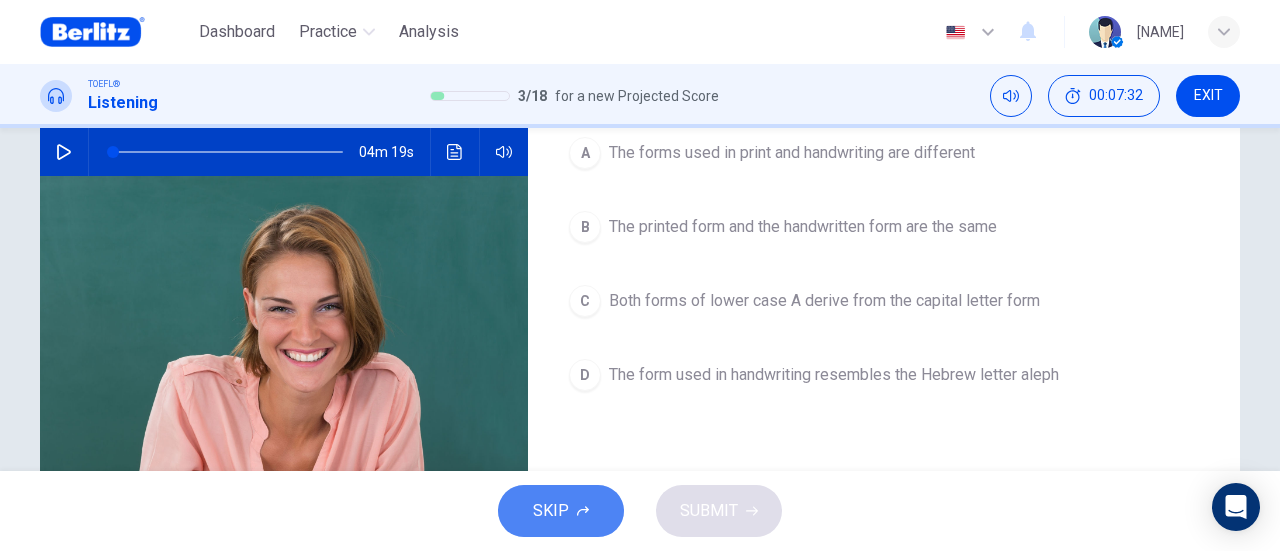 drag, startPoint x: 600, startPoint y: 507, endPoint x: 680, endPoint y: 479, distance: 84.758484 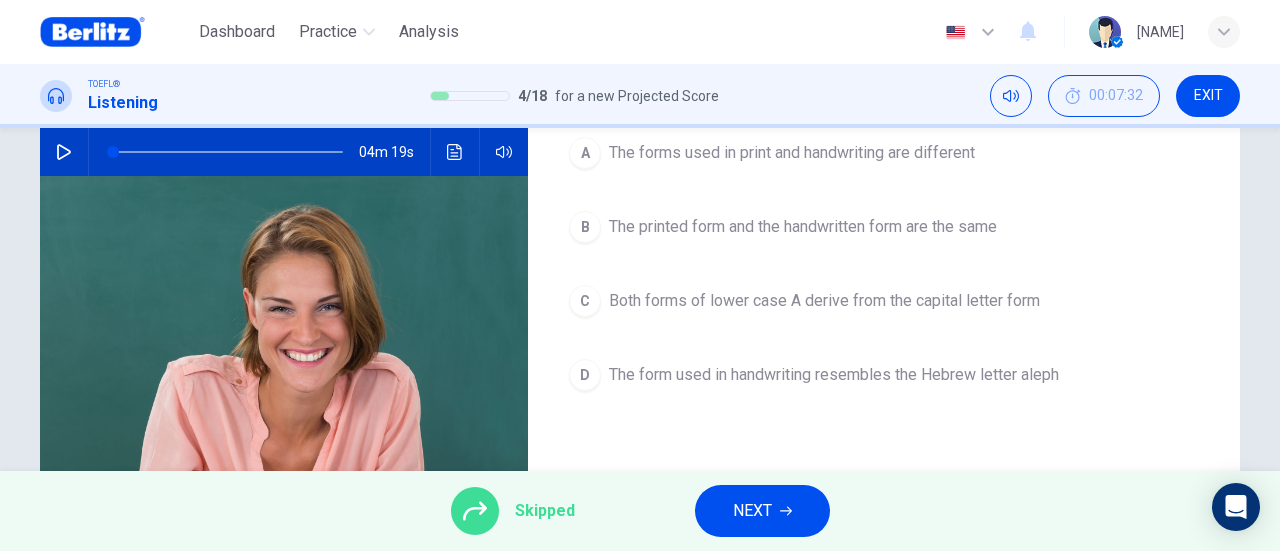 click on "NEXT" at bounding box center [762, 511] 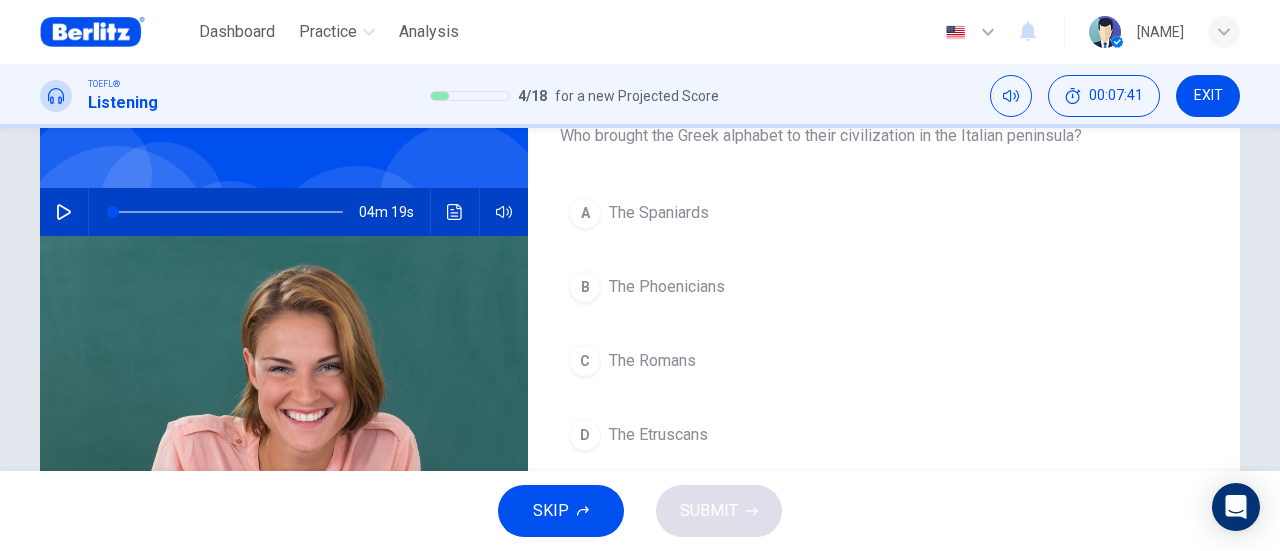 scroll, scrollTop: 100, scrollLeft: 0, axis: vertical 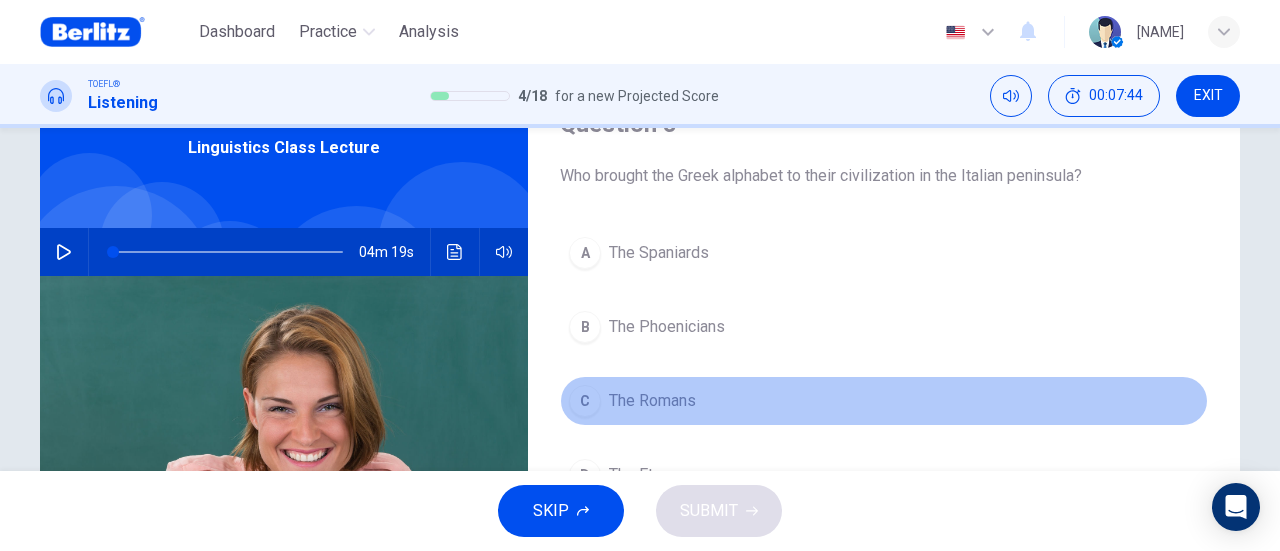 click on "The Romans" at bounding box center [652, 401] 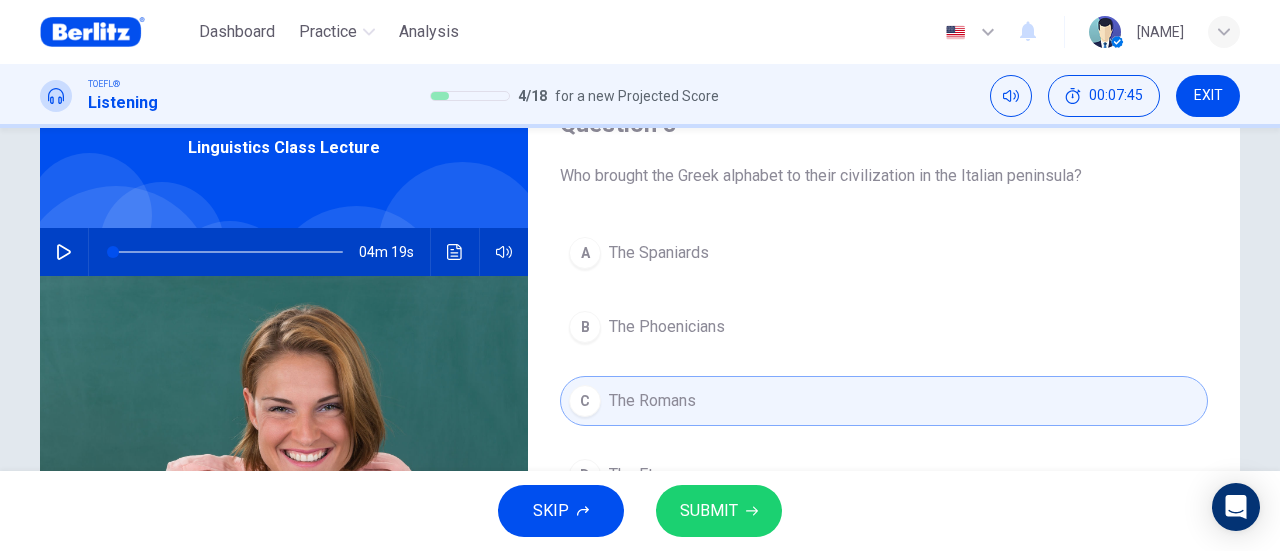click on "SUBMIT" at bounding box center (719, 511) 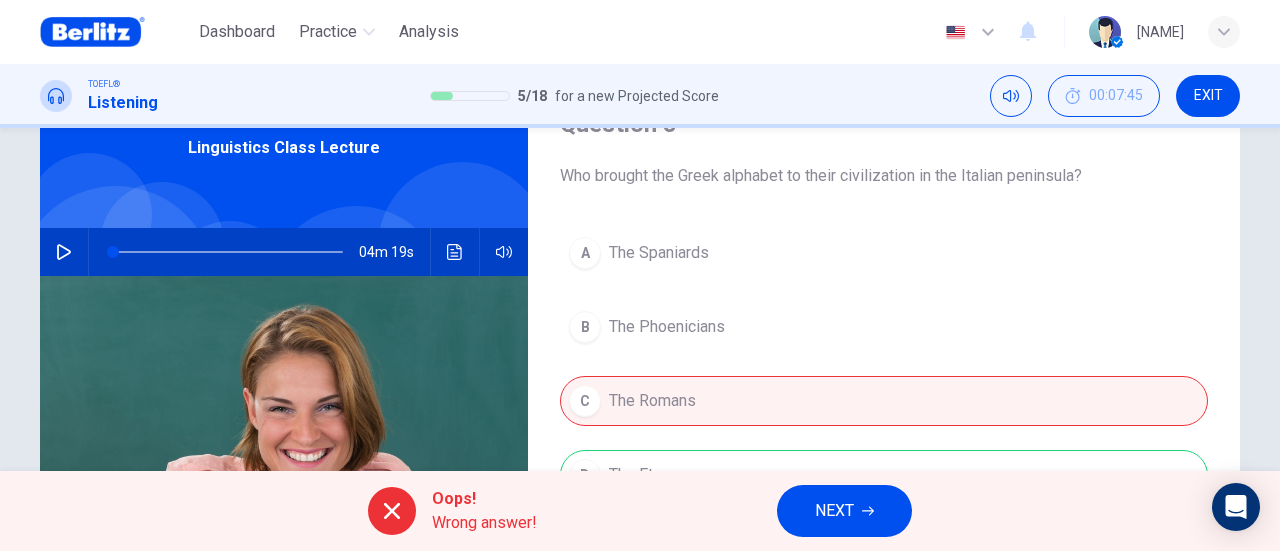 scroll, scrollTop: 200, scrollLeft: 0, axis: vertical 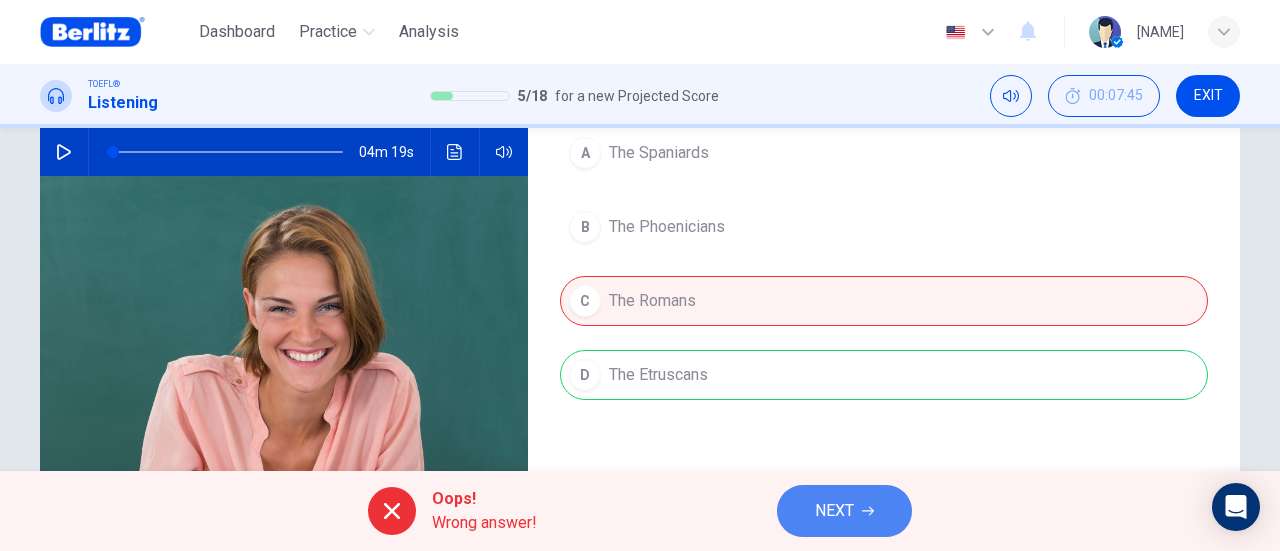 click on "NEXT" at bounding box center [844, 511] 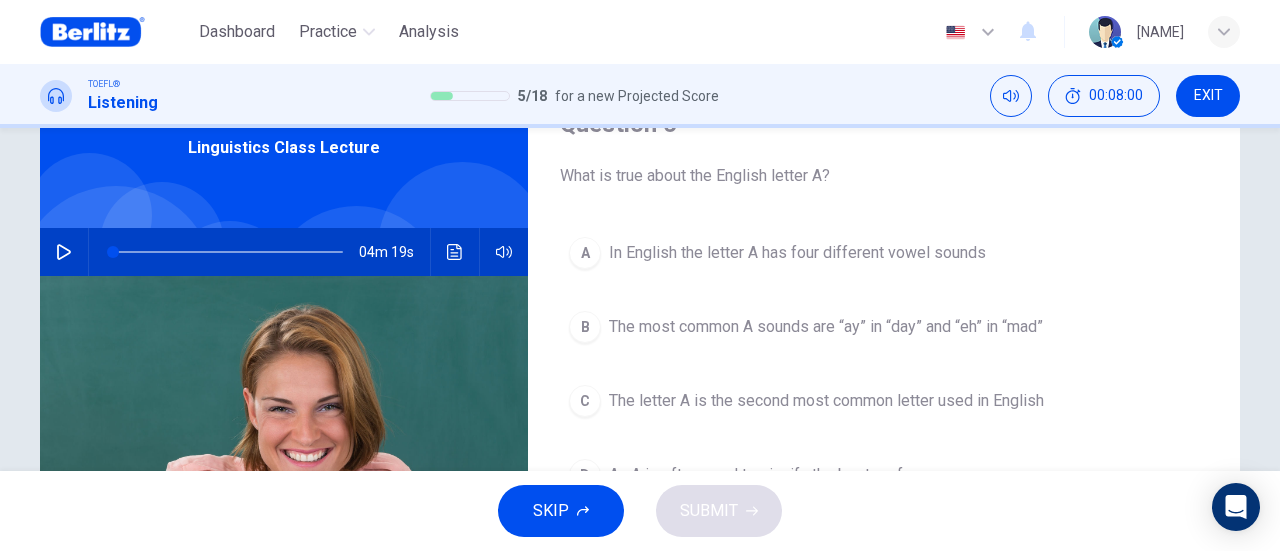 scroll, scrollTop: 200, scrollLeft: 0, axis: vertical 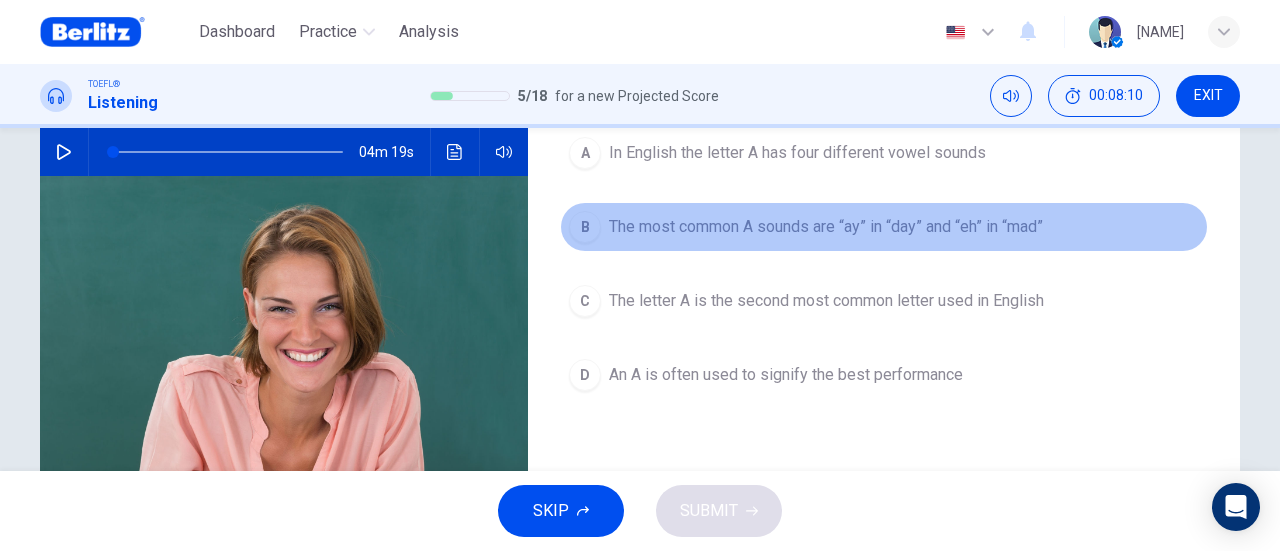 click on "The most common A sounds are “ay” in “day” and “eh” in “mad”" at bounding box center [826, 227] 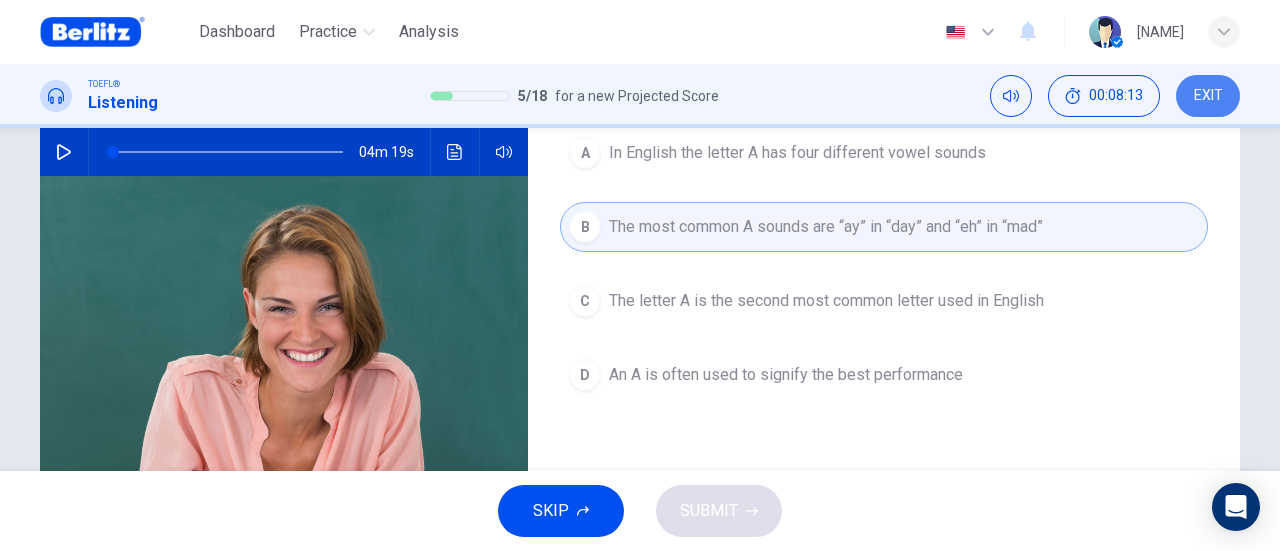 drag, startPoint x: 1216, startPoint y: 87, endPoint x: 731, endPoint y: 88, distance: 485.00104 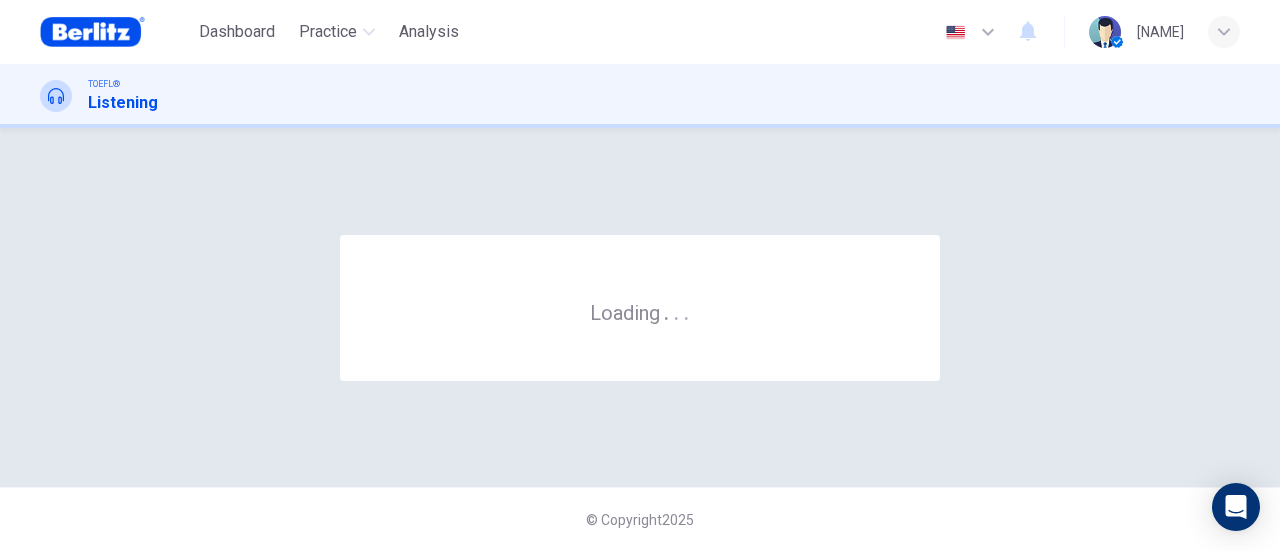 scroll, scrollTop: 0, scrollLeft: 0, axis: both 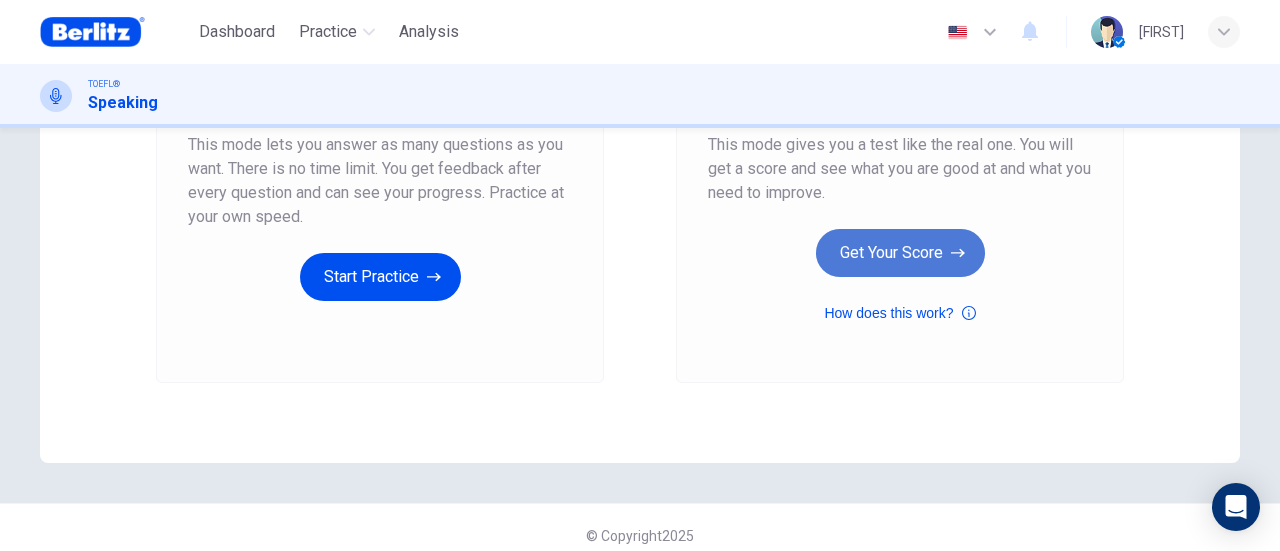 click on "Get Your Score" at bounding box center (900, 253) 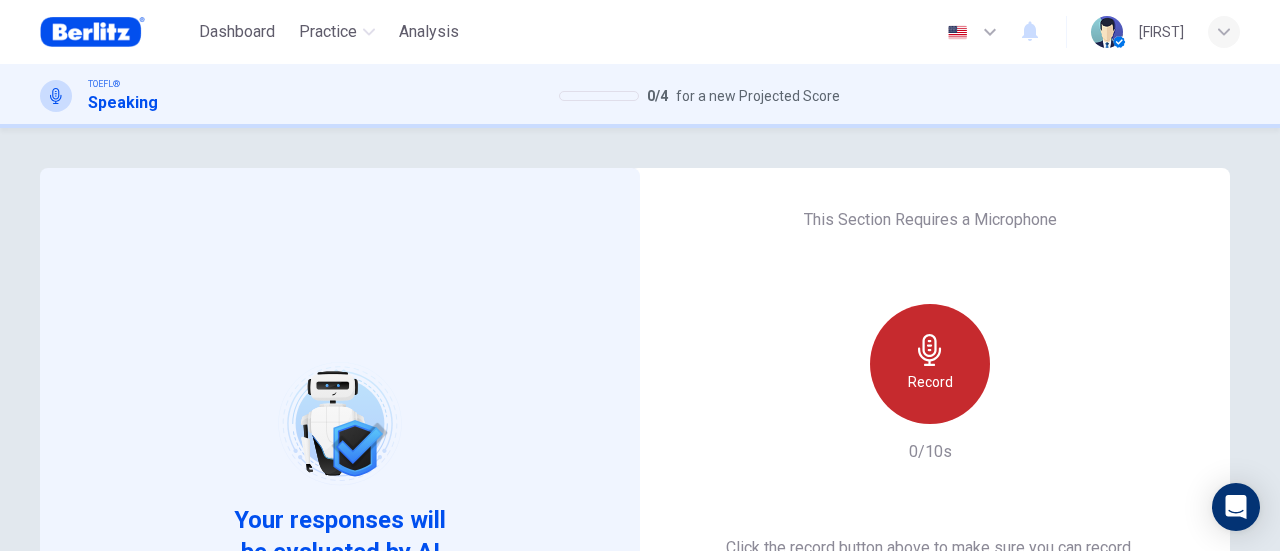 drag, startPoint x: 897, startPoint y: 355, endPoint x: 931, endPoint y: 367, distance: 36.05551 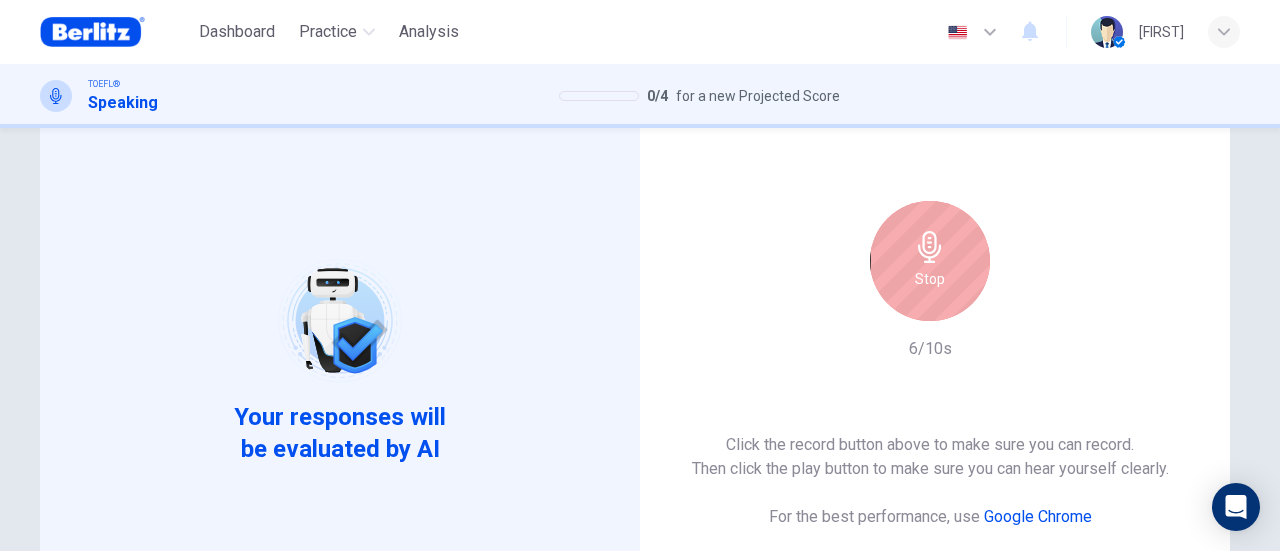 scroll, scrollTop: 100, scrollLeft: 0, axis: vertical 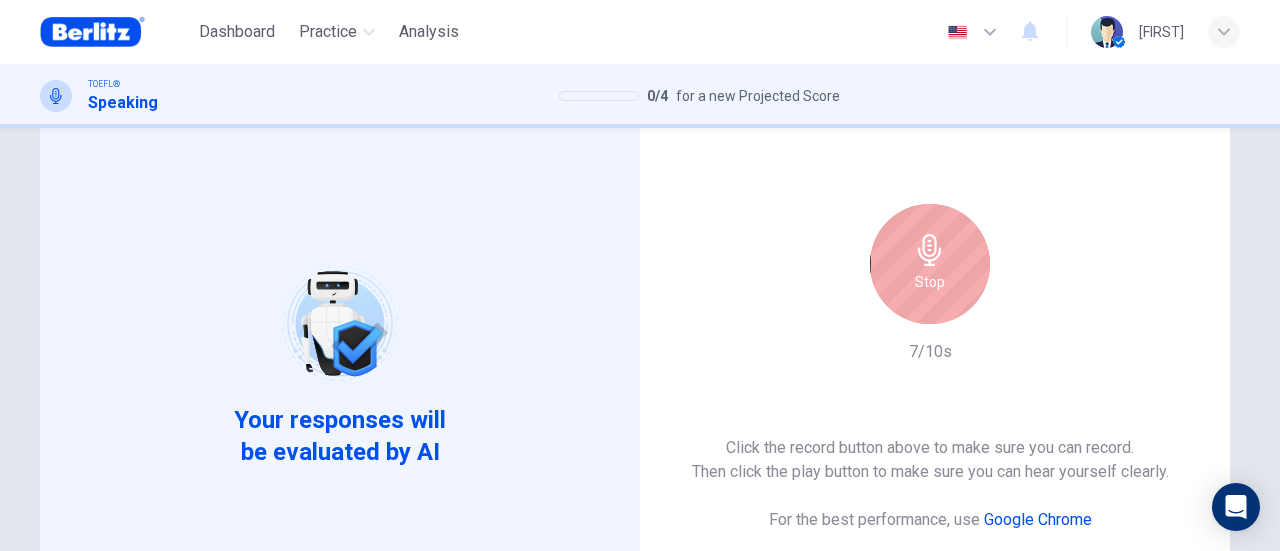 click on "Stop" at bounding box center [930, 264] 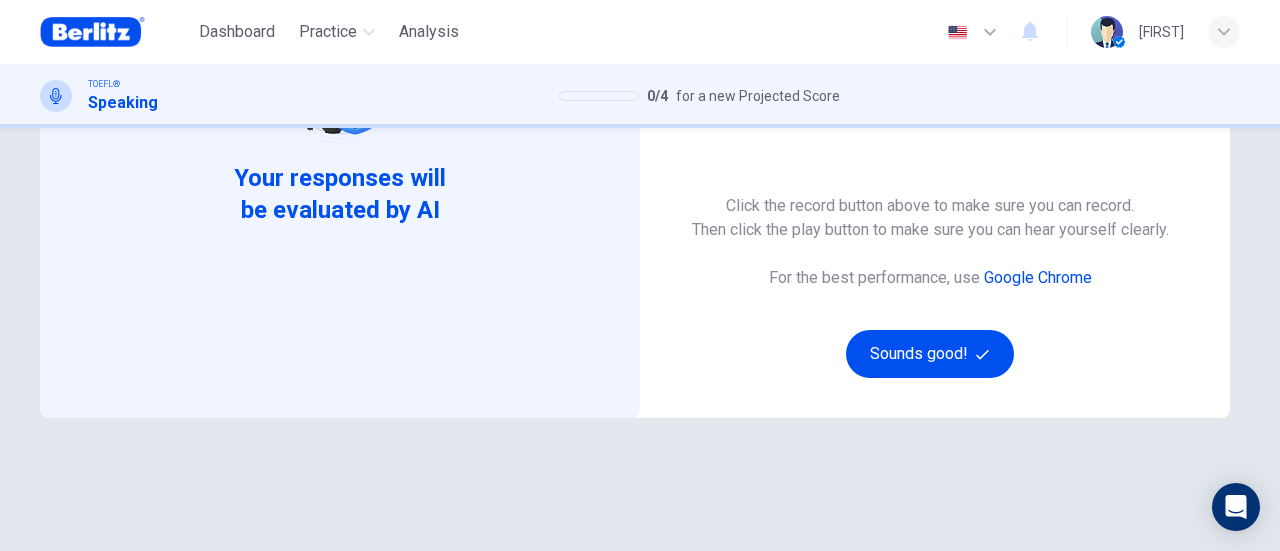 scroll, scrollTop: 400, scrollLeft: 0, axis: vertical 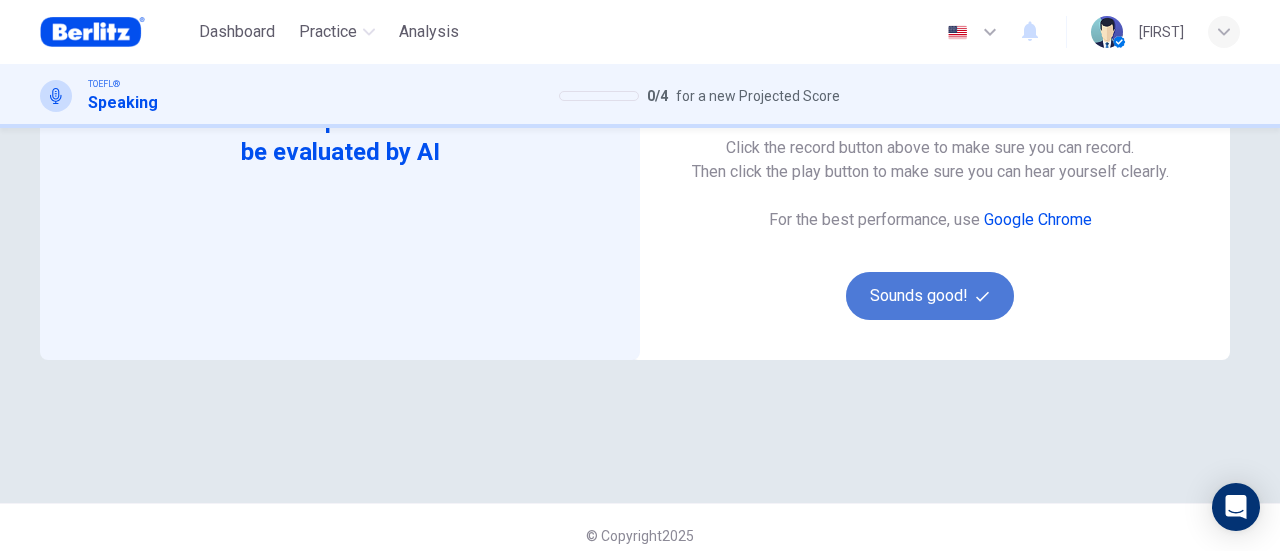 click on "Sounds good!" at bounding box center (930, 296) 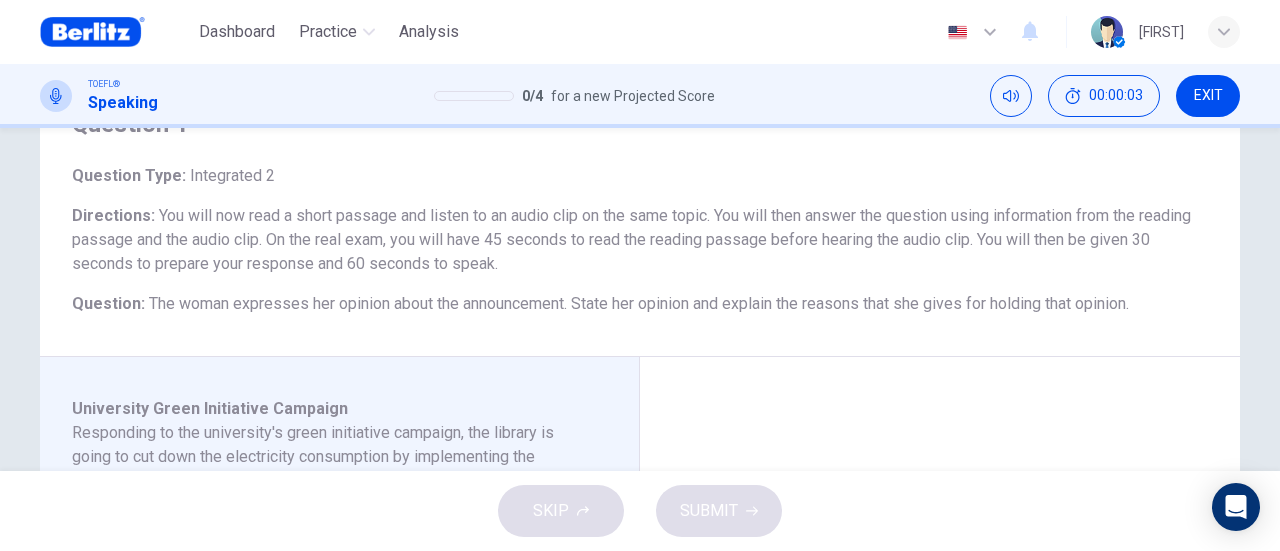 scroll, scrollTop: 200, scrollLeft: 0, axis: vertical 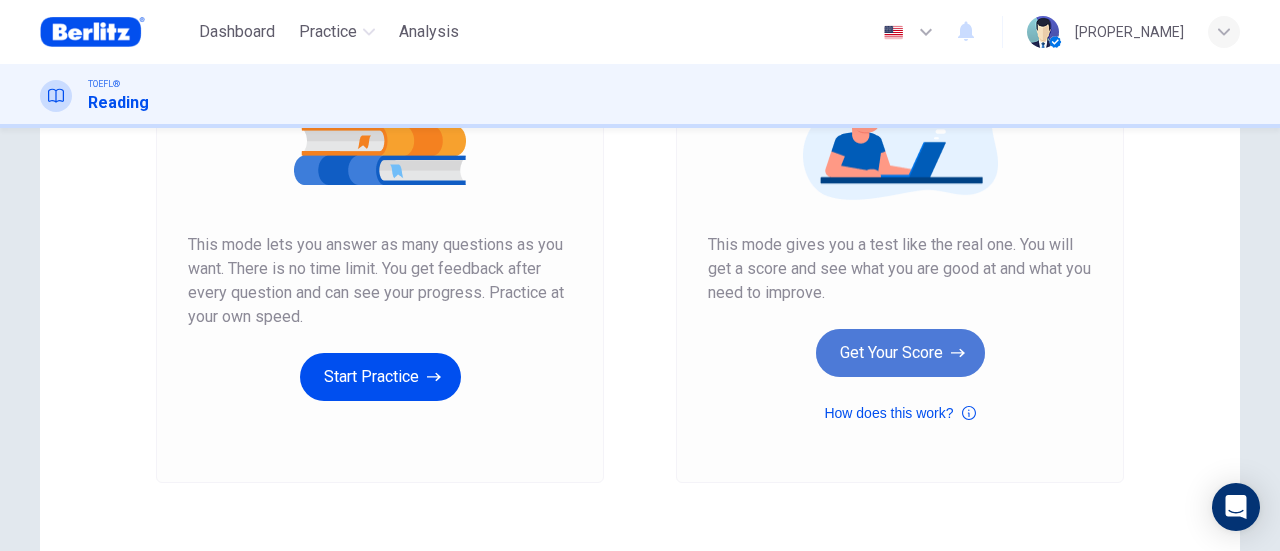 click on "Get Your Score" at bounding box center [900, 353] 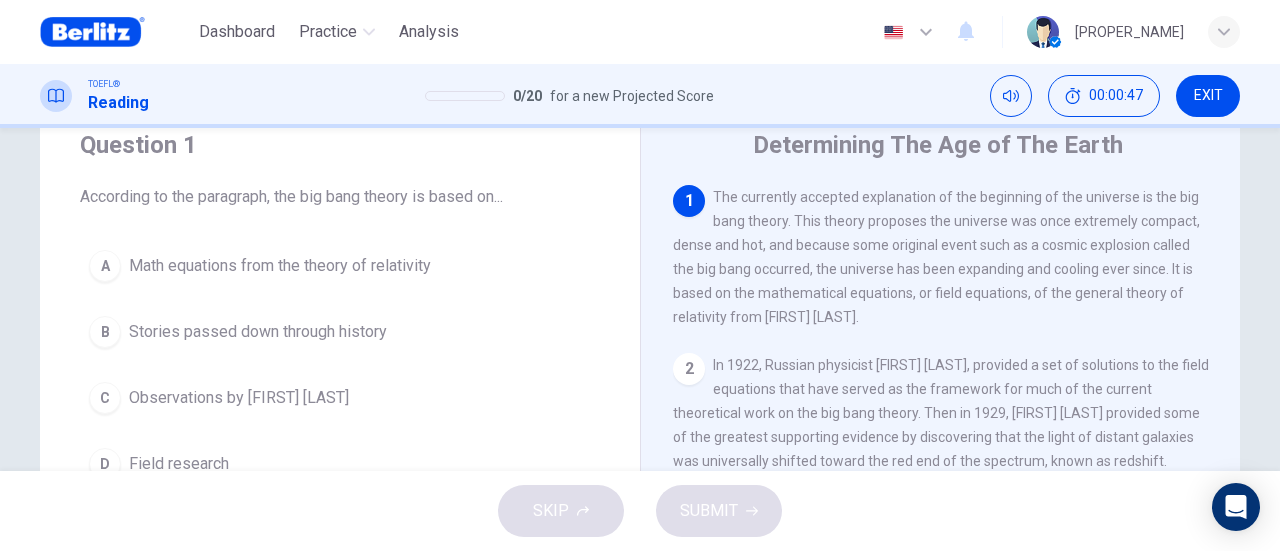 scroll, scrollTop: 100, scrollLeft: 0, axis: vertical 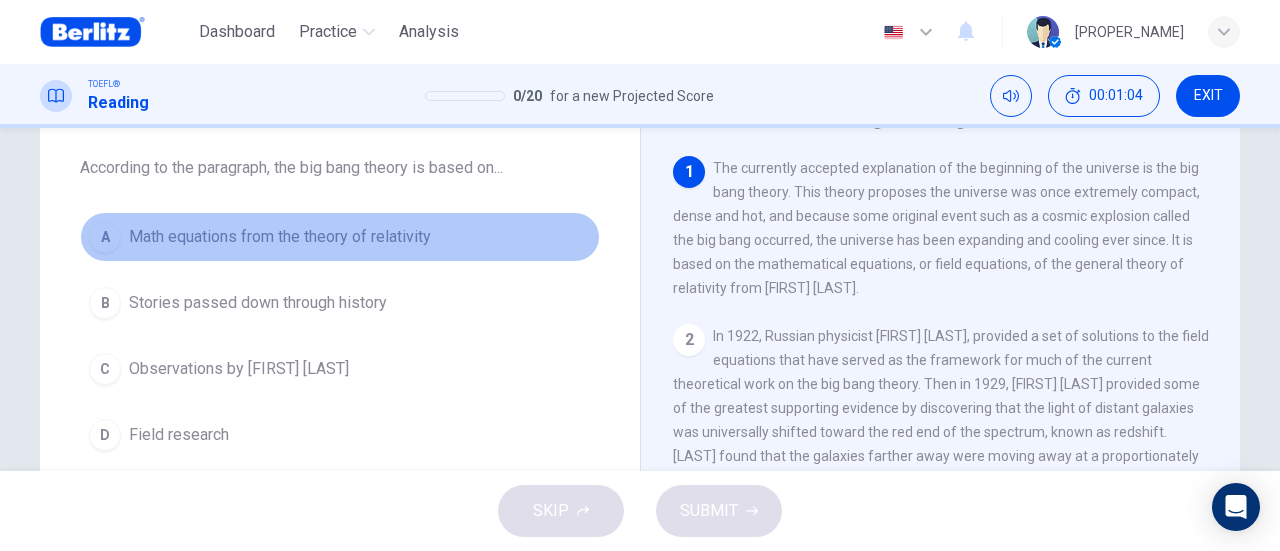 click on "Math equations from the theory of relativity" at bounding box center (280, 237) 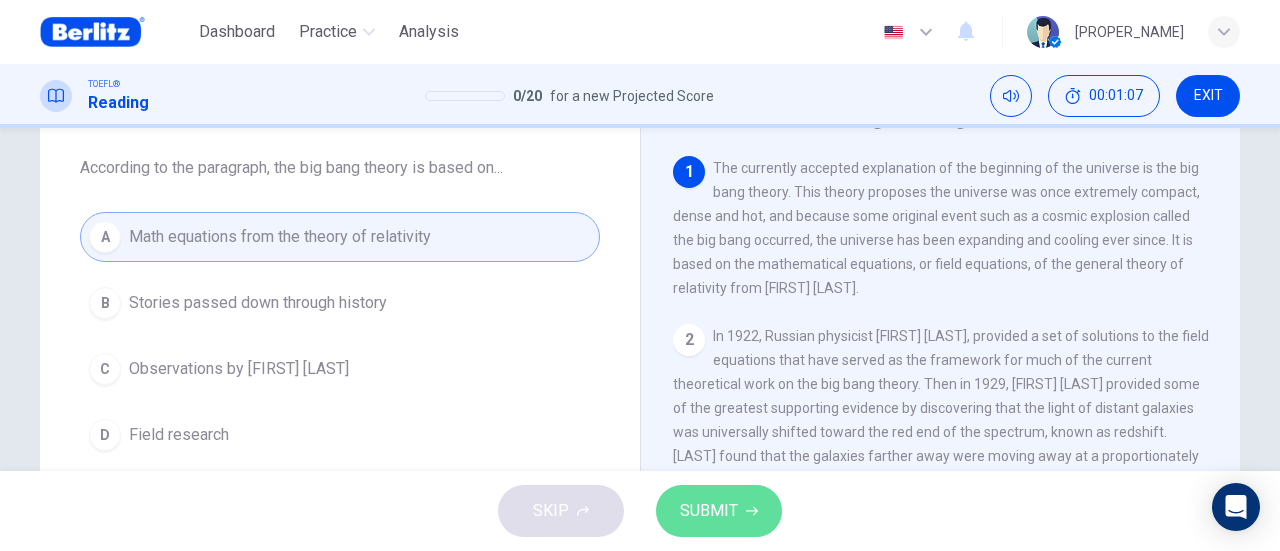 click on "SUBMIT" at bounding box center (709, 511) 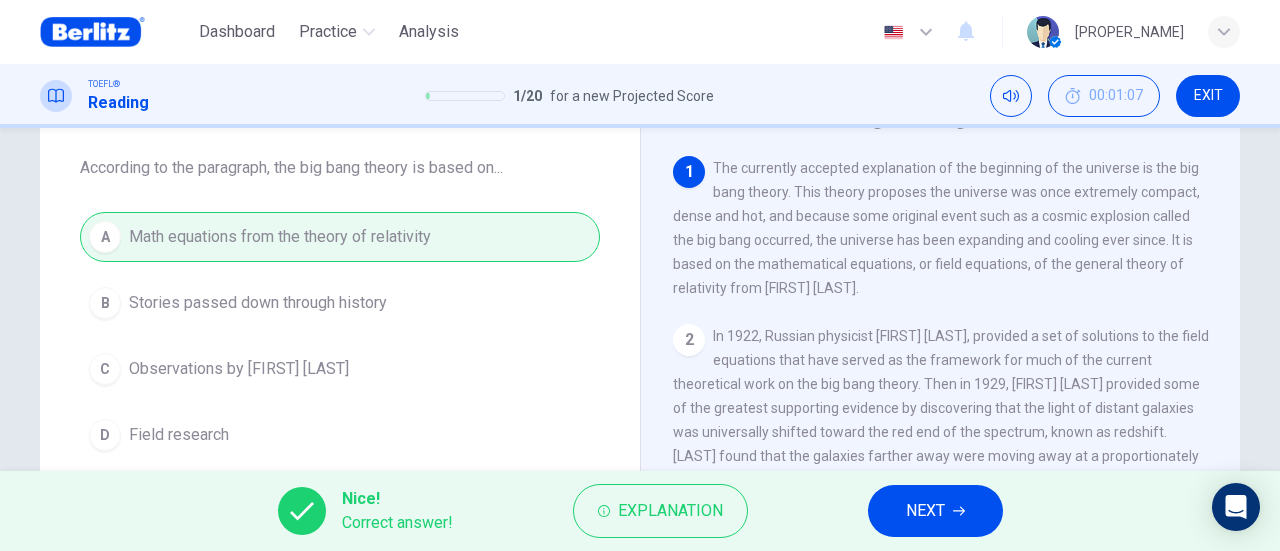 click on "NEXT" at bounding box center [925, 511] 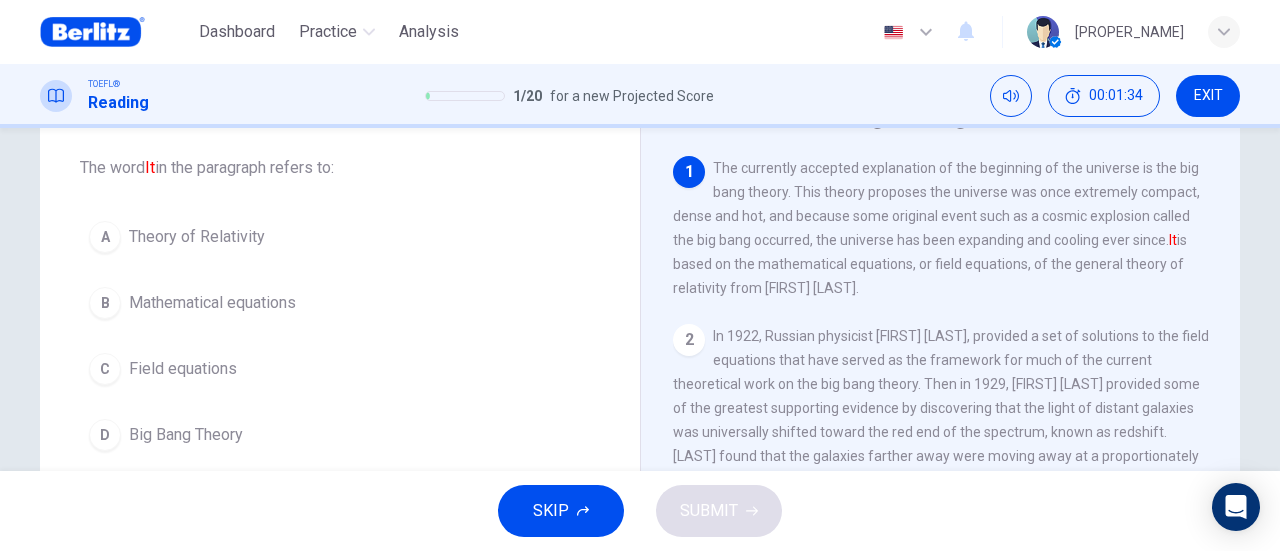 click on "Big Bang Theory" at bounding box center [186, 435] 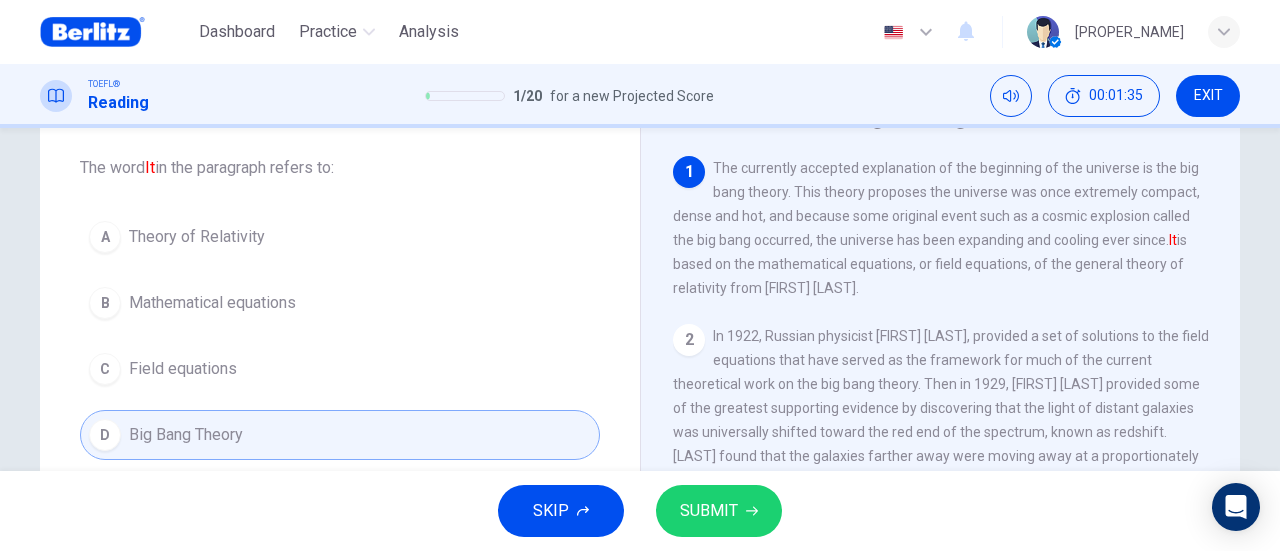 click on "SUBMIT" at bounding box center [719, 511] 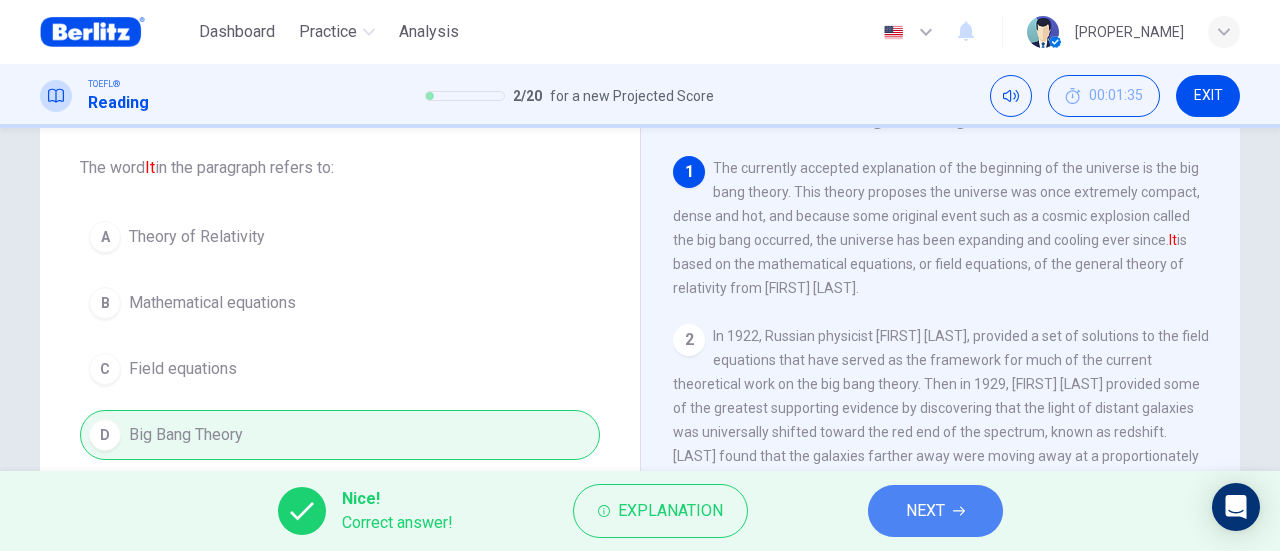 click on "NEXT" at bounding box center (925, 511) 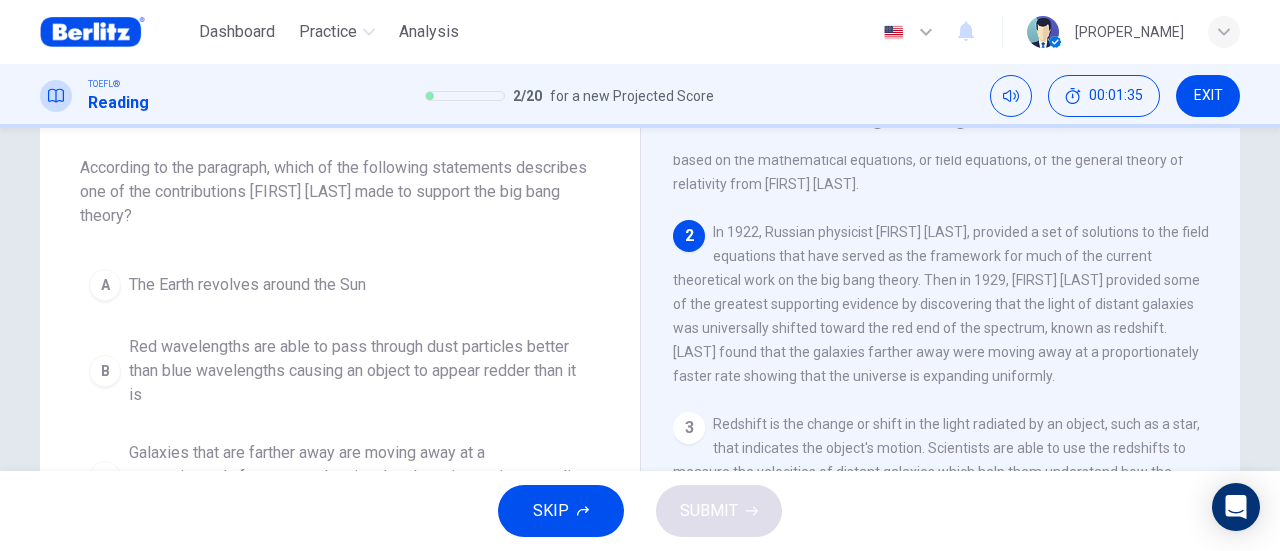 scroll, scrollTop: 172, scrollLeft: 0, axis: vertical 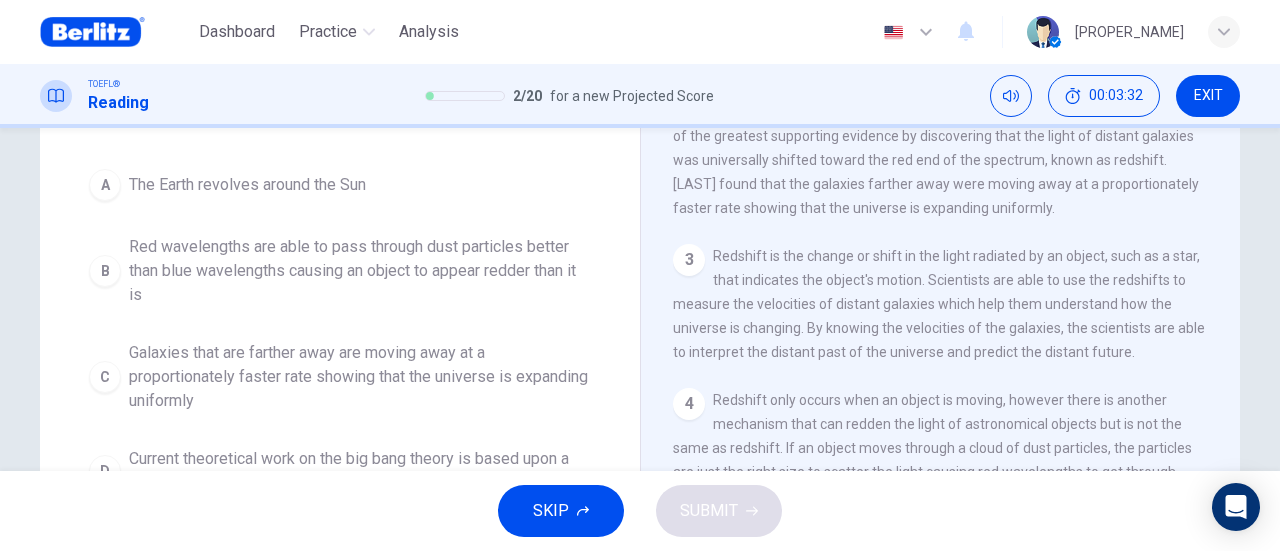 click on "Red wavelengths are able to pass through dust particles better than blue wavelengths causing an object to appear redder than it is" at bounding box center (360, 271) 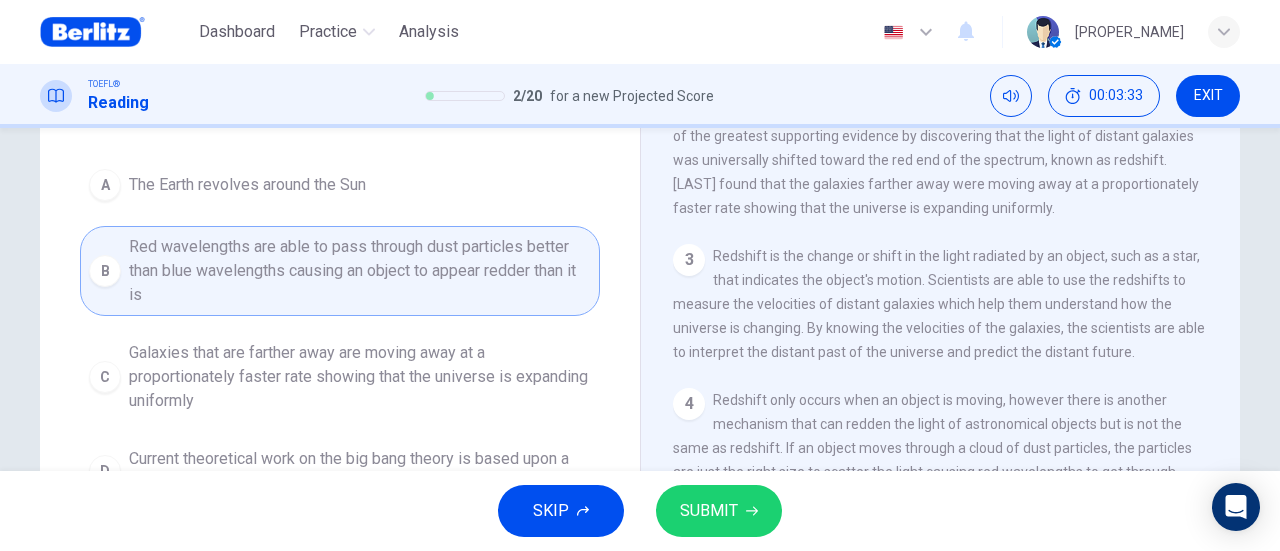 click on "SUBMIT" at bounding box center [709, 511] 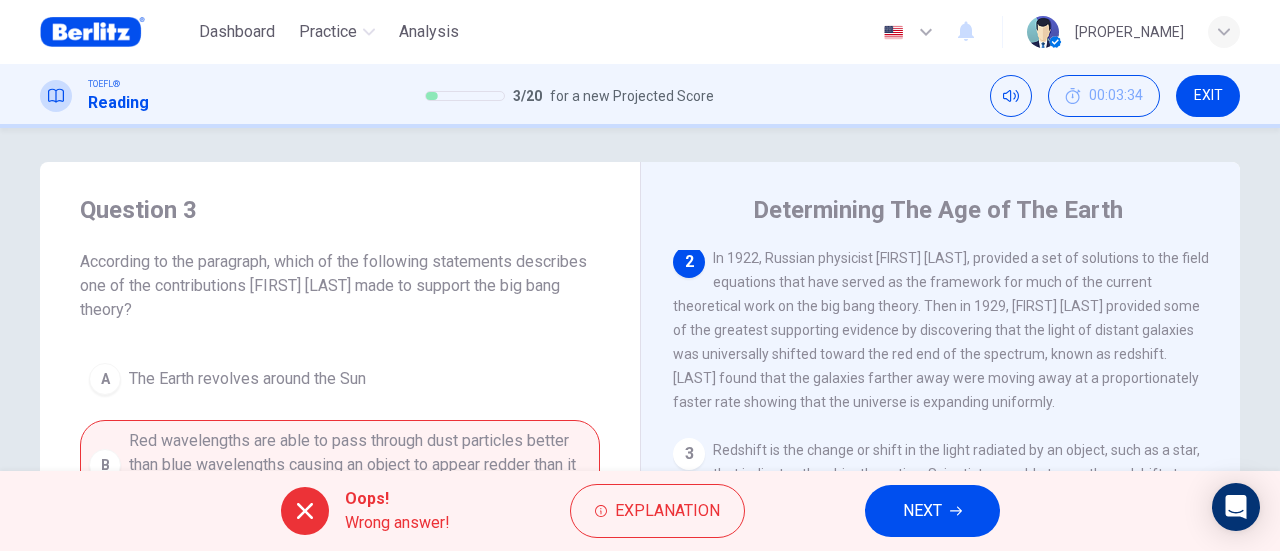 scroll, scrollTop: 0, scrollLeft: 0, axis: both 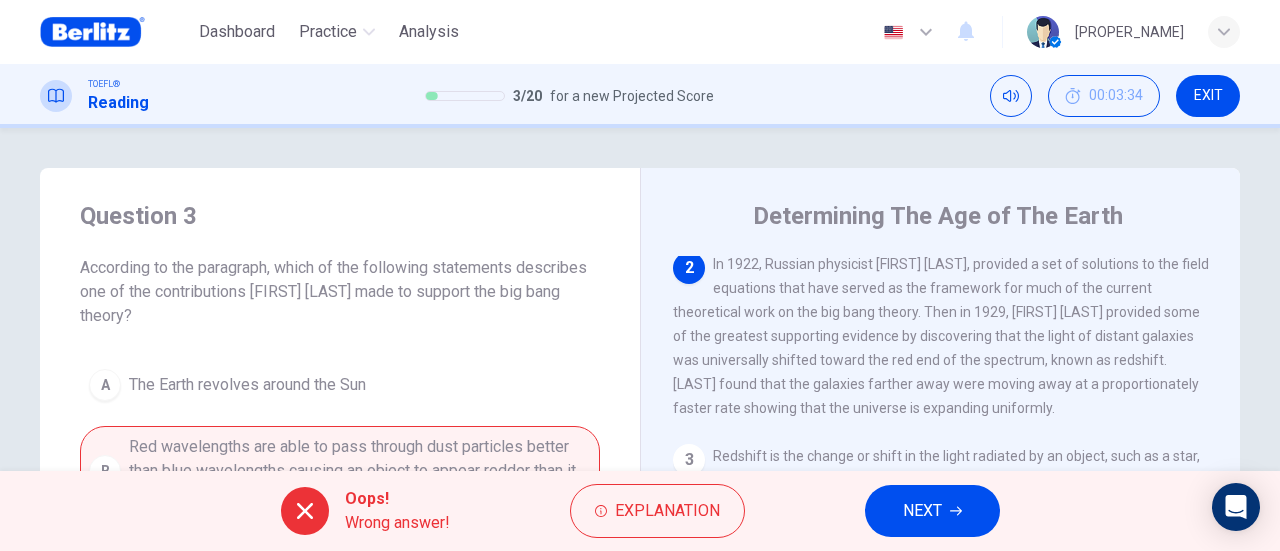 drag, startPoint x: 668, startPoint y: 394, endPoint x: 747, endPoint y: 395, distance: 79.00633 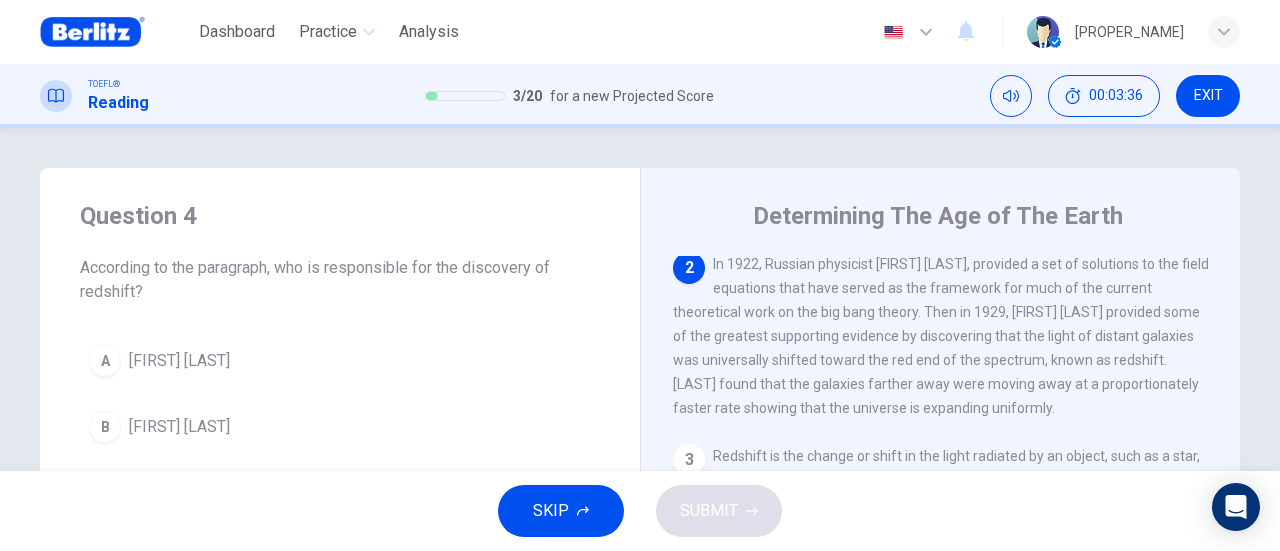 scroll, scrollTop: 100, scrollLeft: 0, axis: vertical 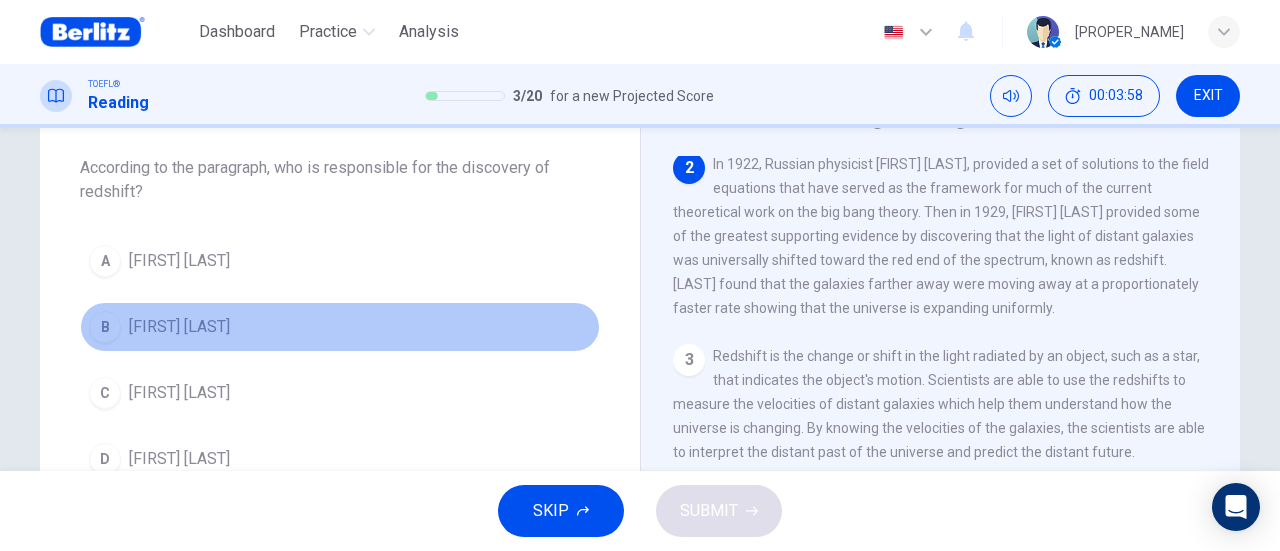 drag, startPoint x: 214, startPoint y: 323, endPoint x: 534, endPoint y: 483, distance: 357.77087 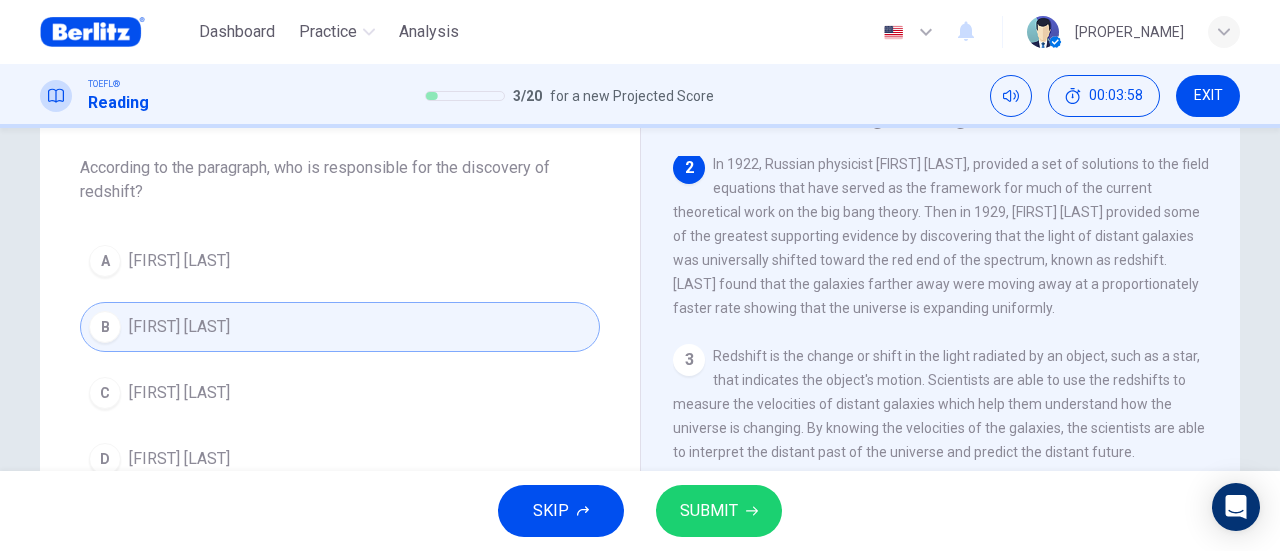 click on "SUBMIT" at bounding box center (709, 511) 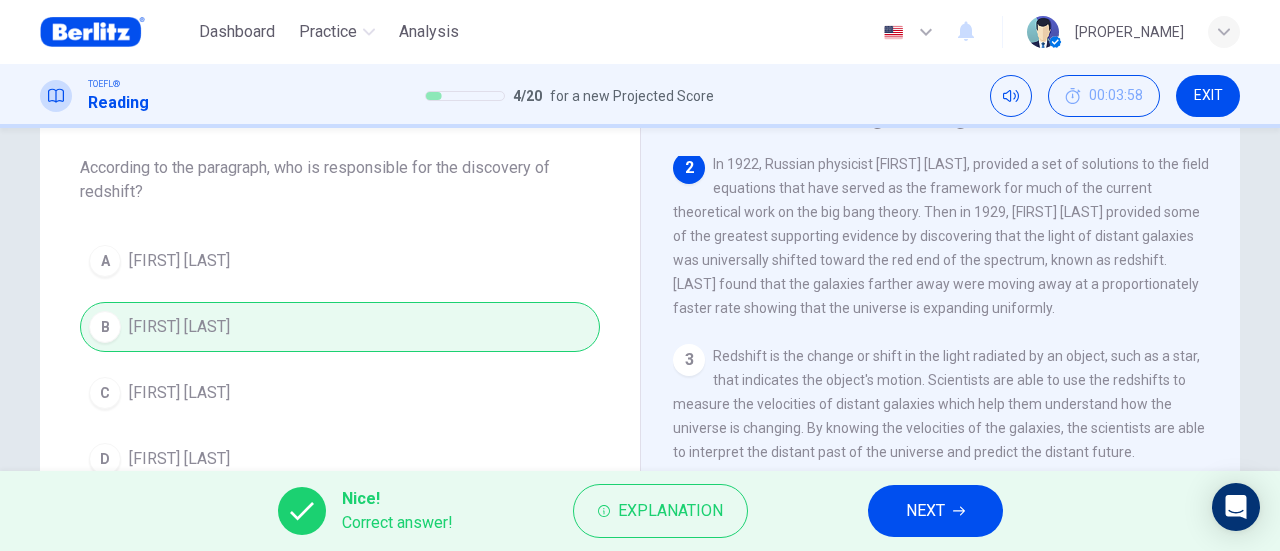 click on "NEXT" at bounding box center [935, 511] 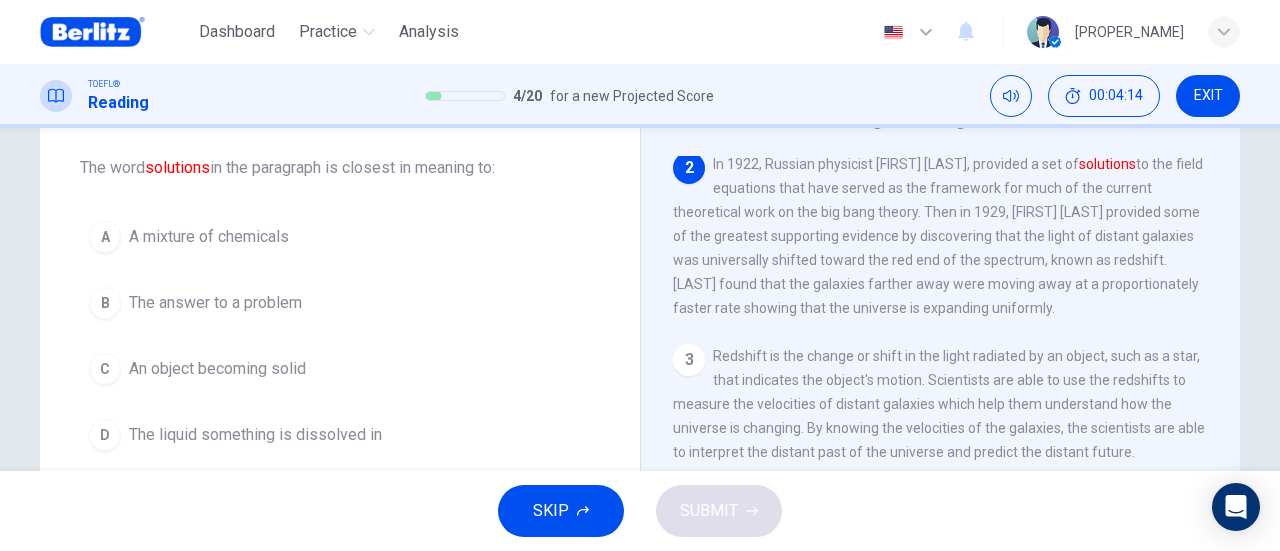 click on "The answer to a problem" at bounding box center (215, 303) 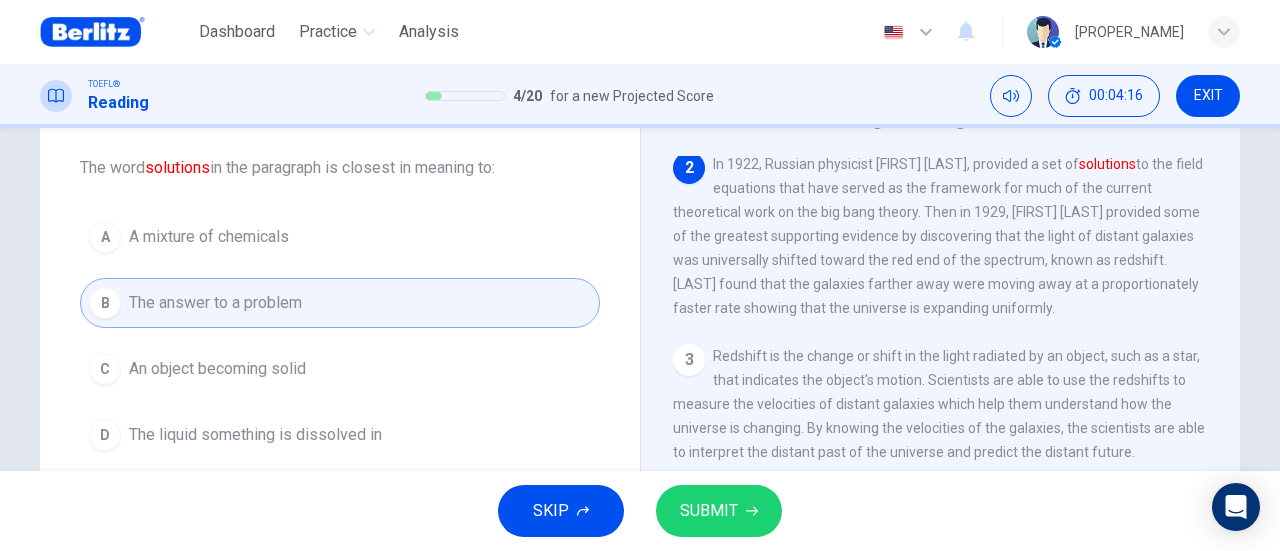 click on "SUBMIT" at bounding box center [709, 511] 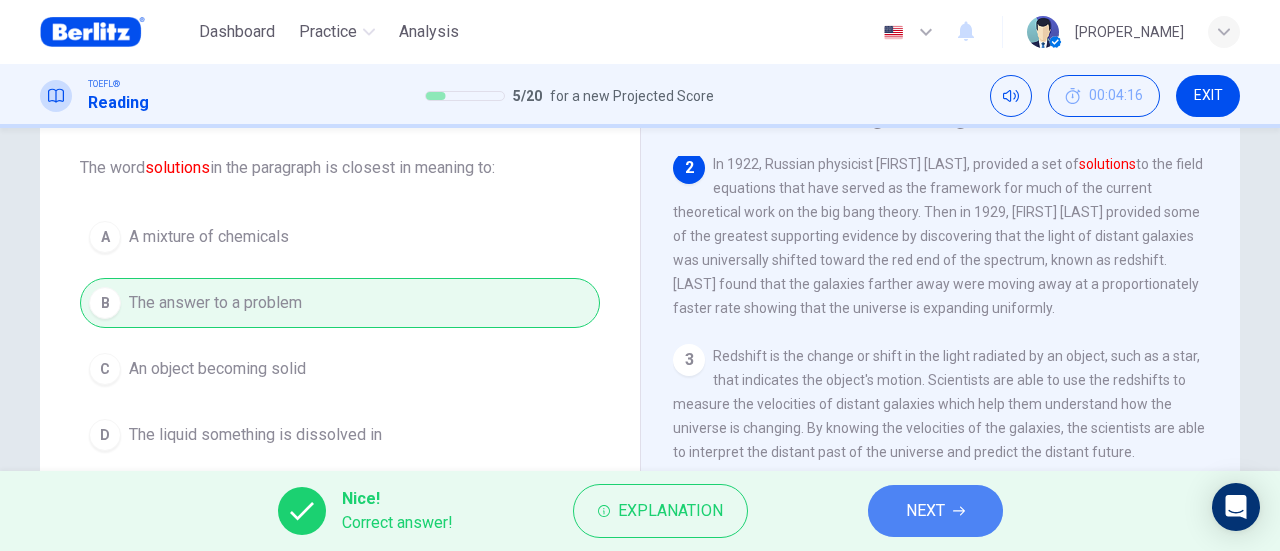 click on "NEXT" at bounding box center (925, 511) 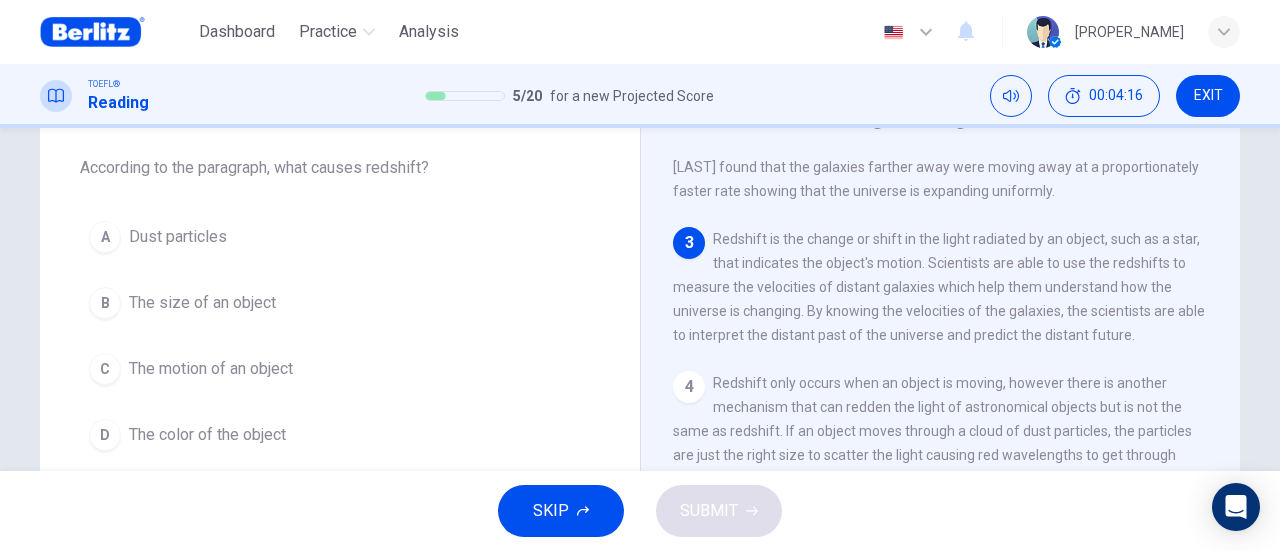 scroll, scrollTop: 334, scrollLeft: 0, axis: vertical 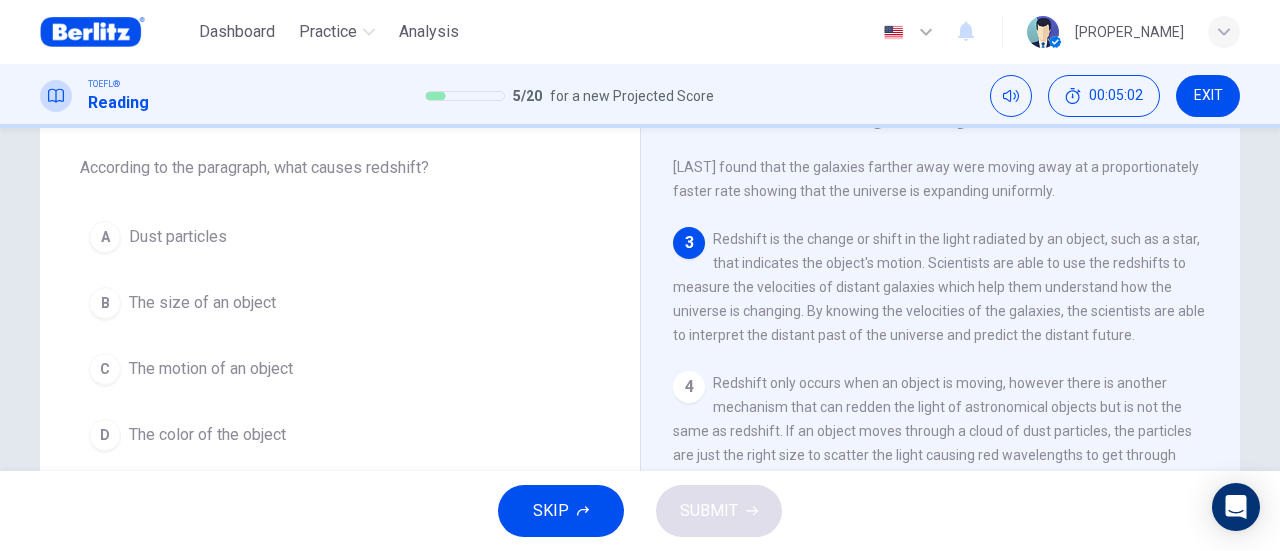 click on "The motion of an object" at bounding box center [211, 369] 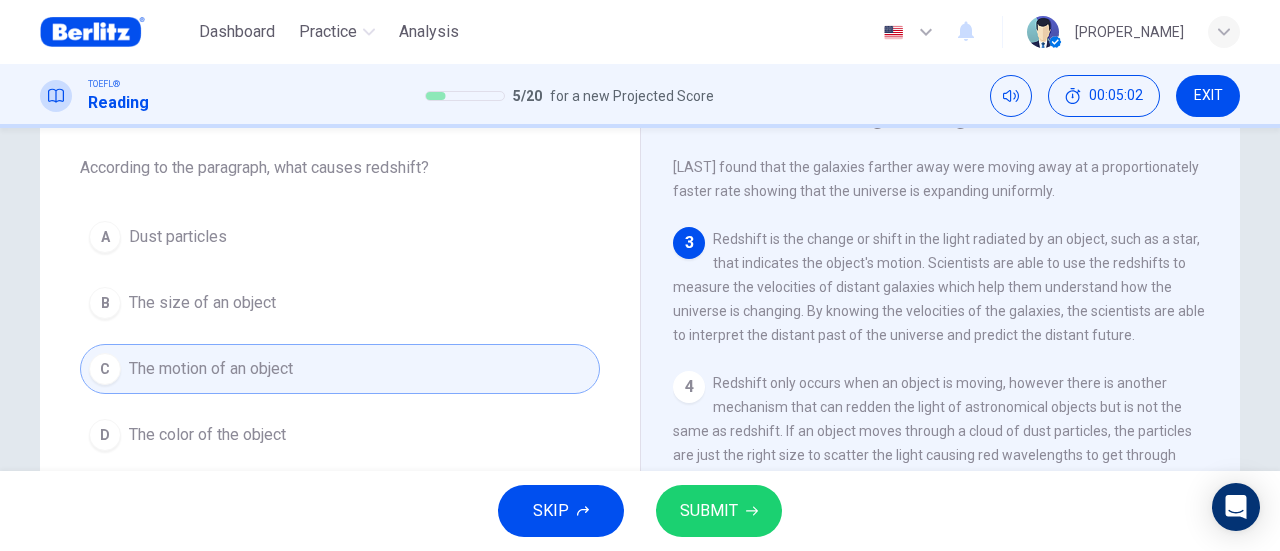 click on "SUBMIT" at bounding box center (709, 511) 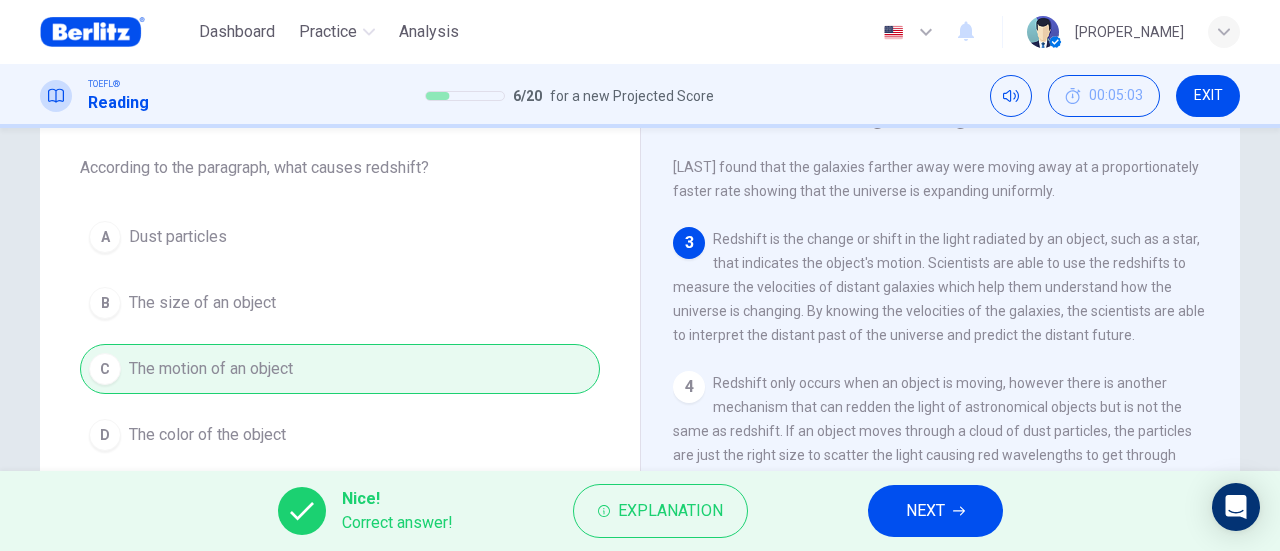 click on "NEXT" at bounding box center [925, 511] 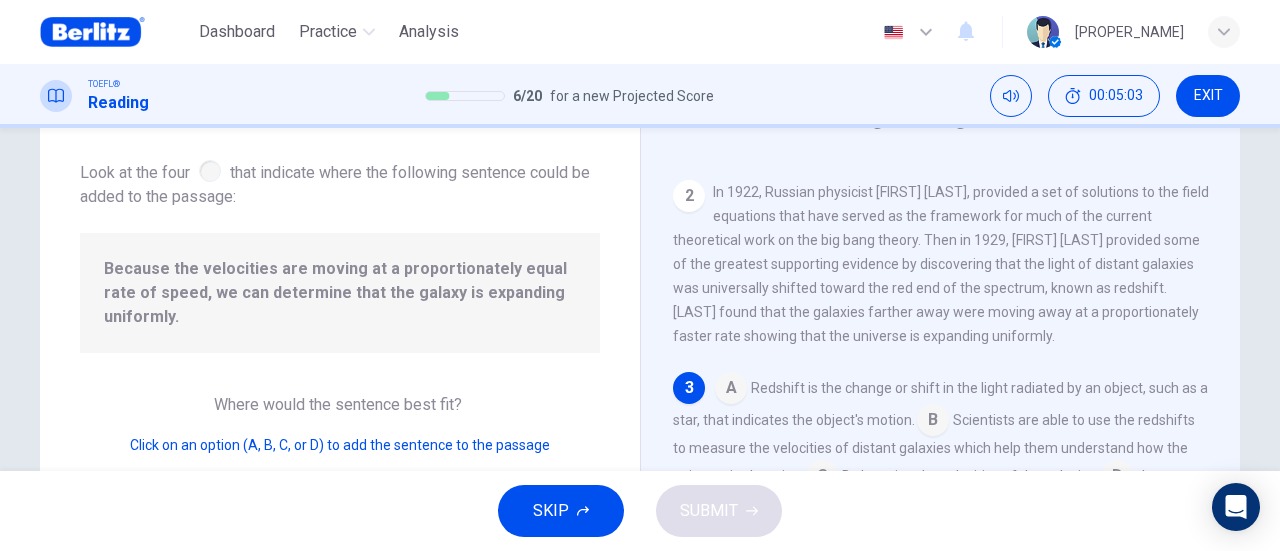 scroll, scrollTop: 162, scrollLeft: 0, axis: vertical 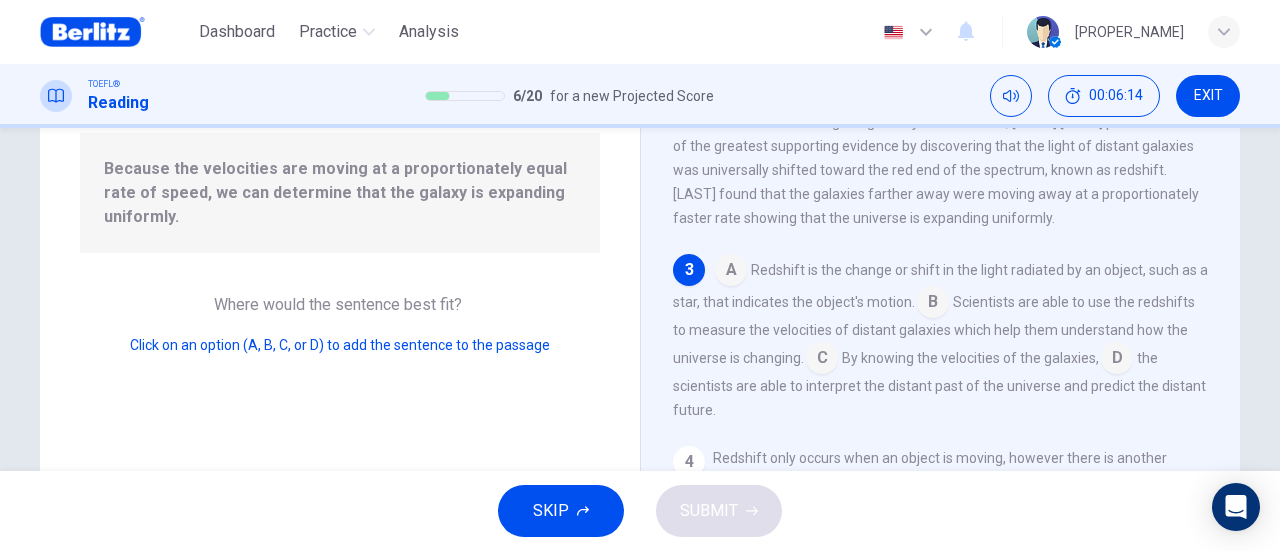 click at bounding box center (822, 360) 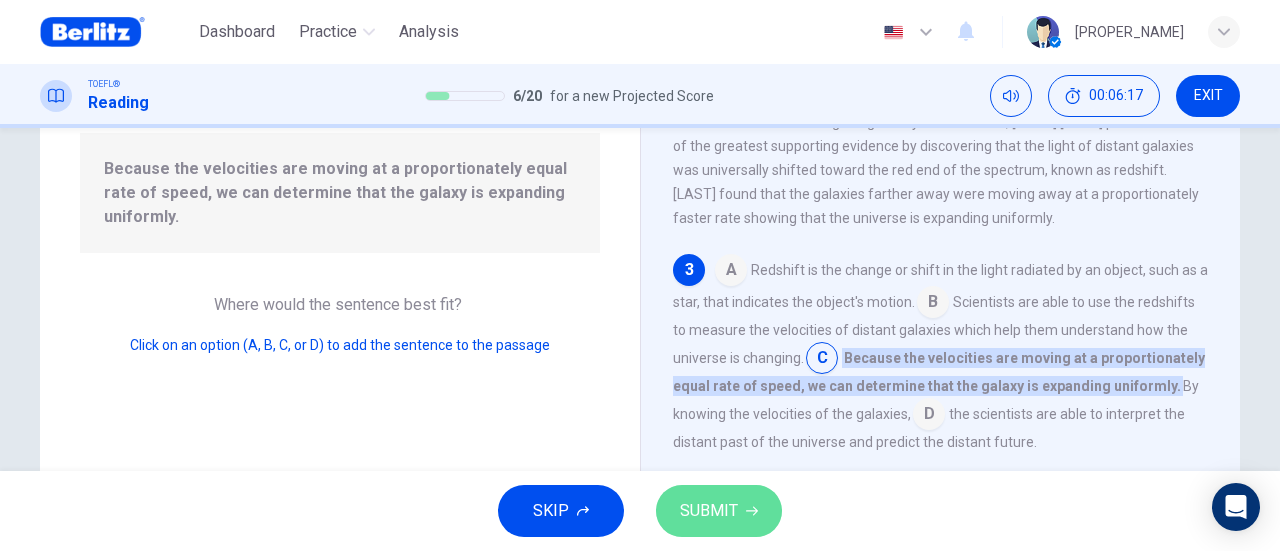 click on "SUBMIT" at bounding box center [719, 511] 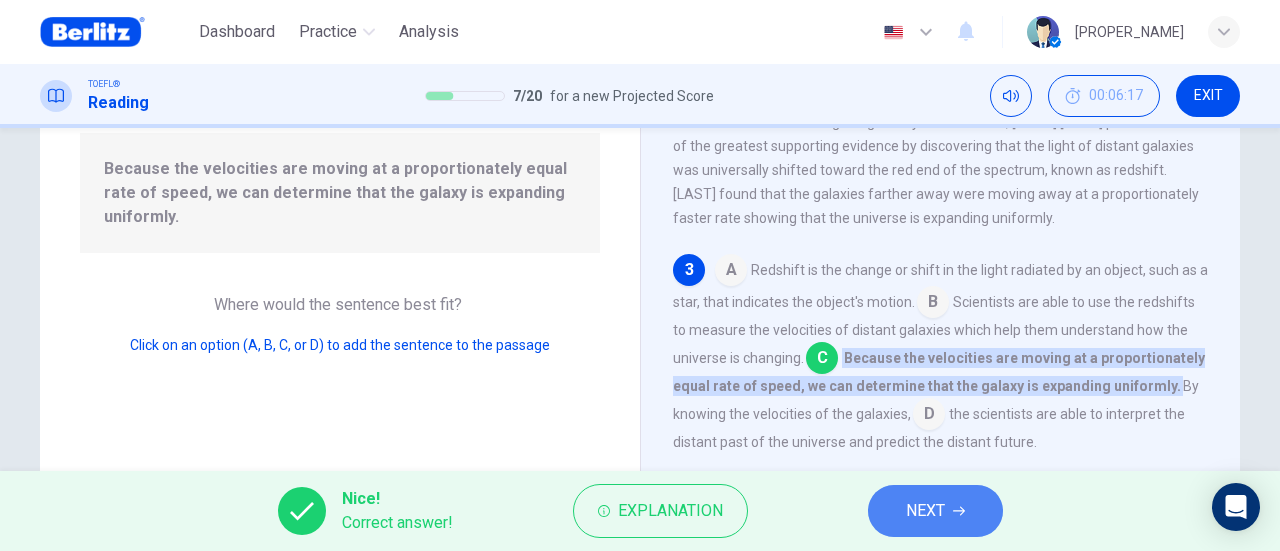 click on "NEXT" at bounding box center [935, 511] 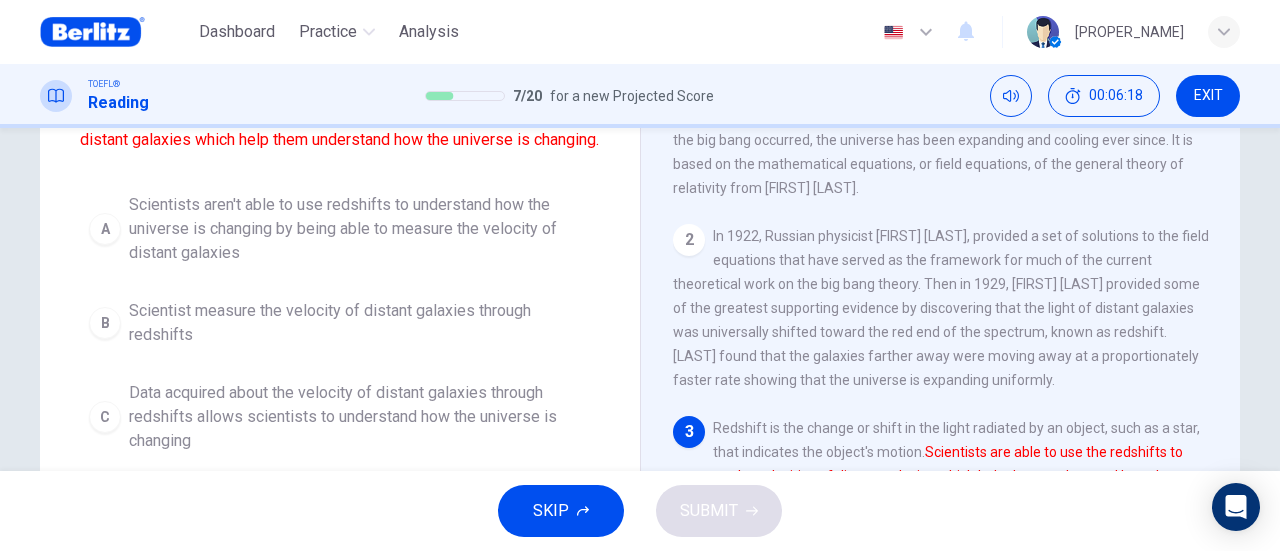 scroll, scrollTop: 100, scrollLeft: 0, axis: vertical 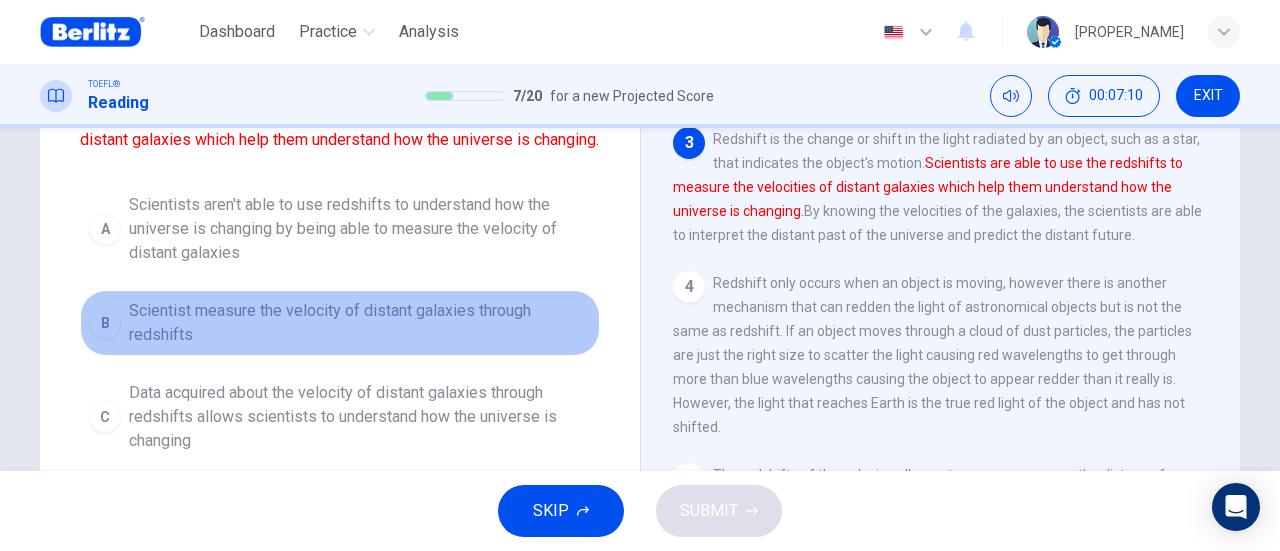 click on "Scientist measure the velocity of distant galaxies through redshifts" at bounding box center [360, 323] 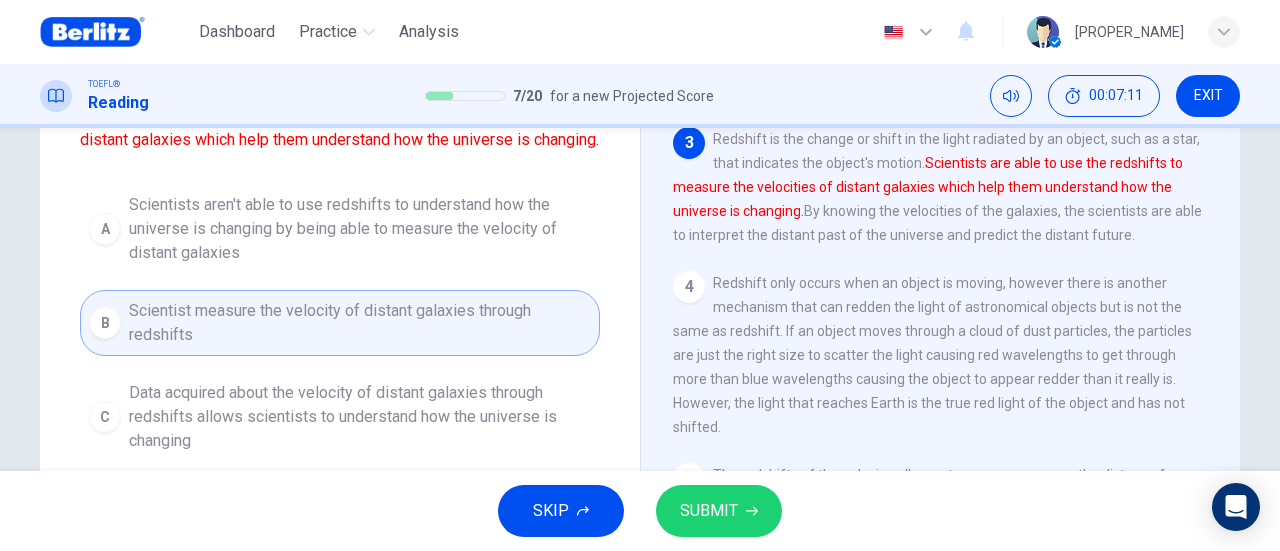 click on "SUBMIT" at bounding box center [709, 511] 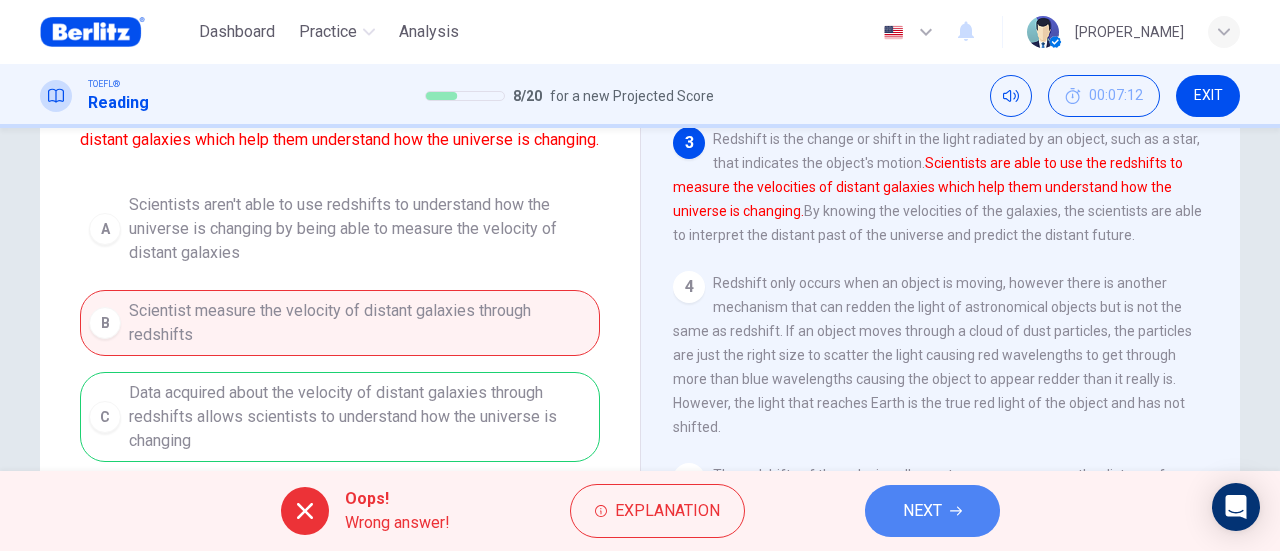 click on "NEXT" at bounding box center [922, 511] 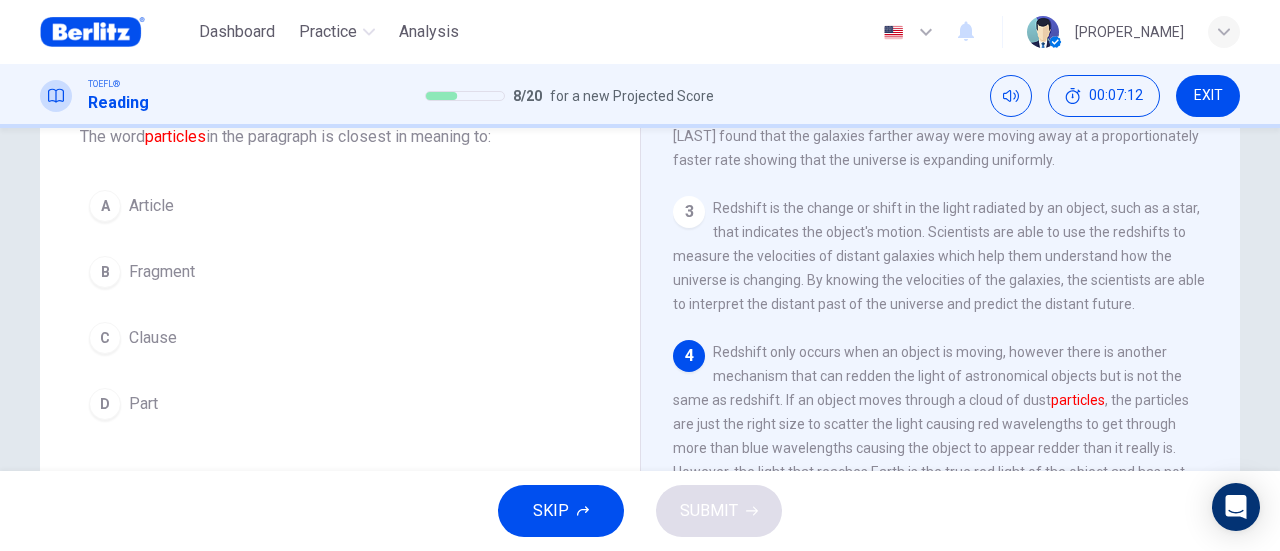 scroll, scrollTop: 100, scrollLeft: 0, axis: vertical 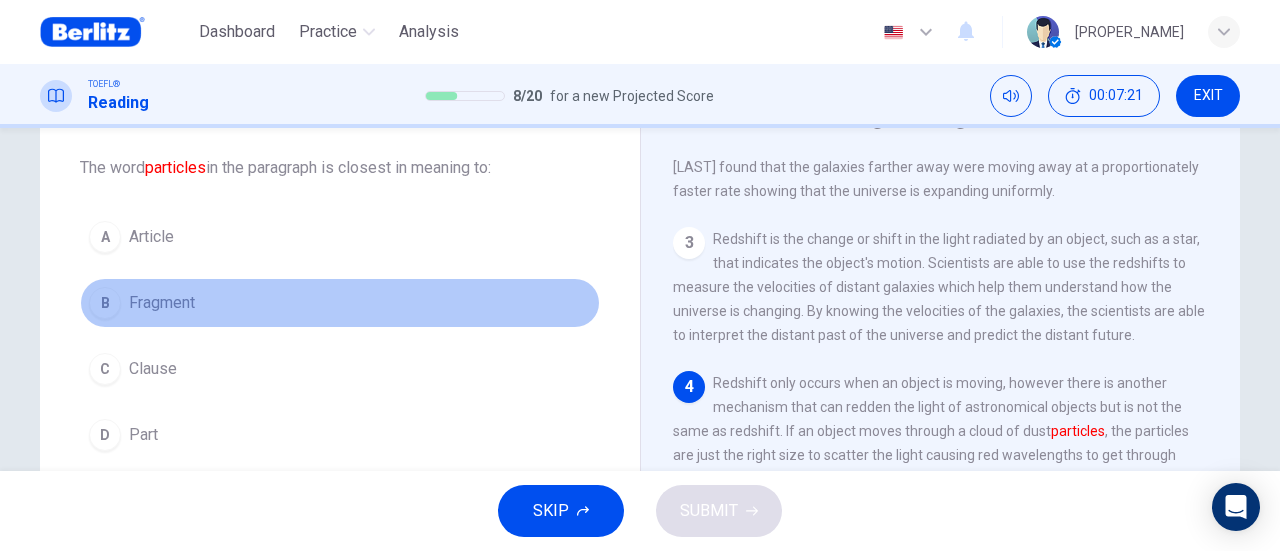 click on "Fragment" at bounding box center (162, 303) 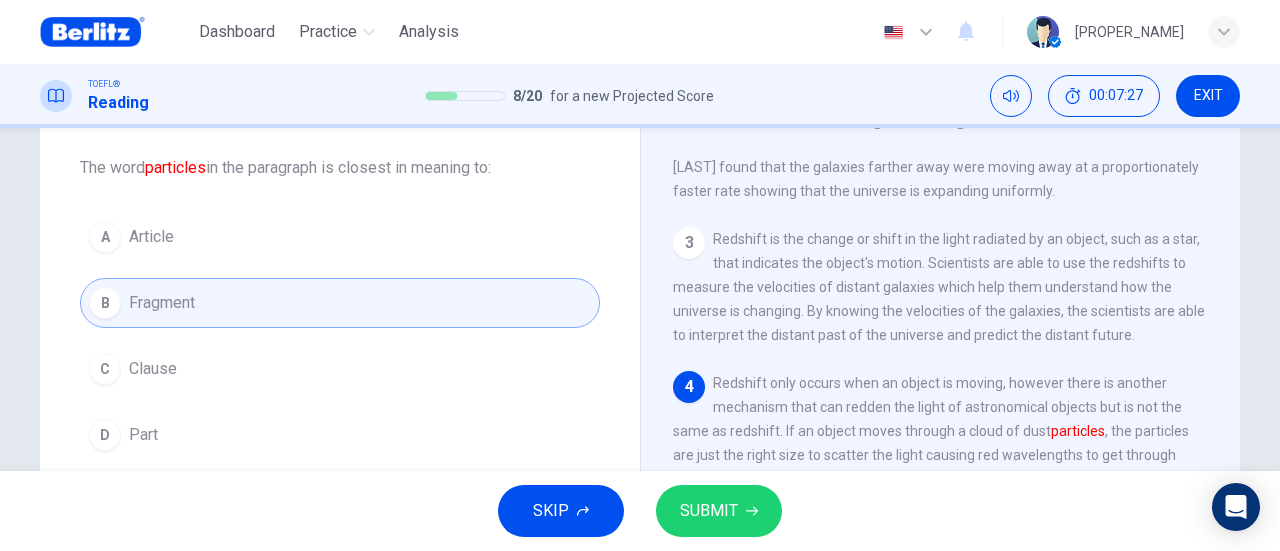 scroll, scrollTop: 200, scrollLeft: 0, axis: vertical 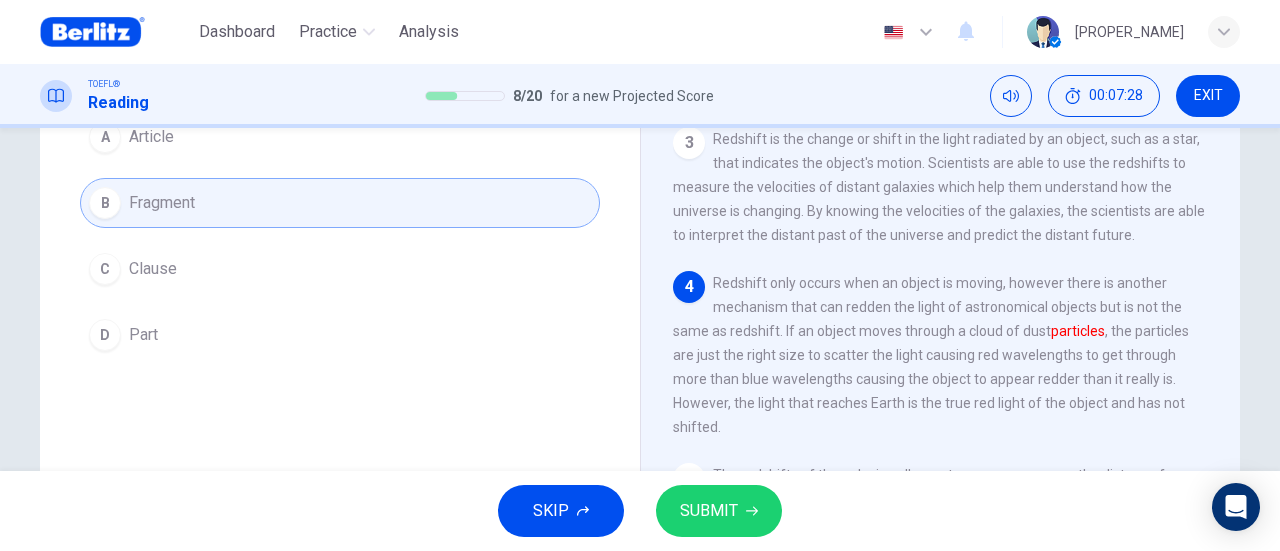 click on "SUBMIT" at bounding box center (709, 511) 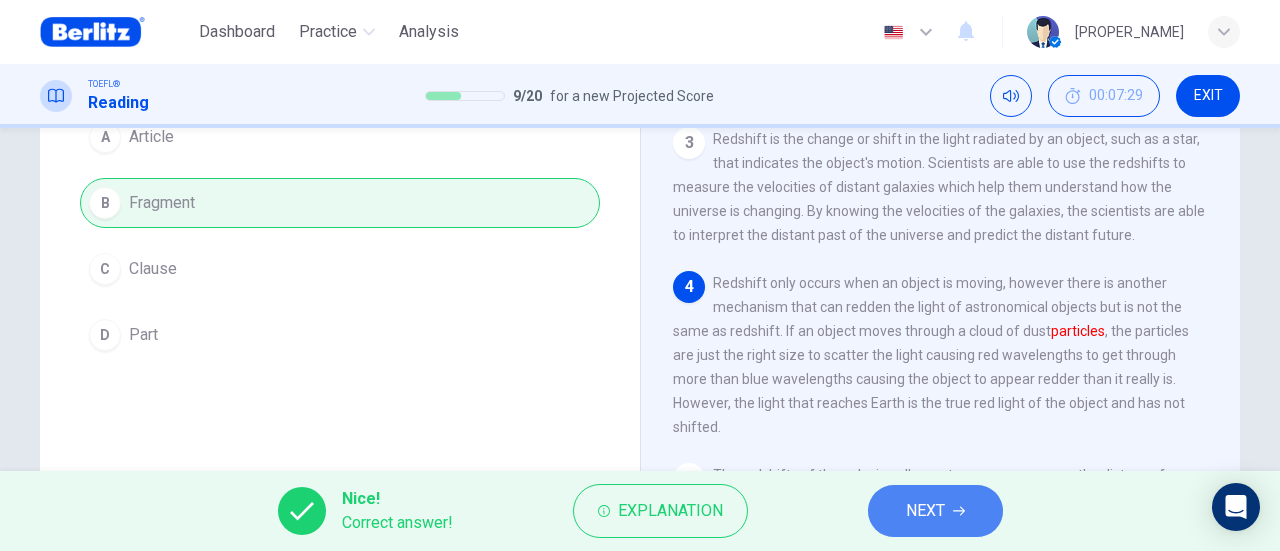 click on "NEXT" at bounding box center [935, 511] 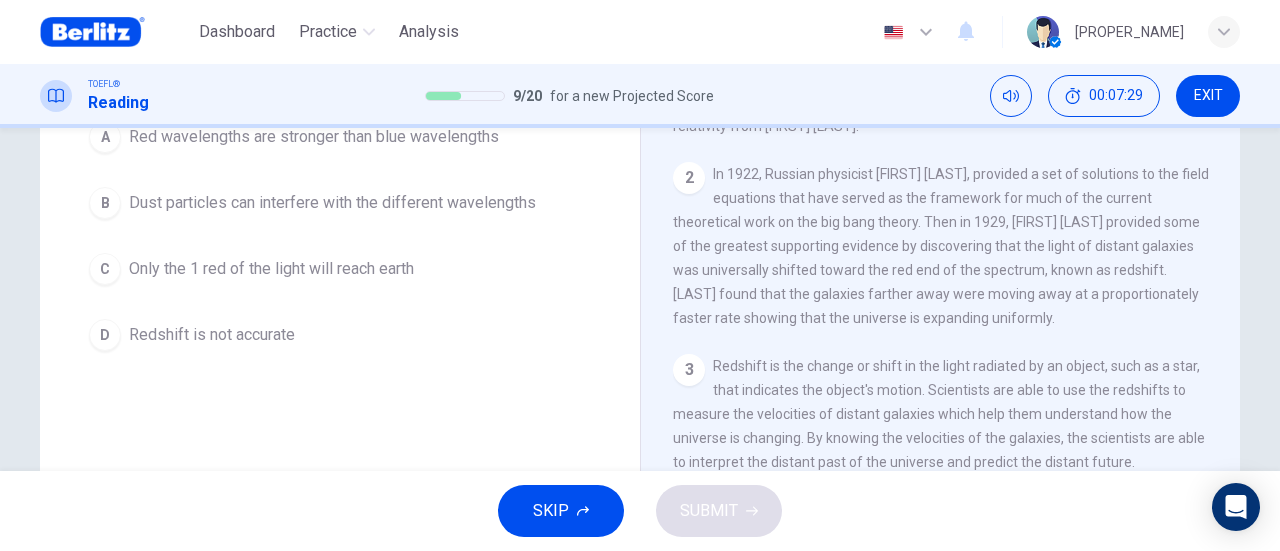 scroll, scrollTop: 0, scrollLeft: 0, axis: both 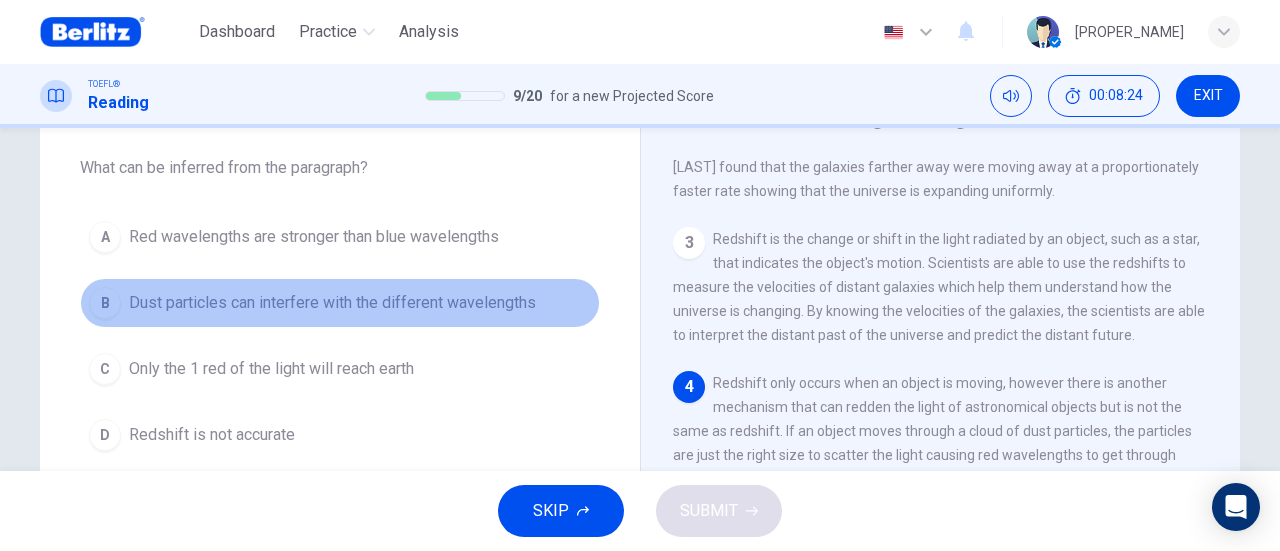 click on "Dust particles can interfere with the different wavelengths" at bounding box center (332, 303) 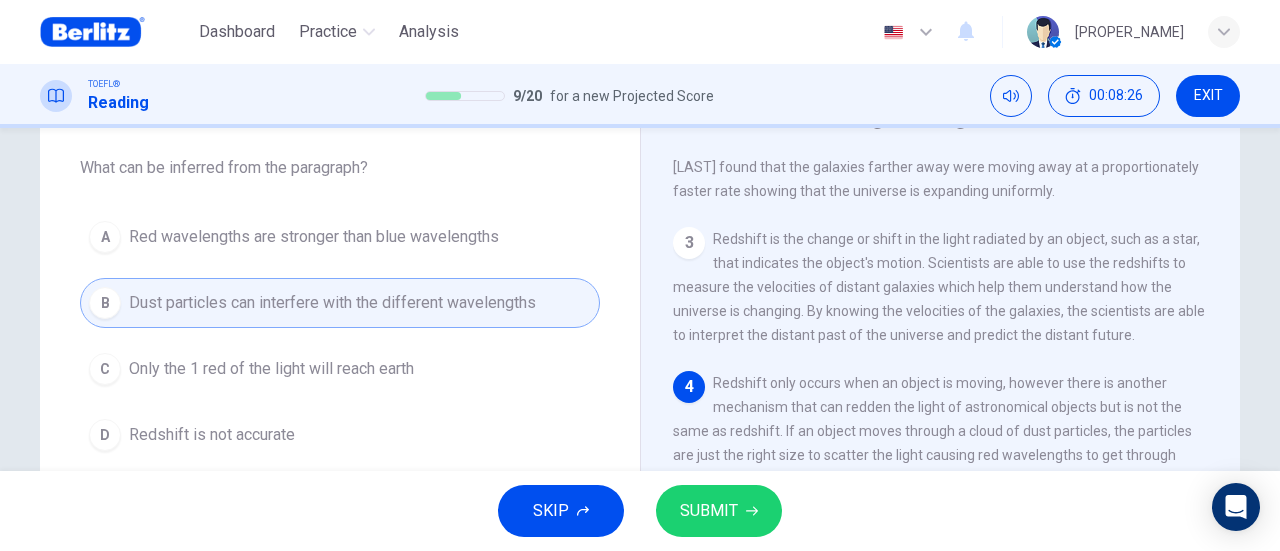 scroll, scrollTop: 200, scrollLeft: 0, axis: vertical 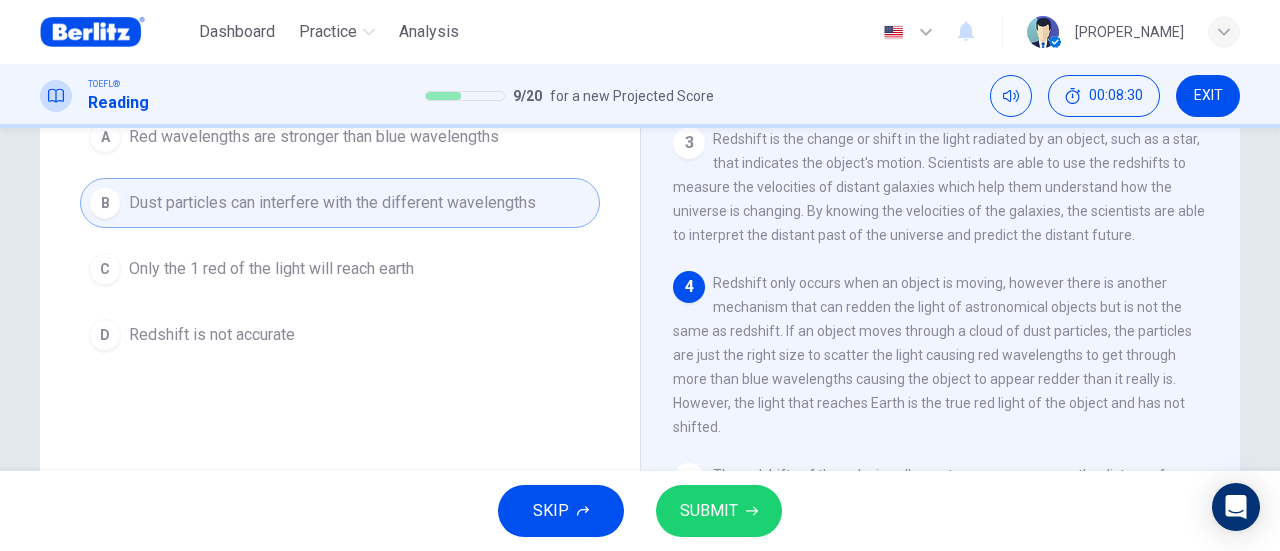 click on "SUBMIT" at bounding box center (709, 511) 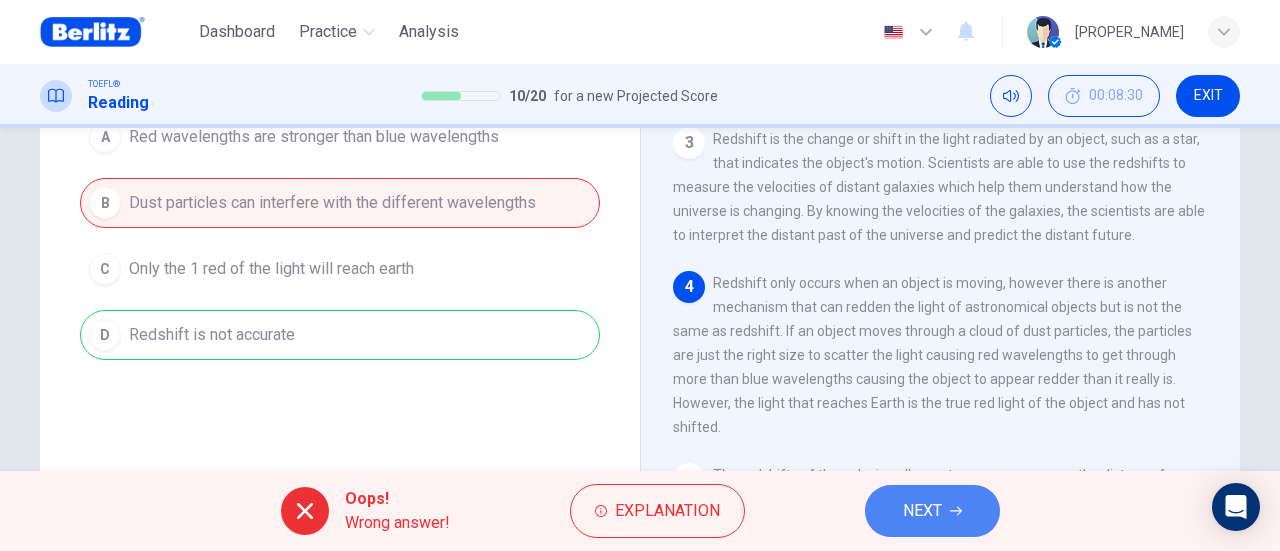 click 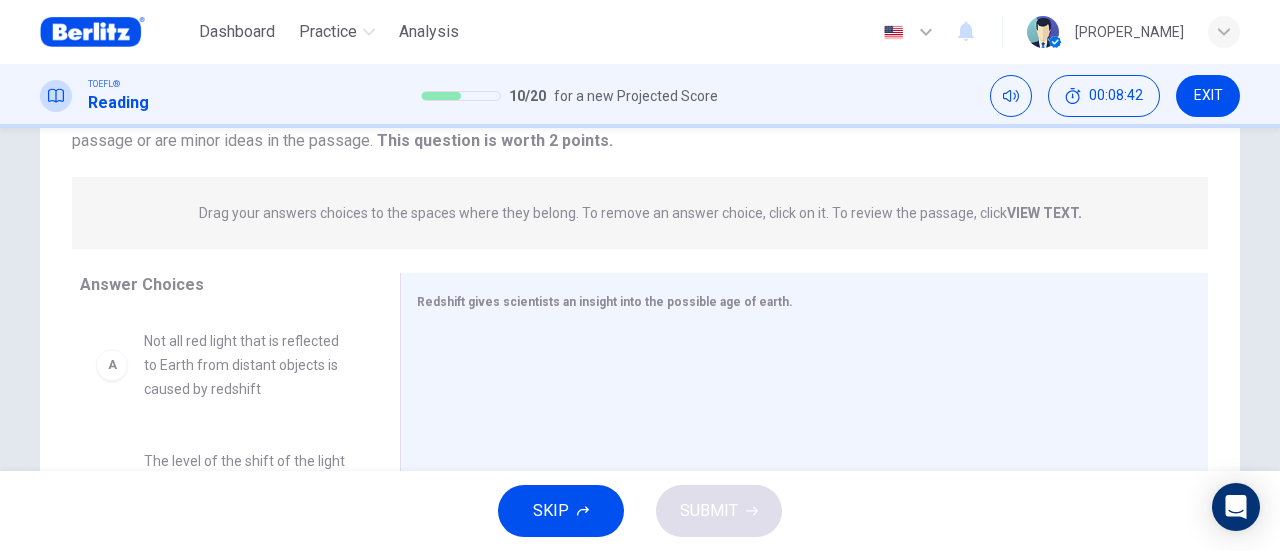 scroll, scrollTop: 100, scrollLeft: 0, axis: vertical 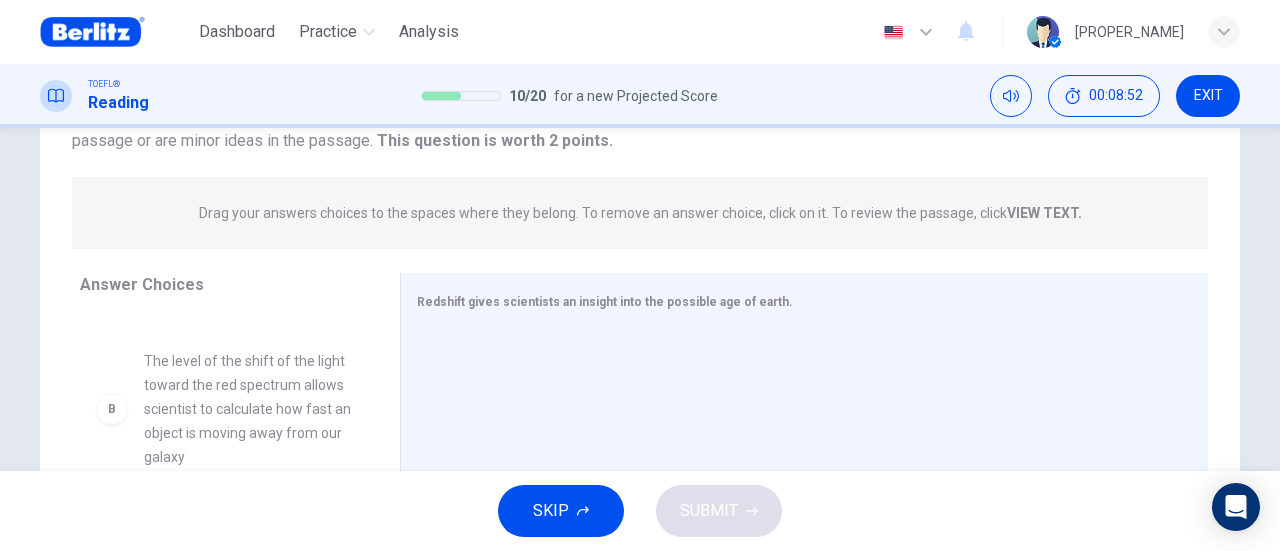 click on "The level of the shift of the light toward the red spectrum allows scientist to calculate how fast an object is moving away from our galaxy" at bounding box center (248, 409) 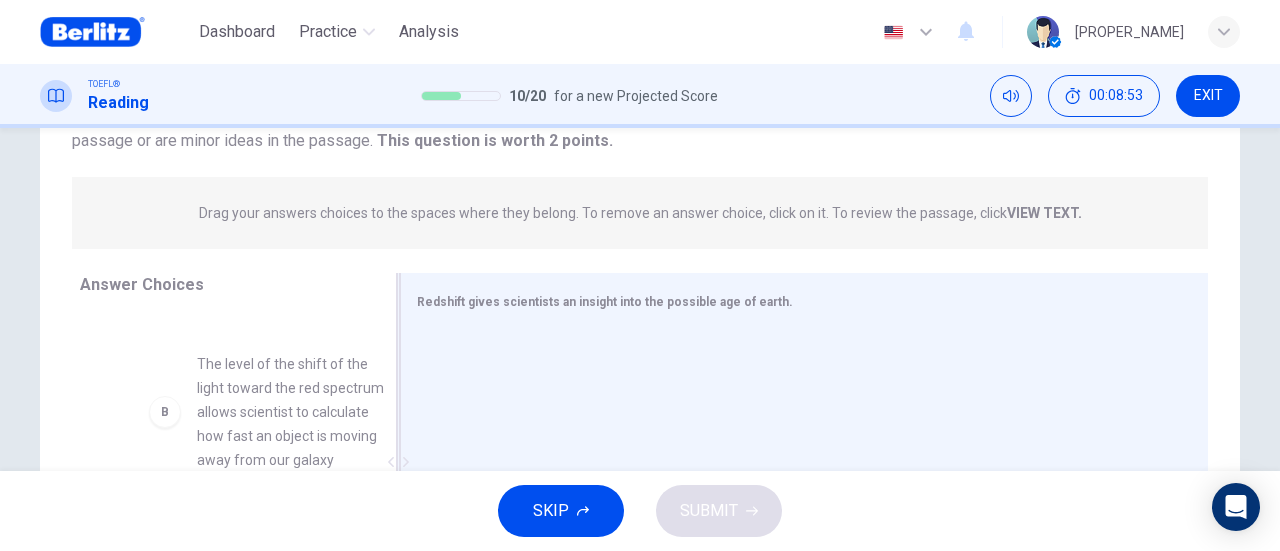 drag, startPoint x: 274, startPoint y: 397, endPoint x: 813, endPoint y: 357, distance: 540.4822 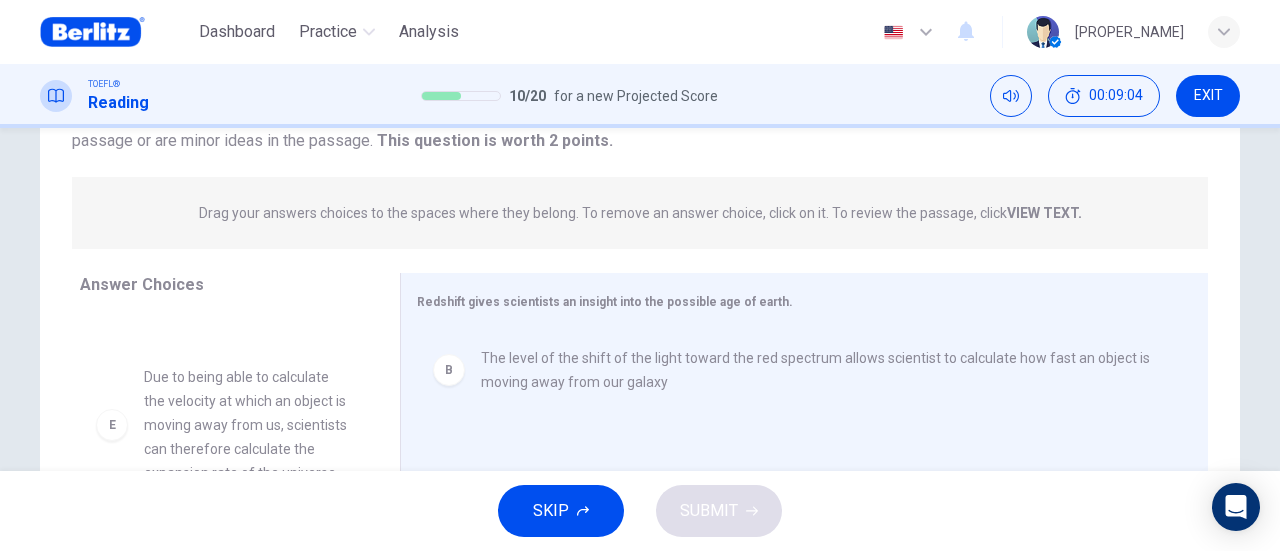 scroll, scrollTop: 324, scrollLeft: 0, axis: vertical 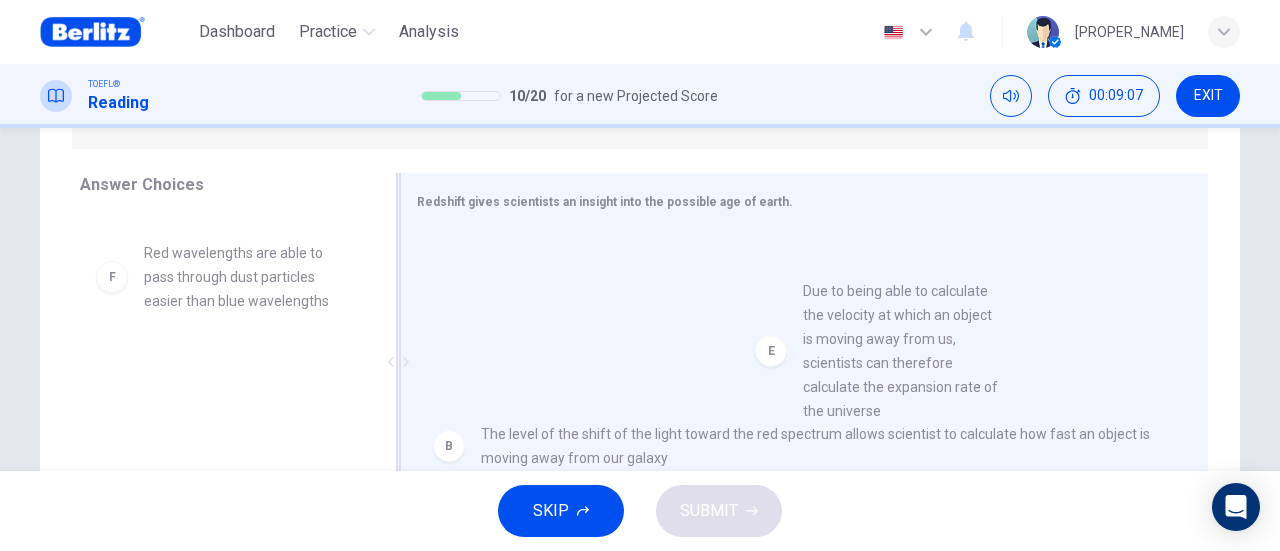 drag, startPoint x: 248, startPoint y: 311, endPoint x: 861, endPoint y: 345, distance: 613.9422 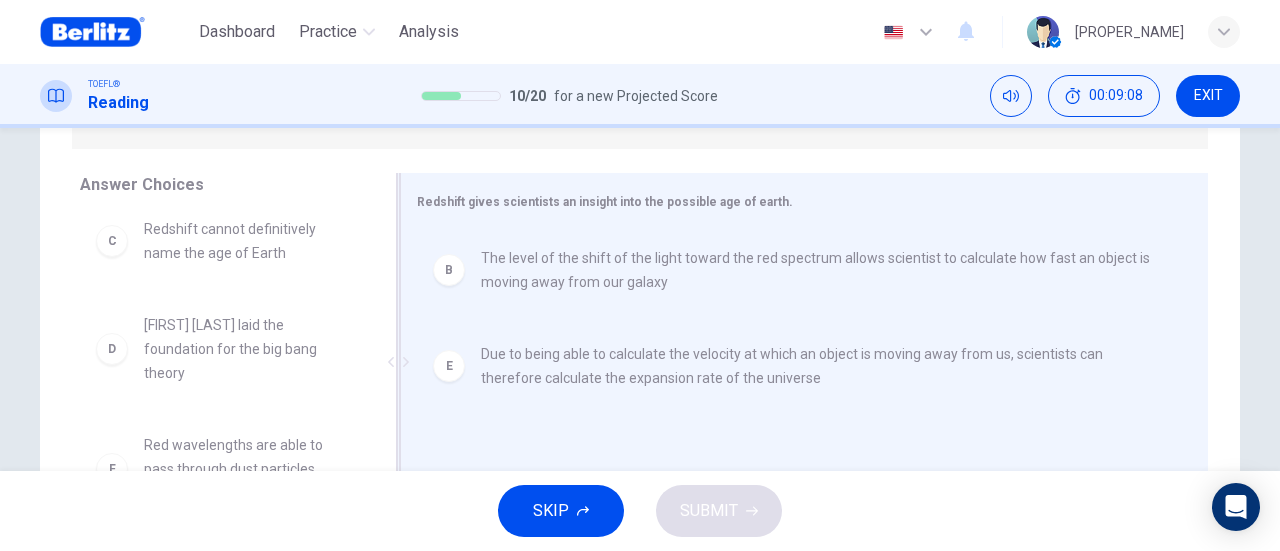 scroll, scrollTop: 132, scrollLeft: 0, axis: vertical 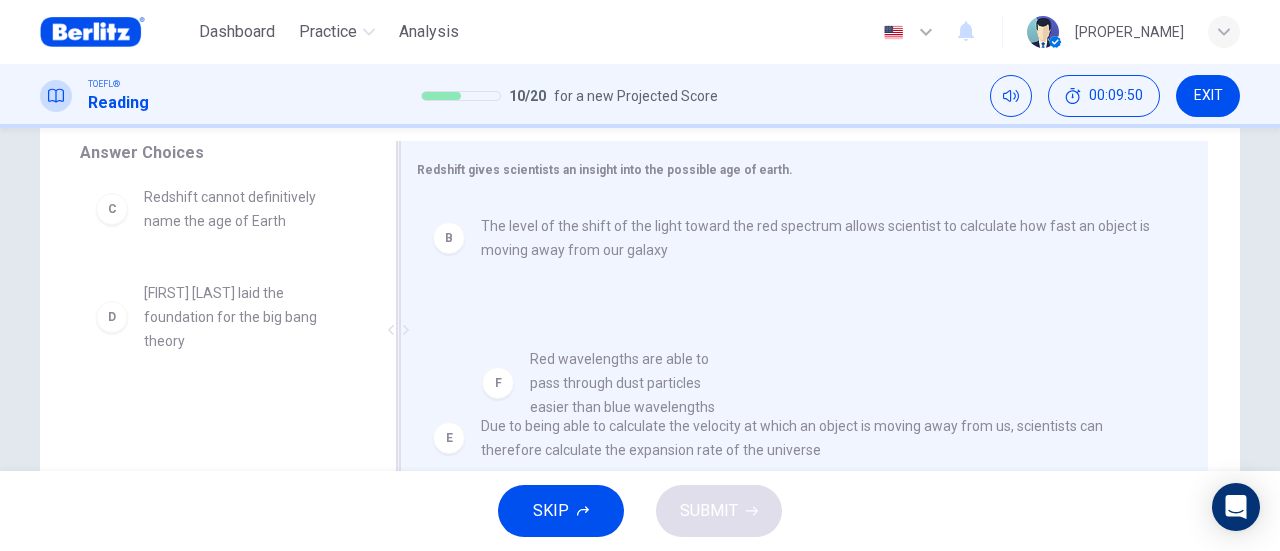 drag, startPoint x: 251, startPoint y: 439, endPoint x: 645, endPoint y: 387, distance: 397.41666 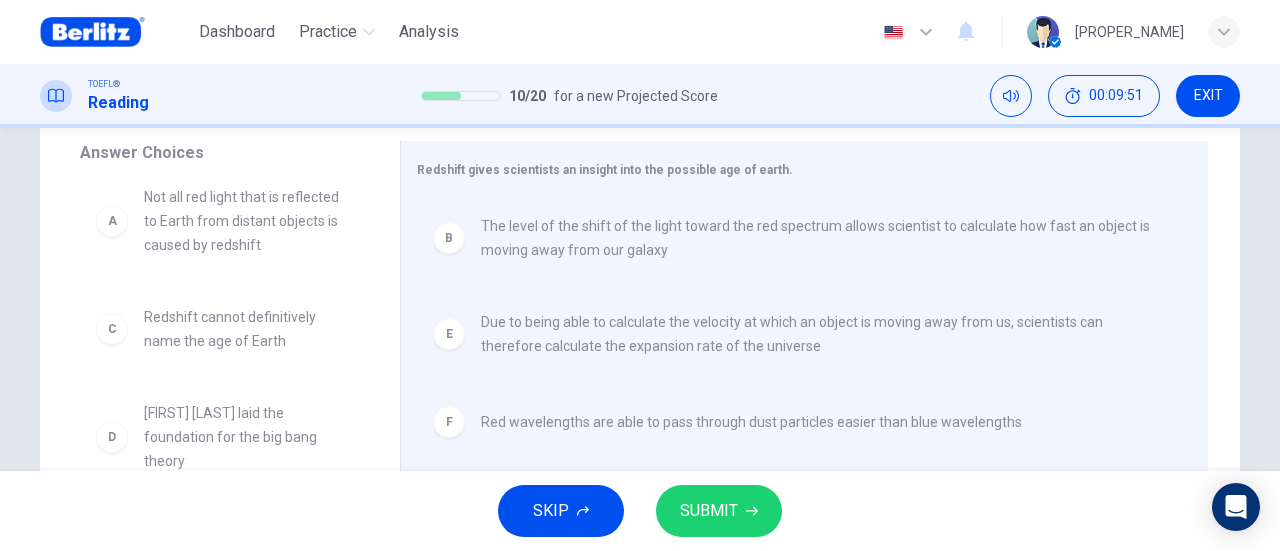 scroll, scrollTop: 12, scrollLeft: 0, axis: vertical 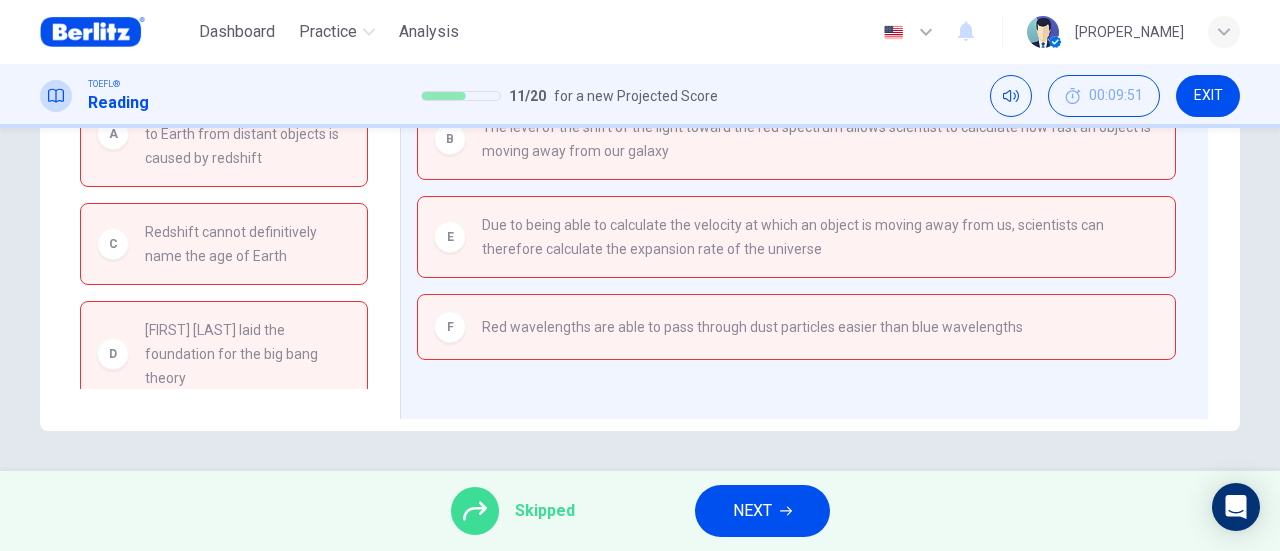 click on "EXIT" at bounding box center [1208, 96] 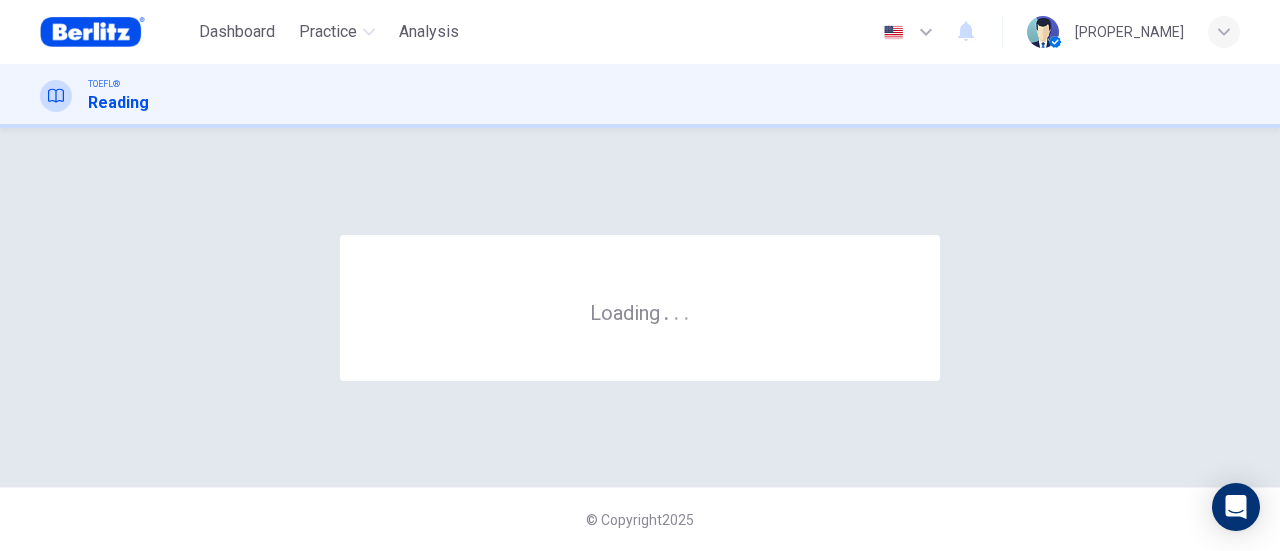 scroll, scrollTop: 0, scrollLeft: 0, axis: both 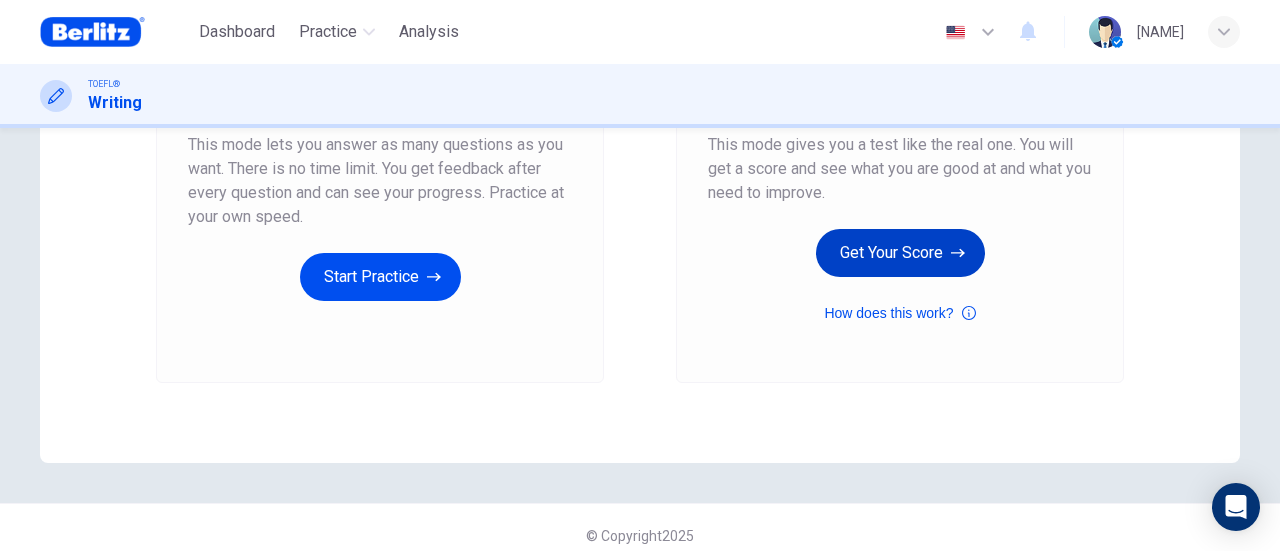 click on "Get Your Score" at bounding box center (900, 253) 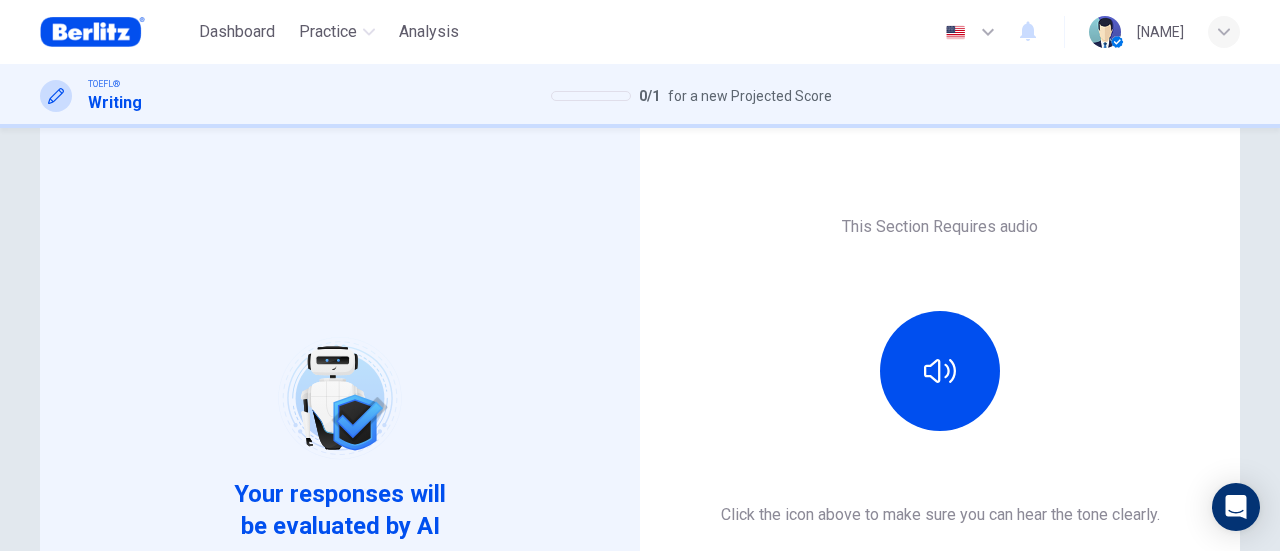 scroll, scrollTop: 200, scrollLeft: 0, axis: vertical 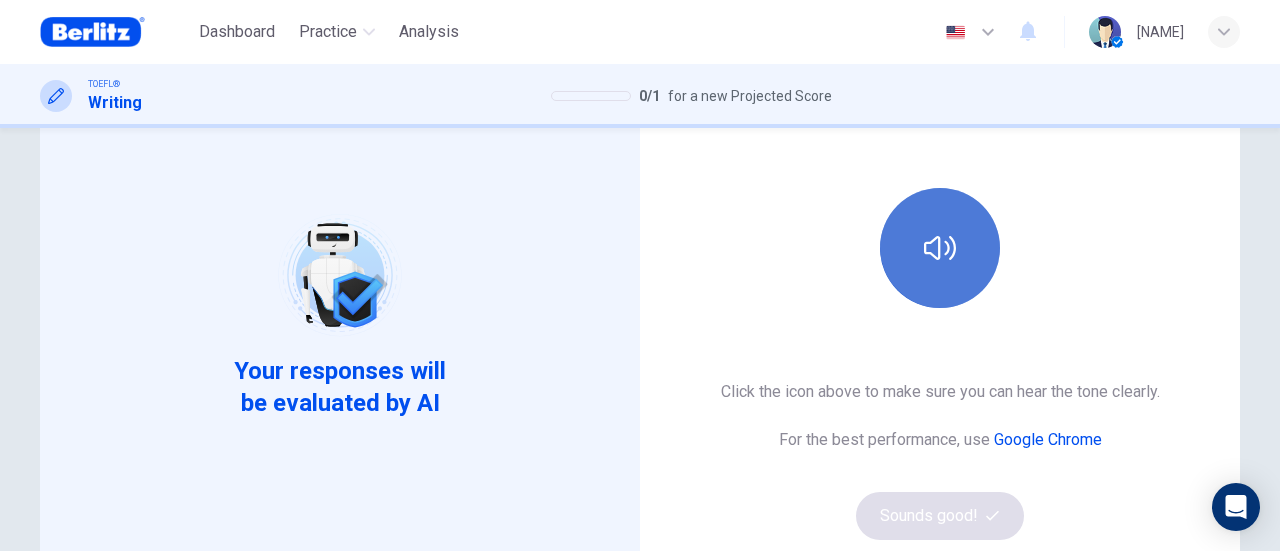 click 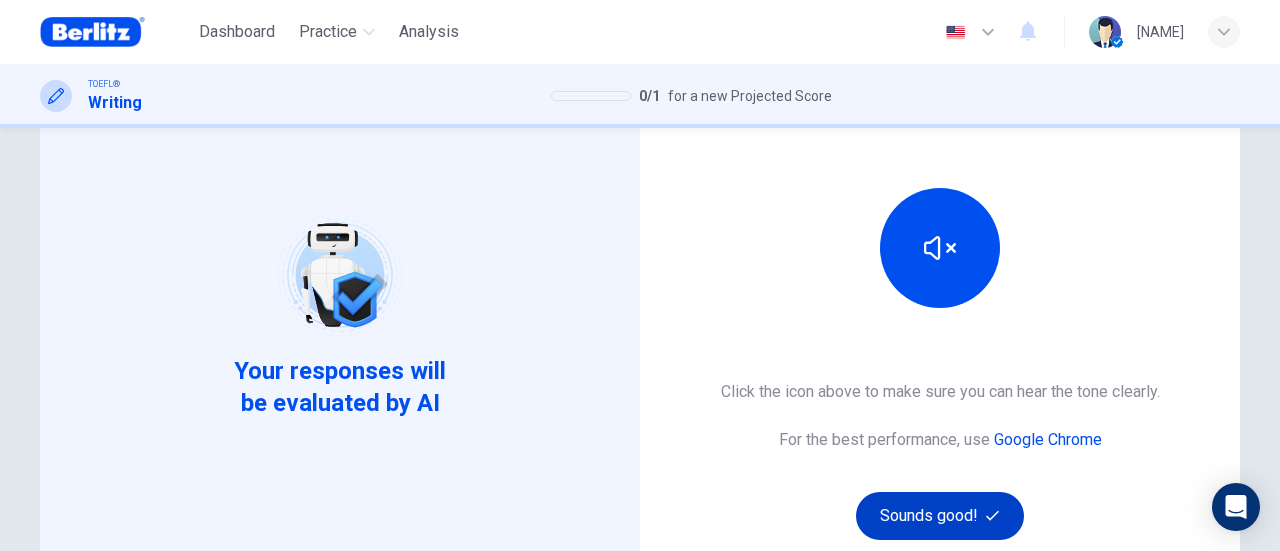 click on "Sounds good!" at bounding box center [940, 516] 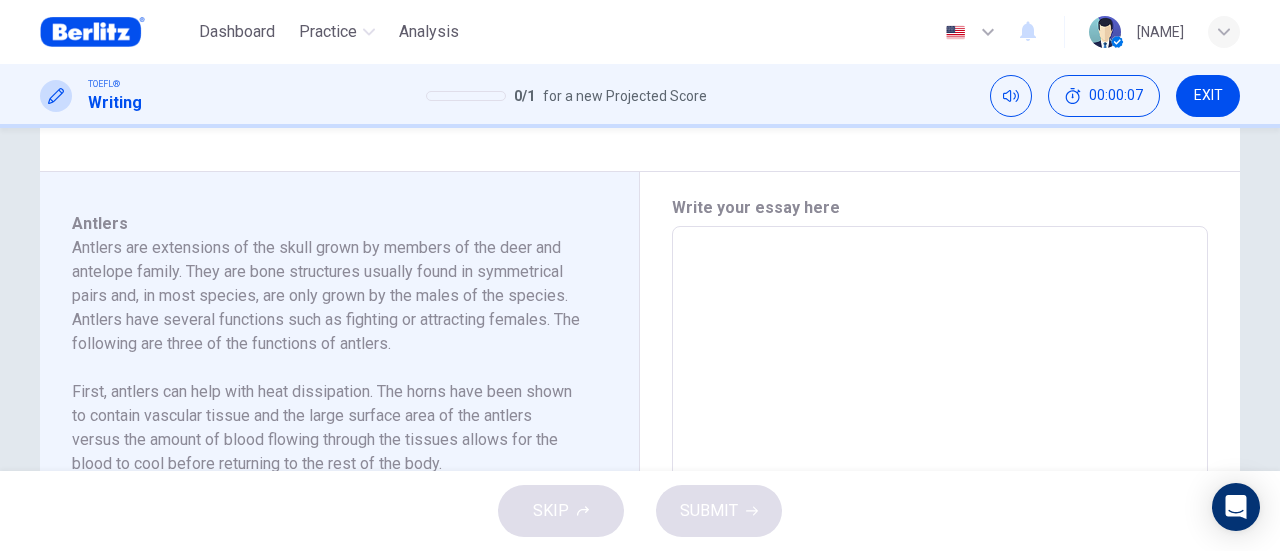 scroll, scrollTop: 400, scrollLeft: 0, axis: vertical 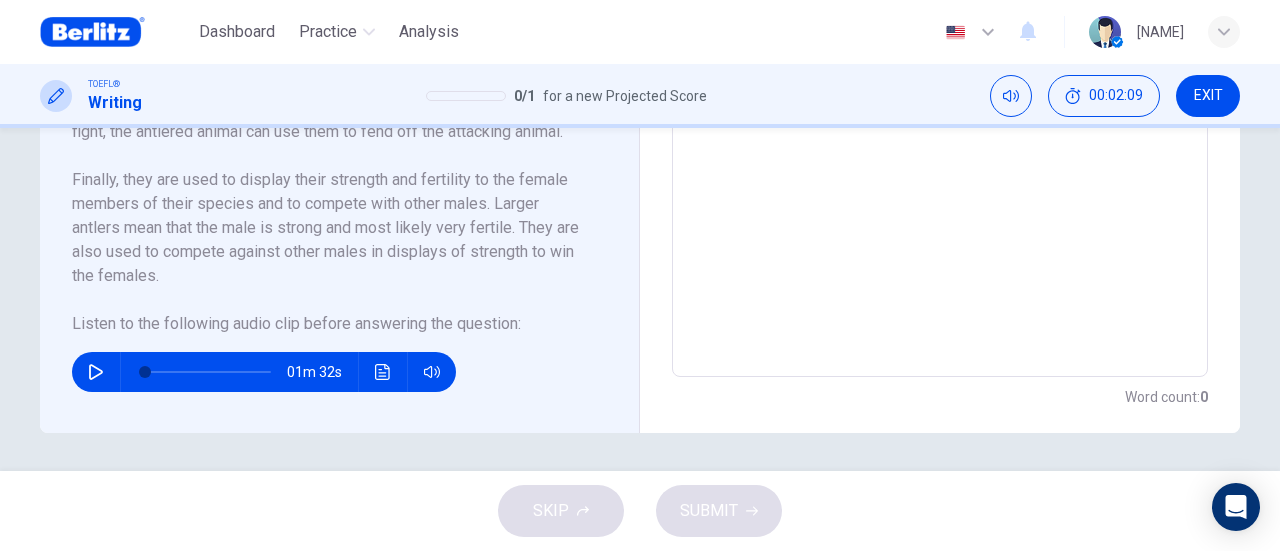 click 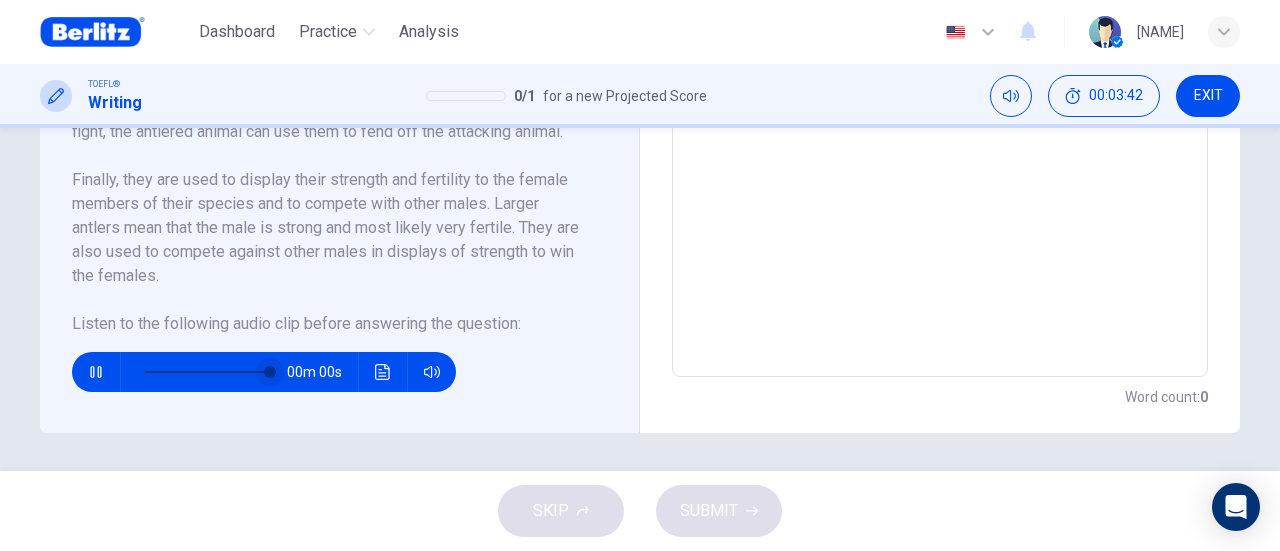 type on "*" 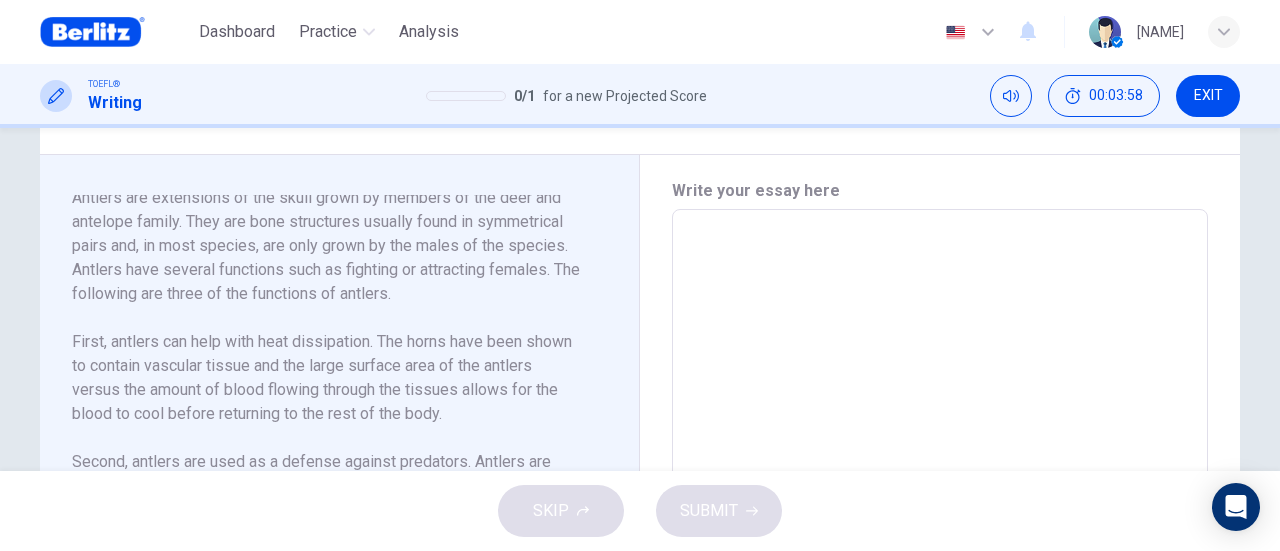 scroll, scrollTop: 300, scrollLeft: 0, axis: vertical 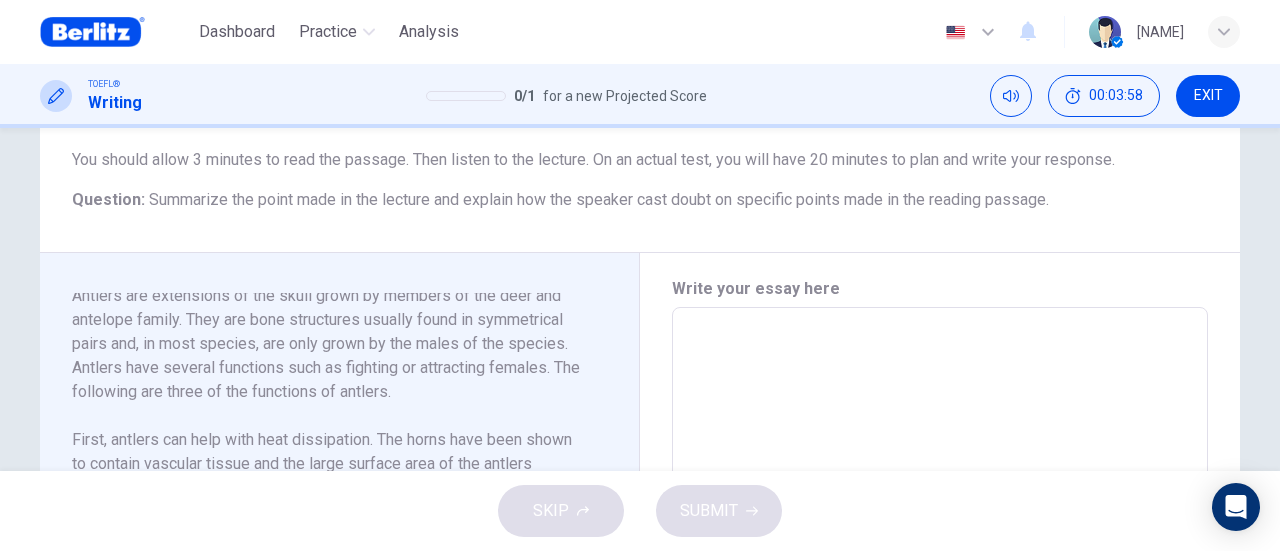 click at bounding box center [940, 592] 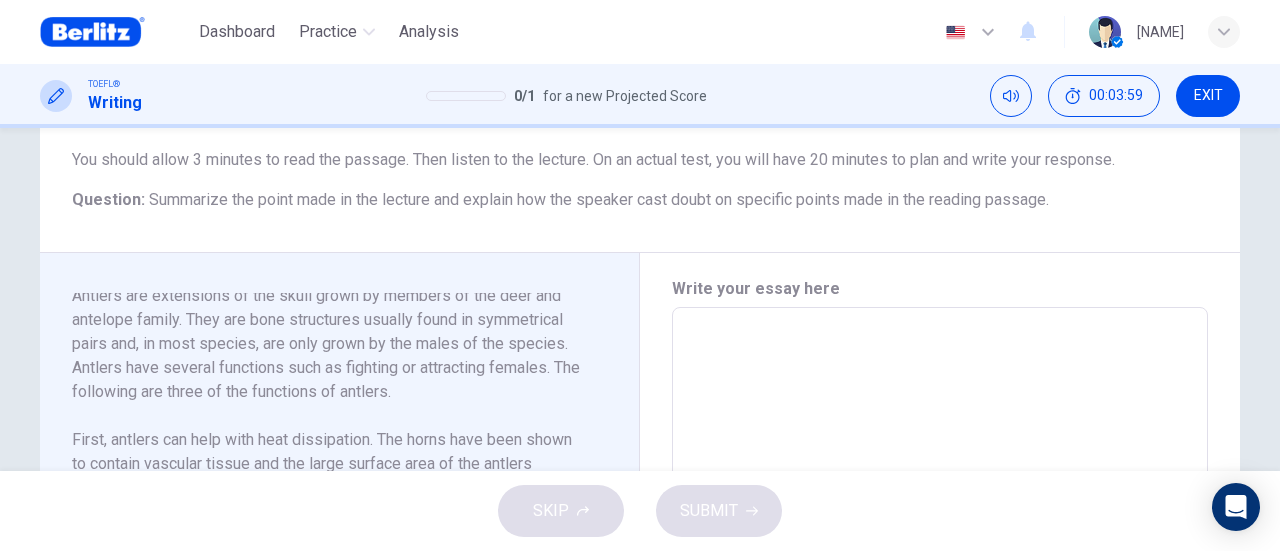 type on "*" 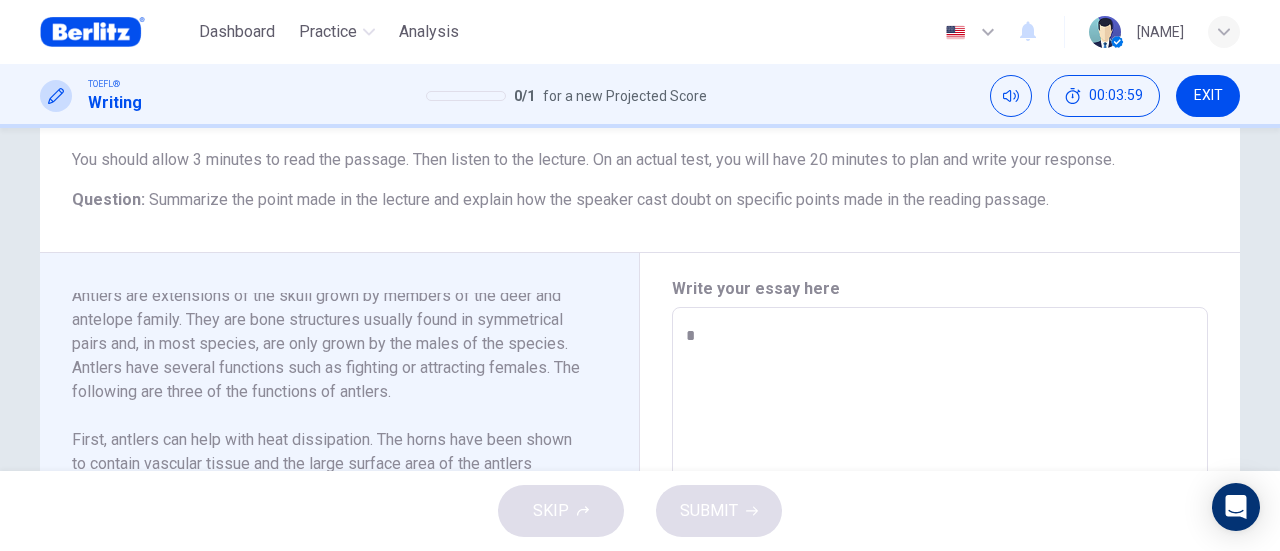 type on "*" 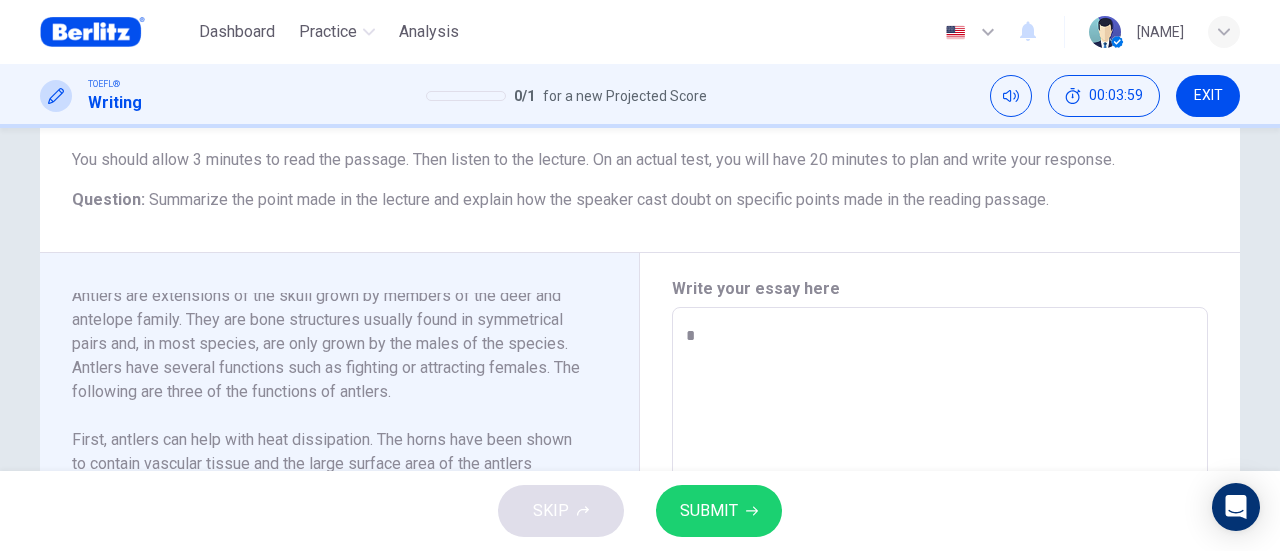 type on "**" 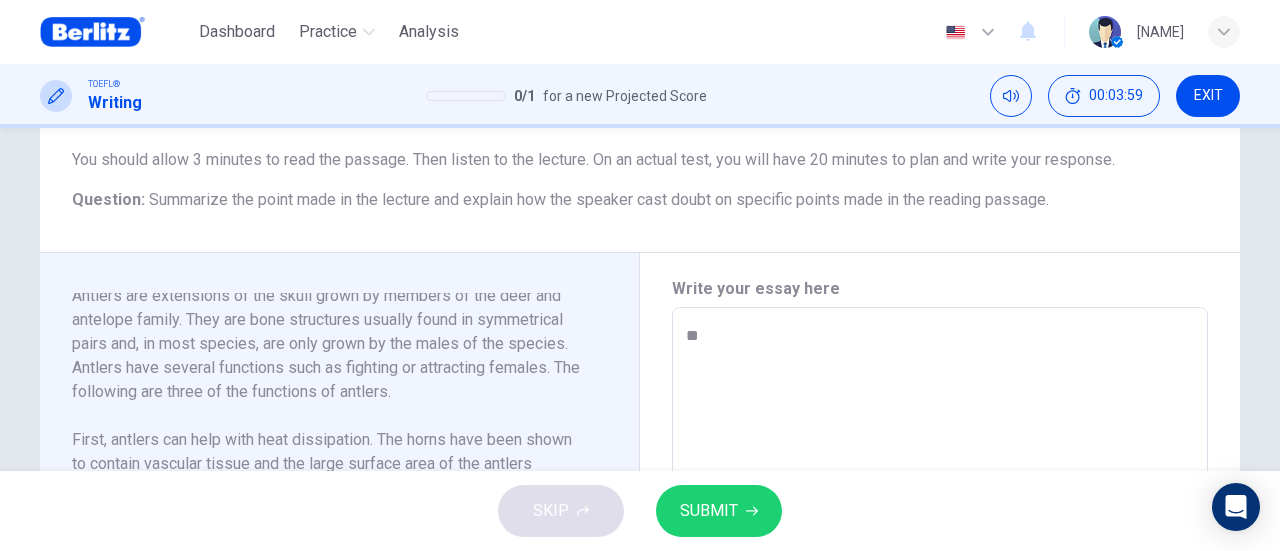 type on "*" 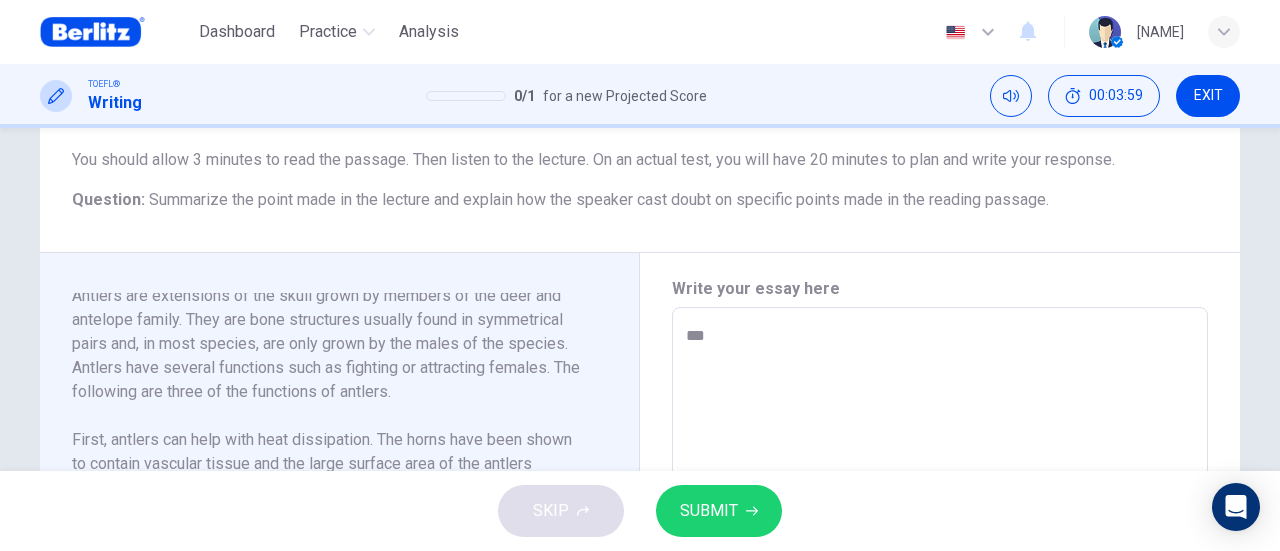 type on "*" 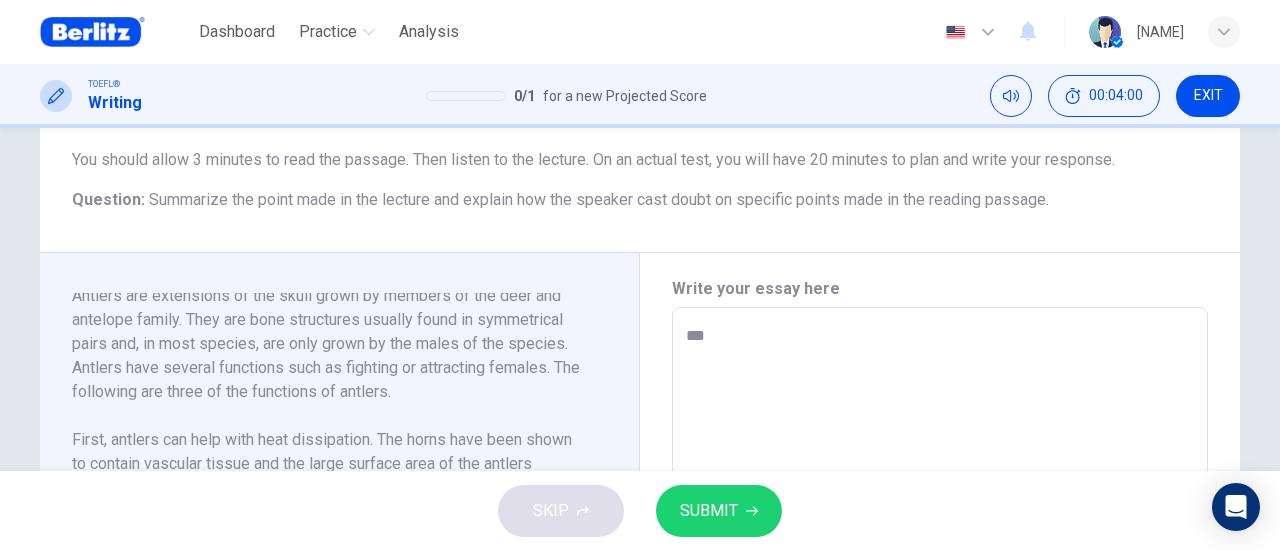 type on "***" 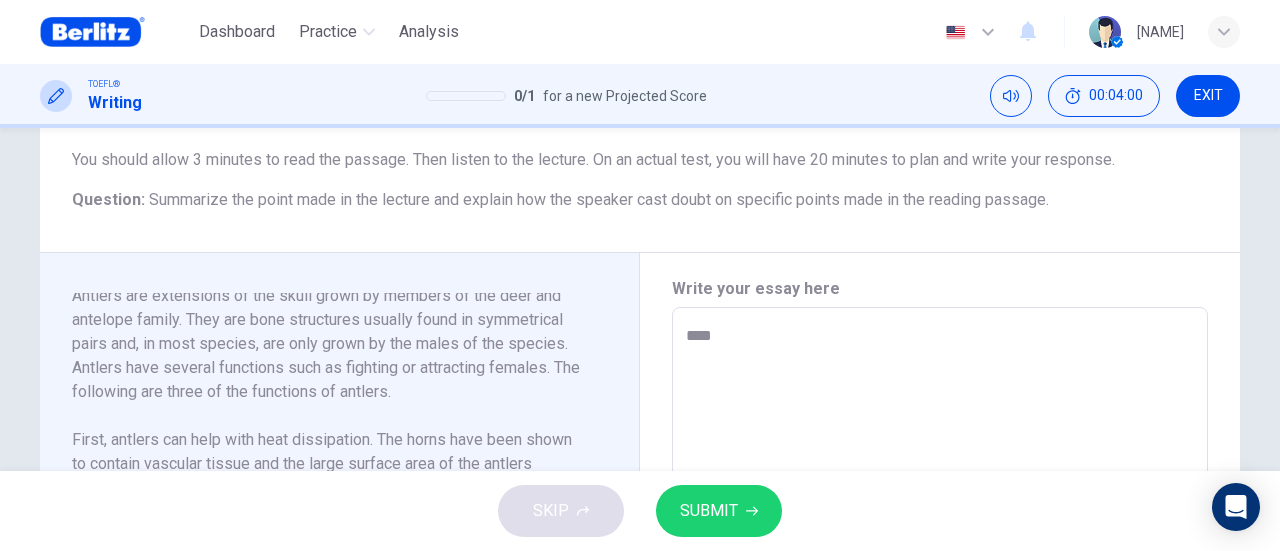 type on "*" 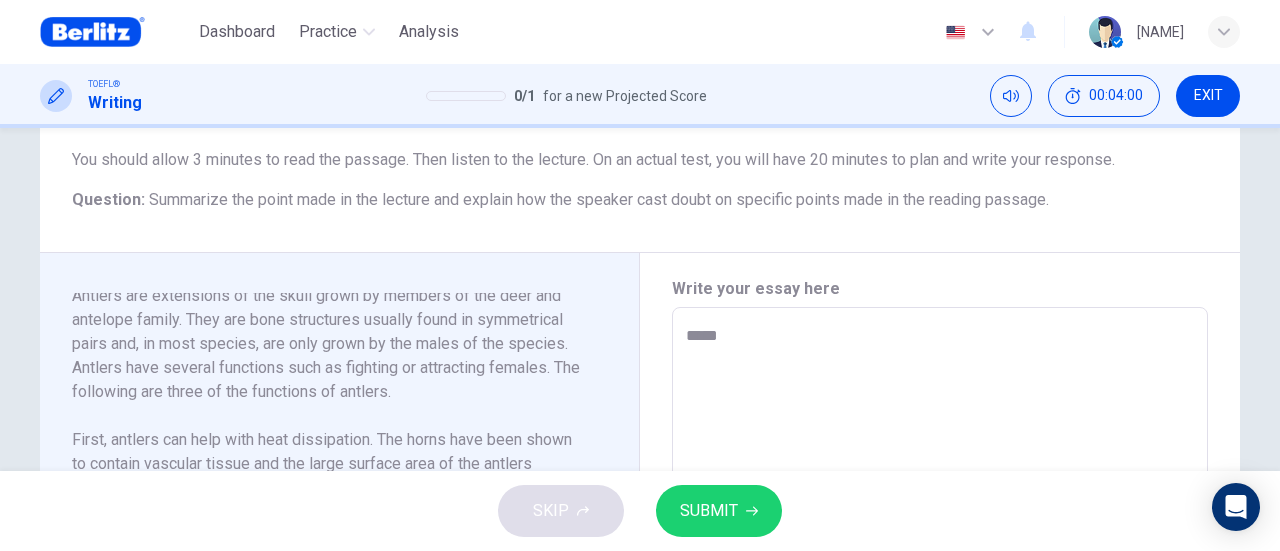 type on "*" 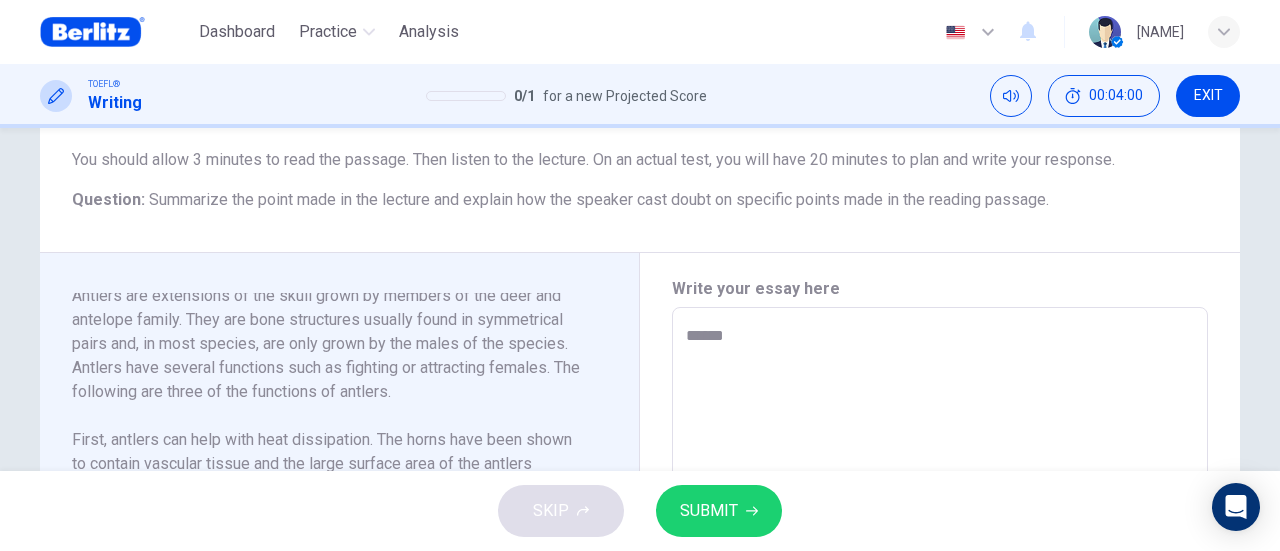 type on "*" 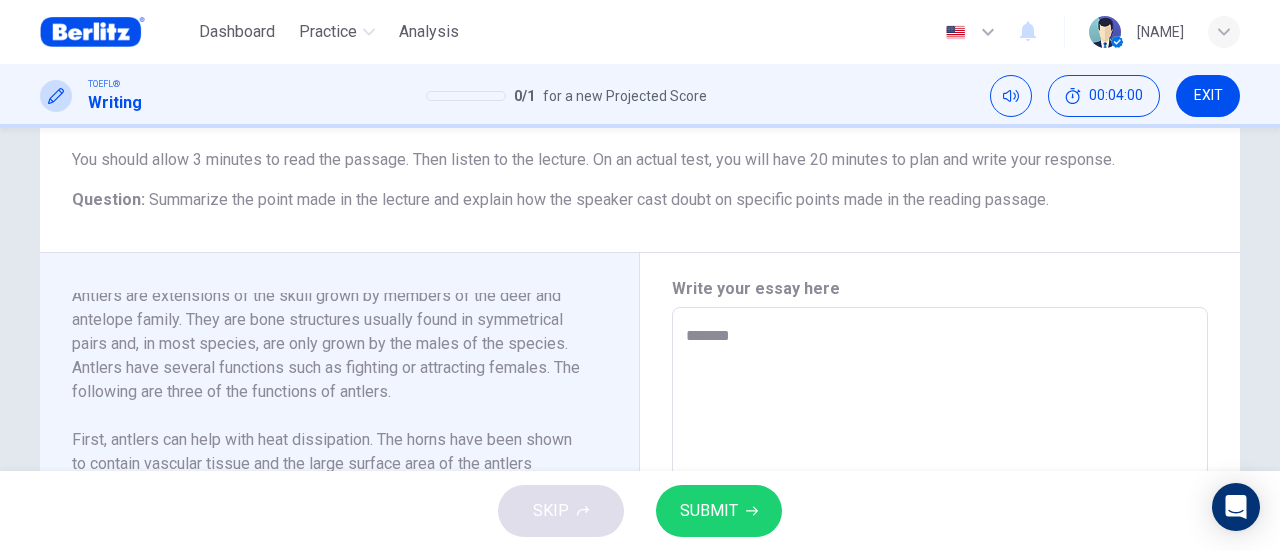 type on "*" 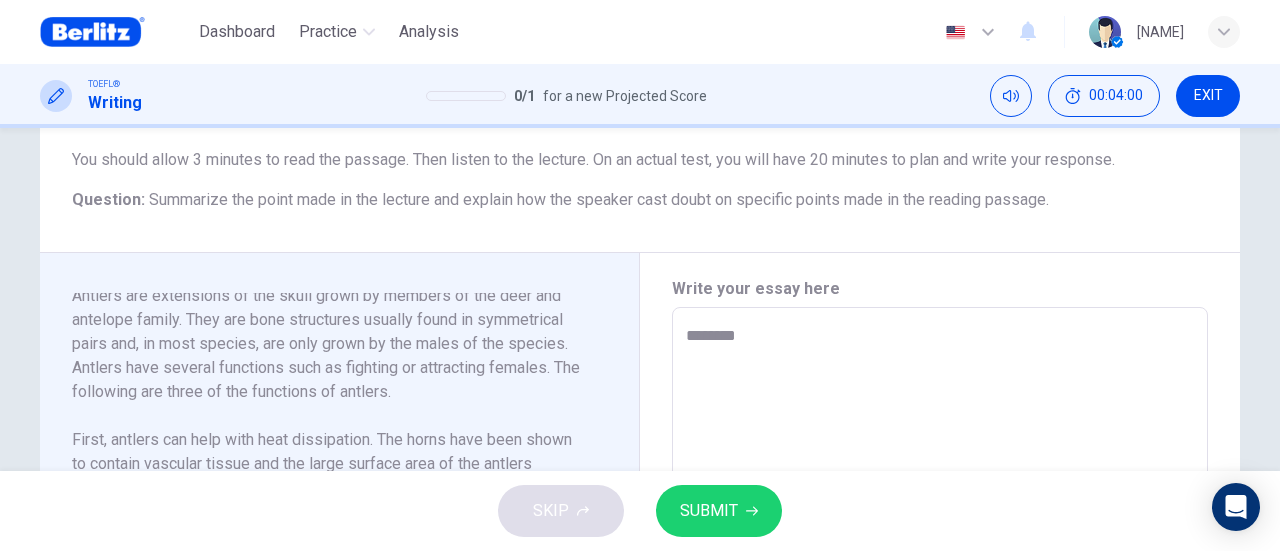 type on "*" 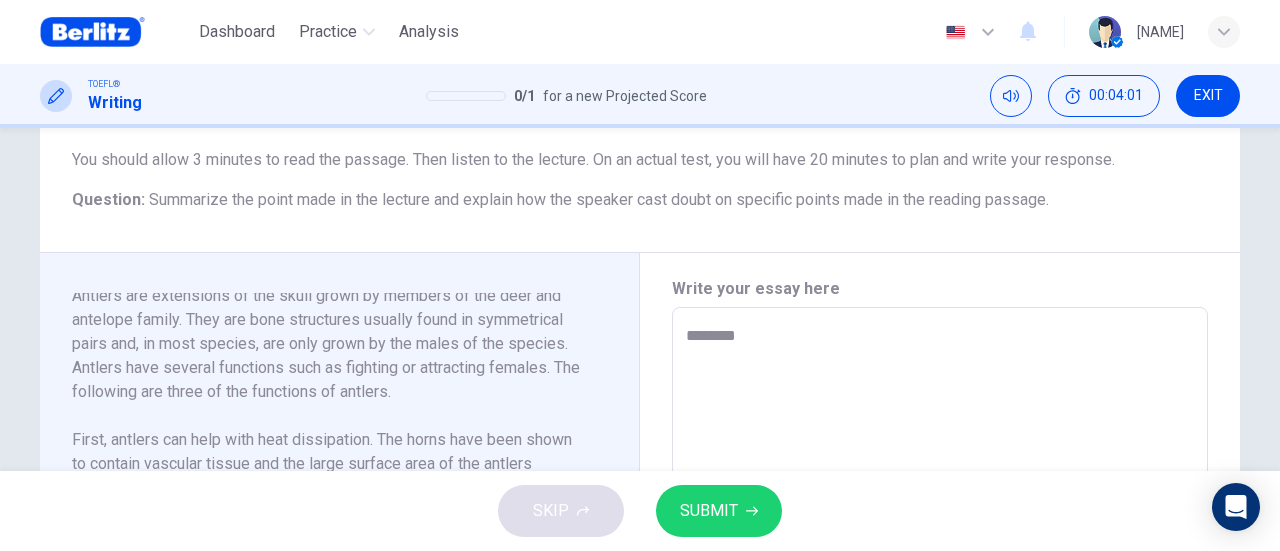 type on "*********" 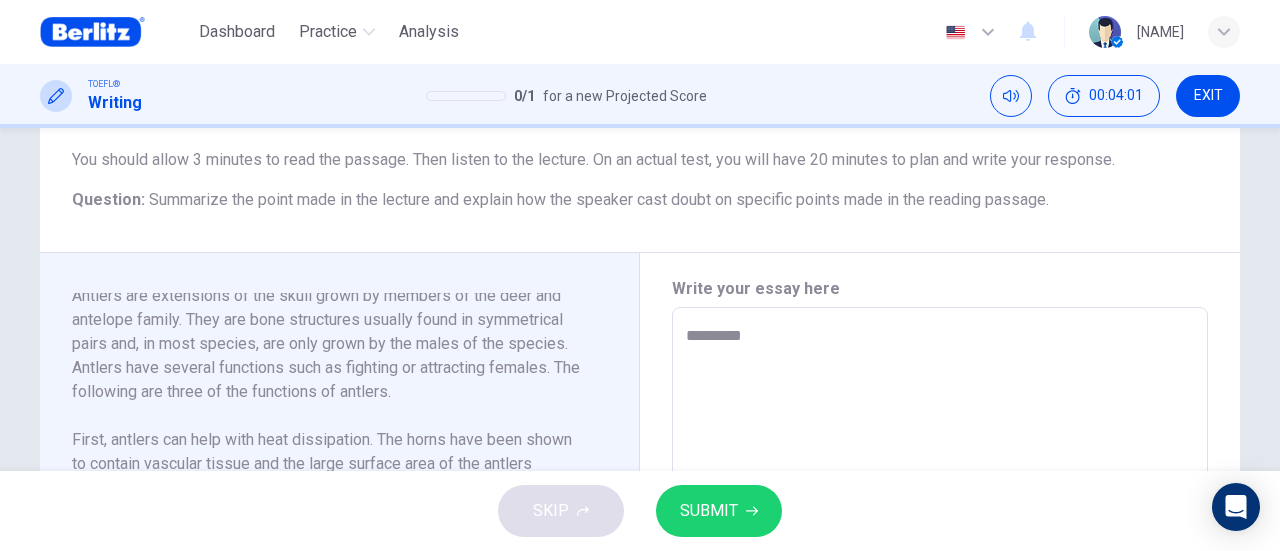 type on "*" 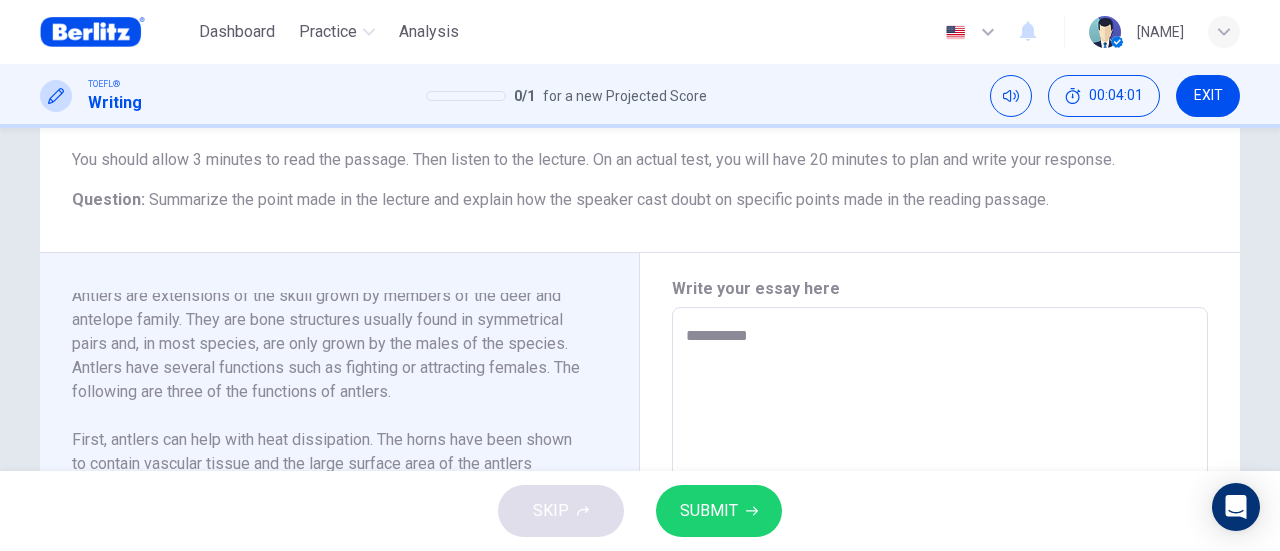 type on "*" 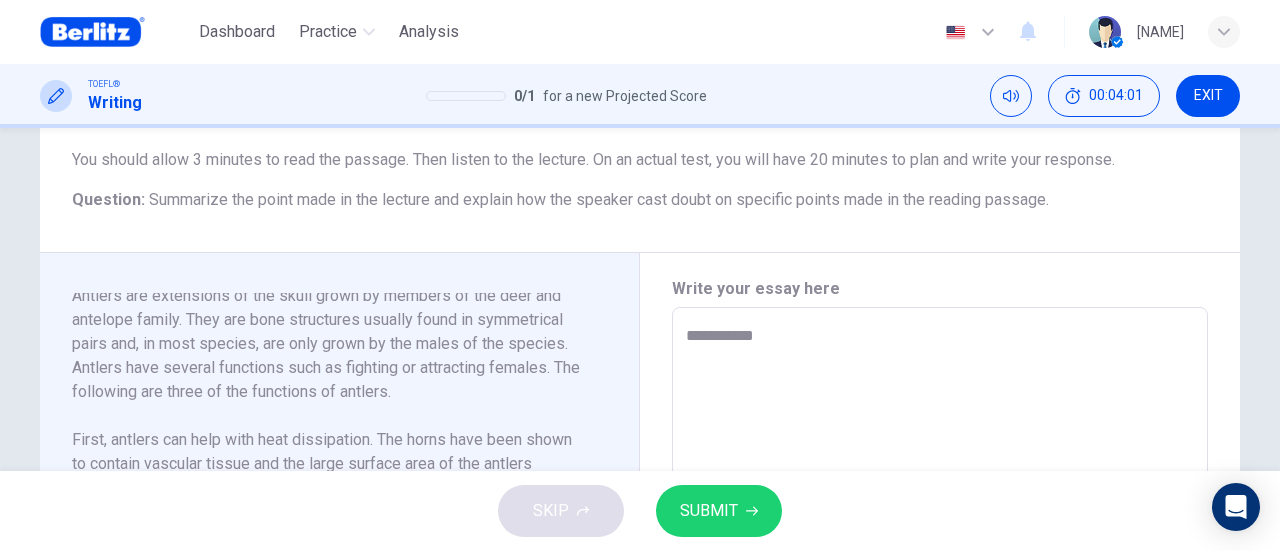type on "**********" 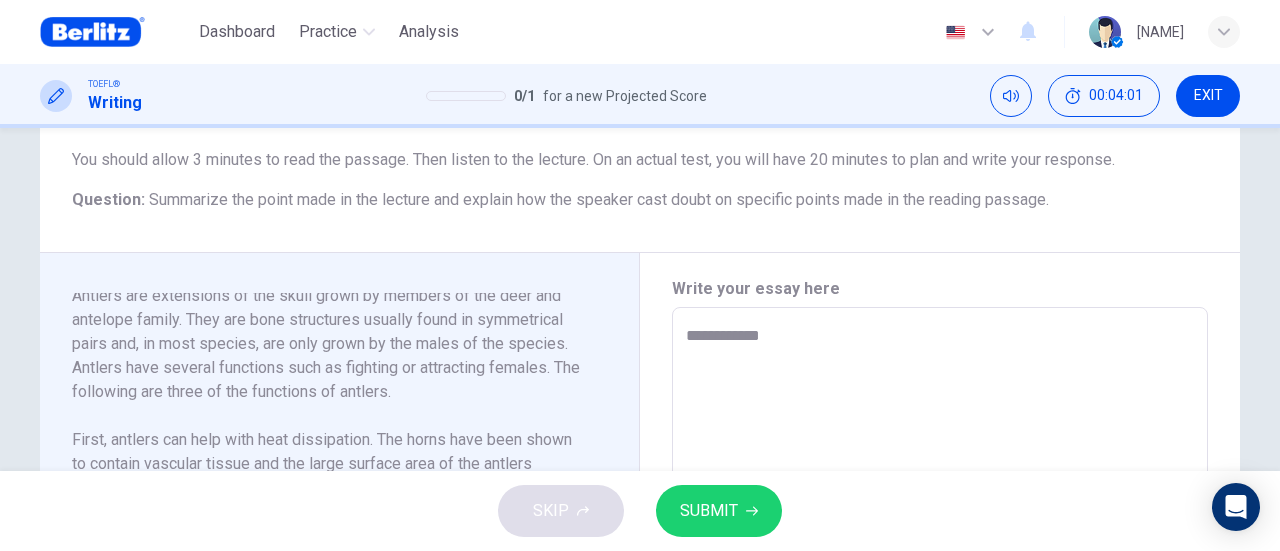 type on "*" 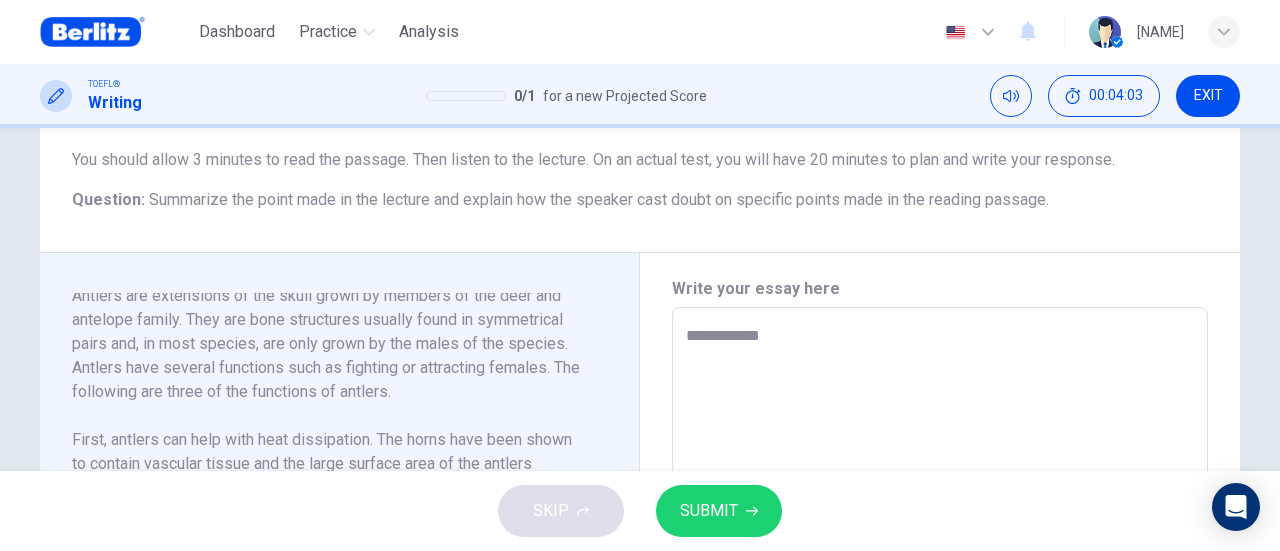 type on "**********" 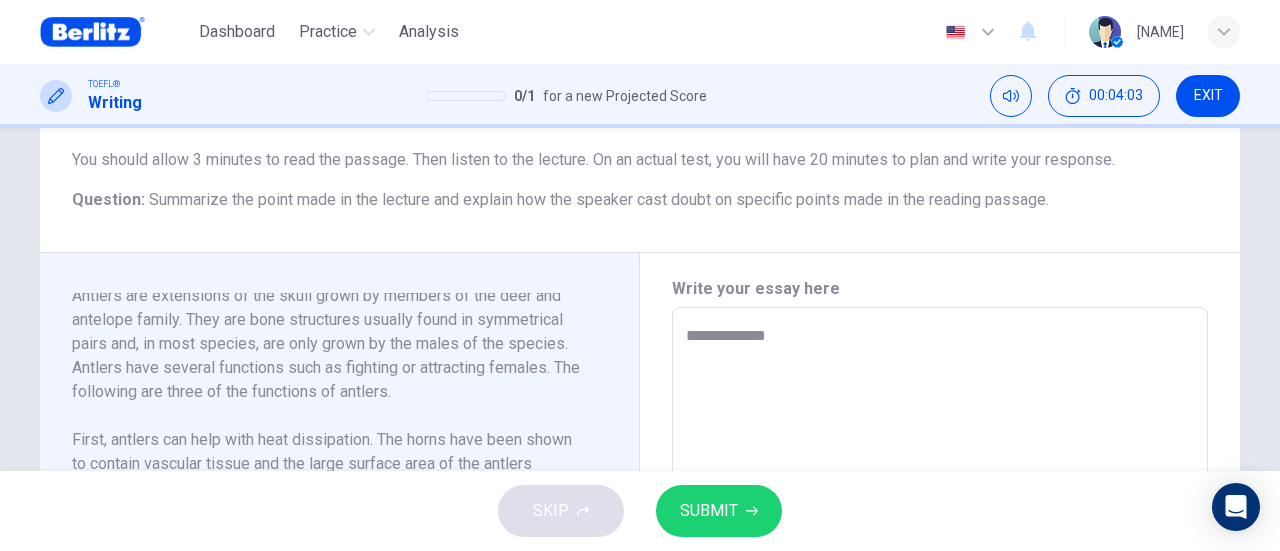 type on "**********" 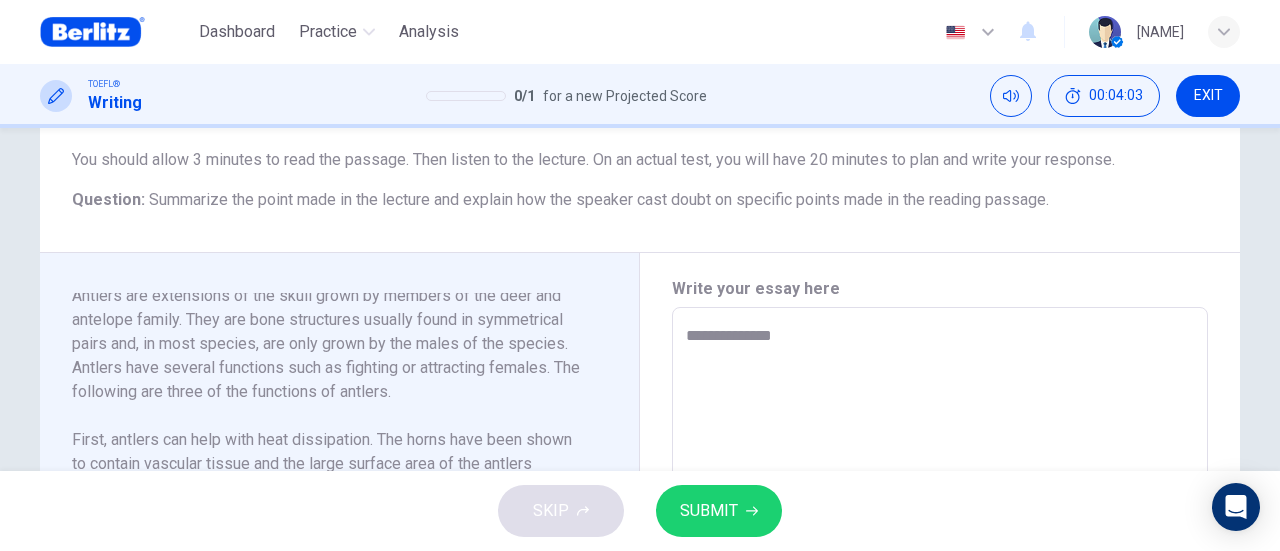type on "*" 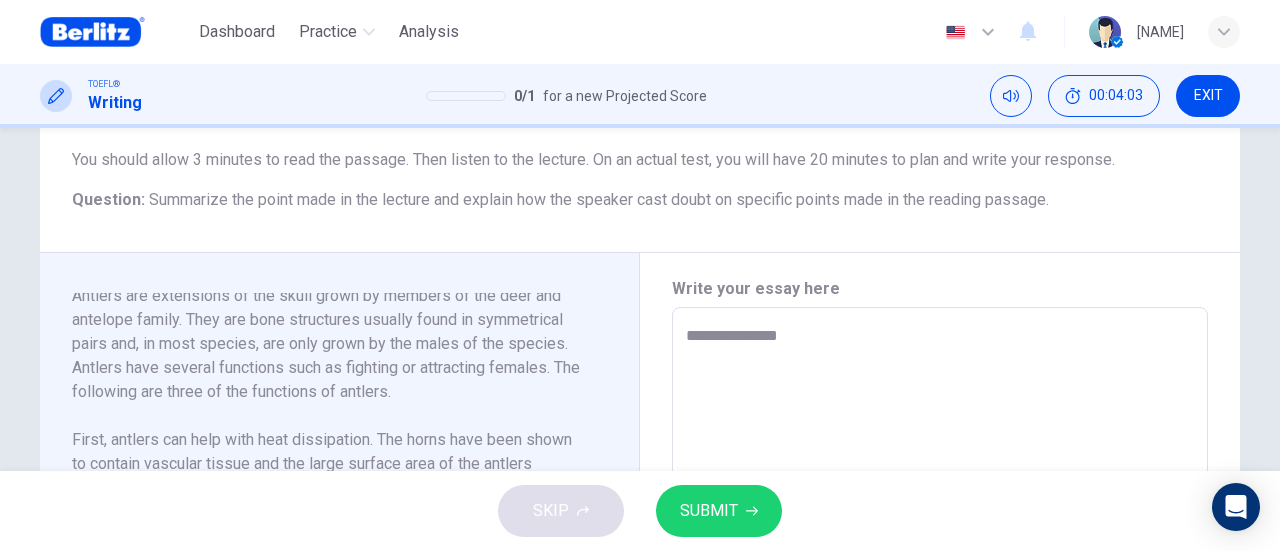 type on "**********" 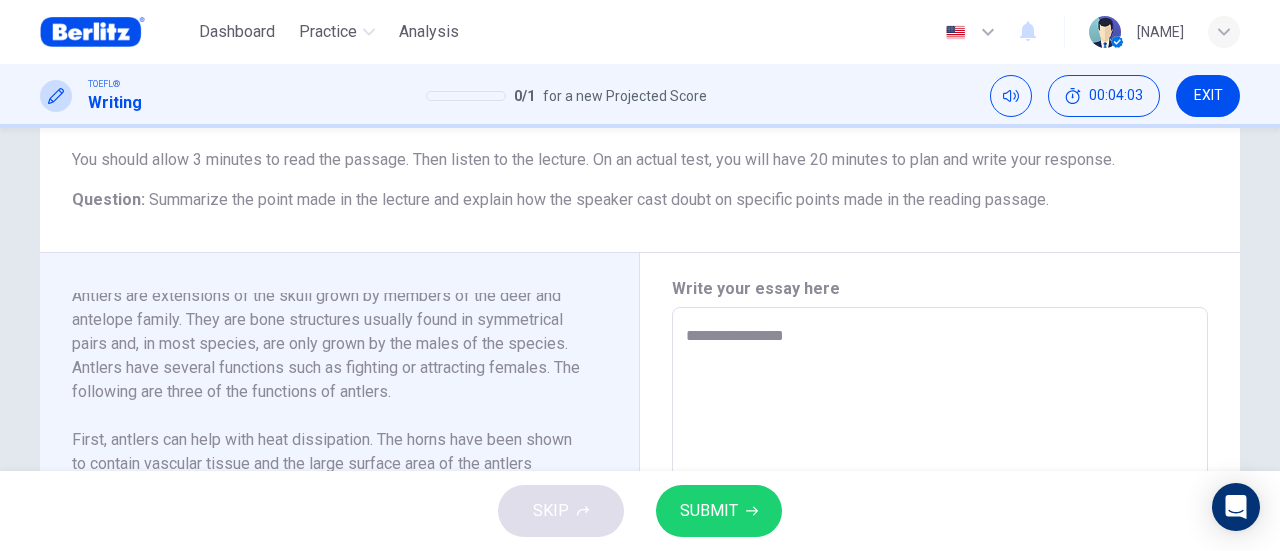 type on "*" 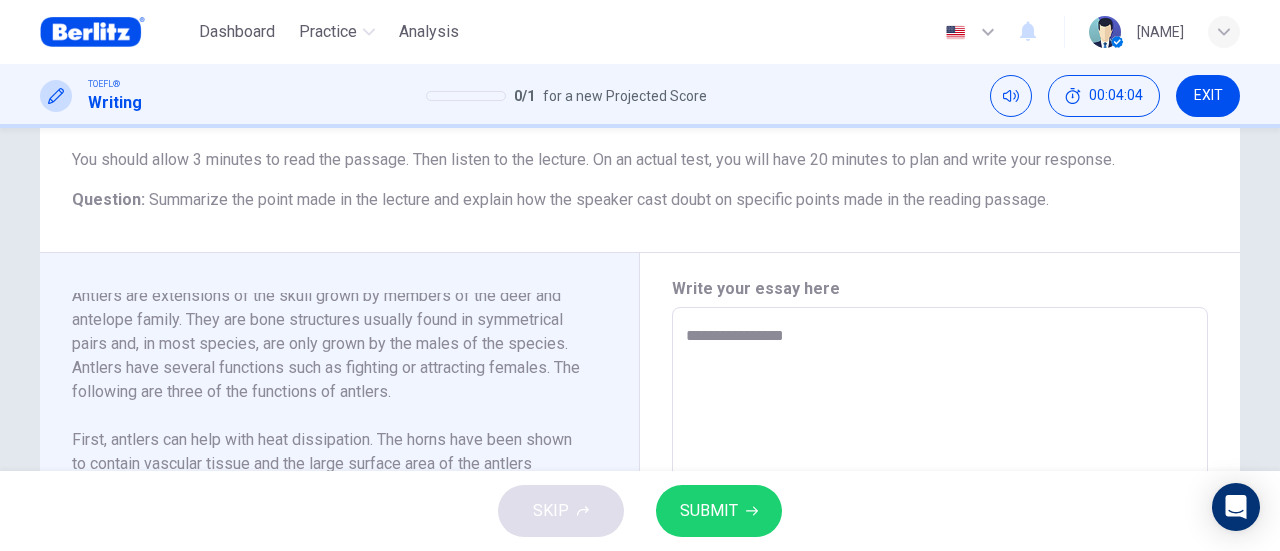 type on "**********" 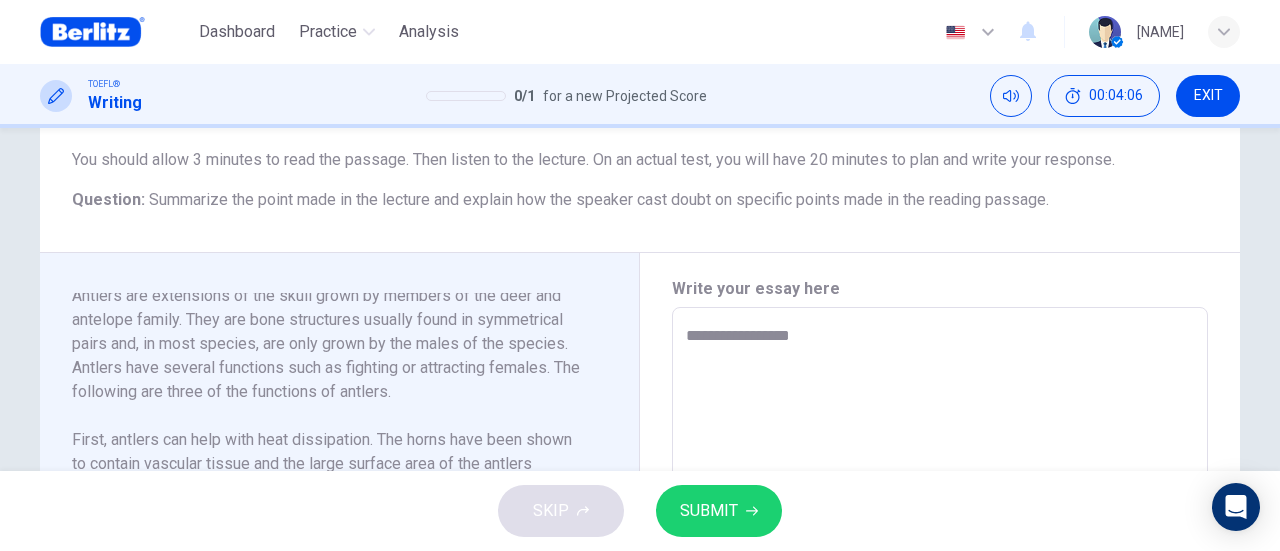 type on "**********" 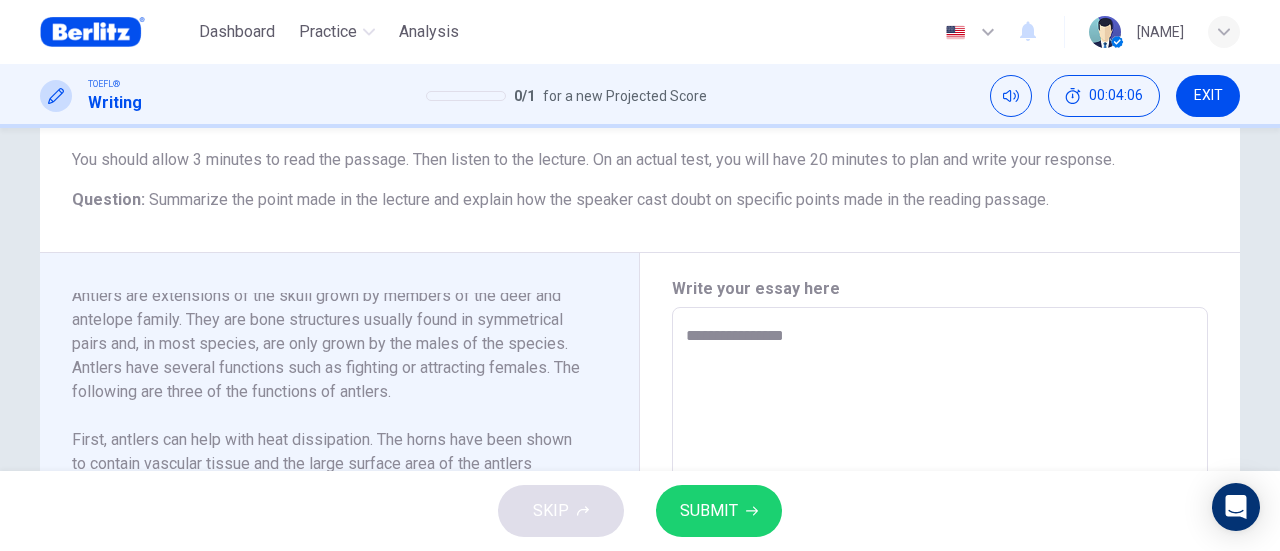 type on "*" 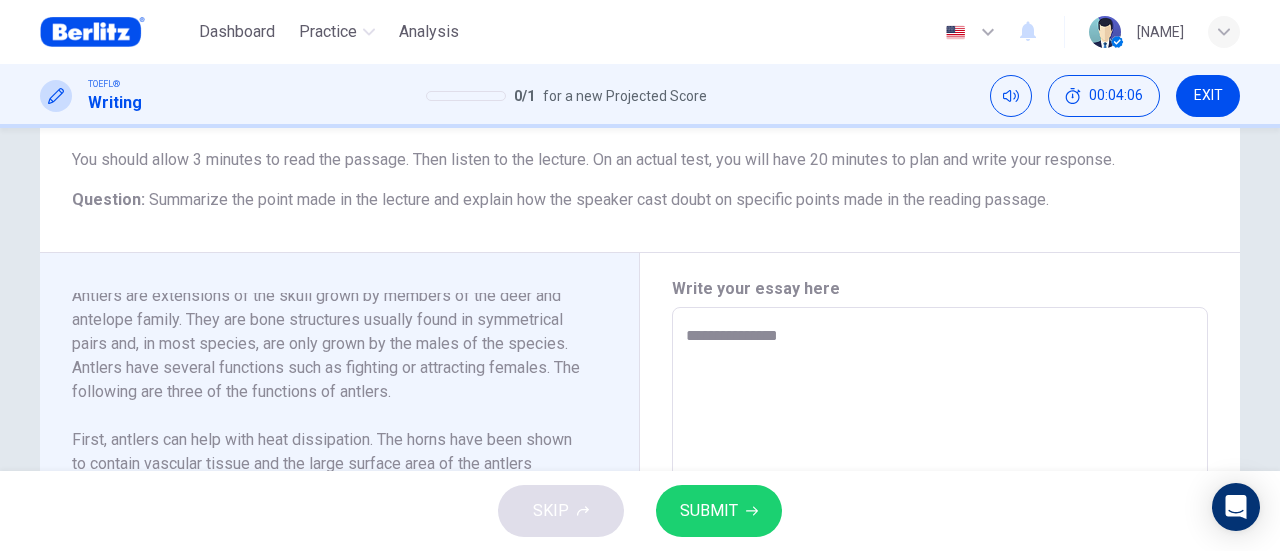 type on "*" 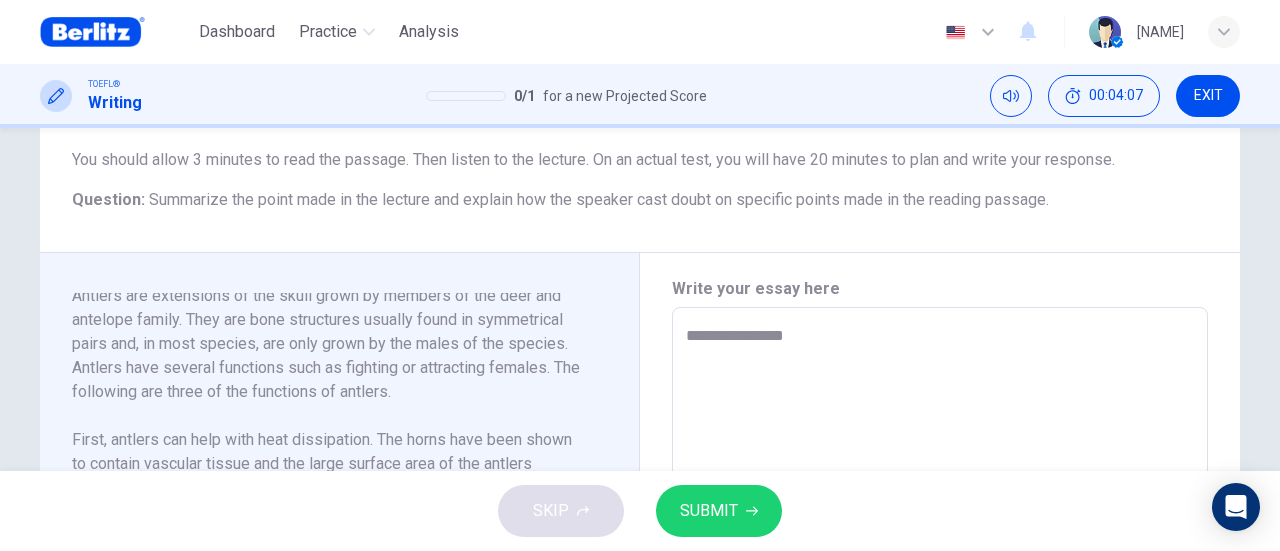 type on "**********" 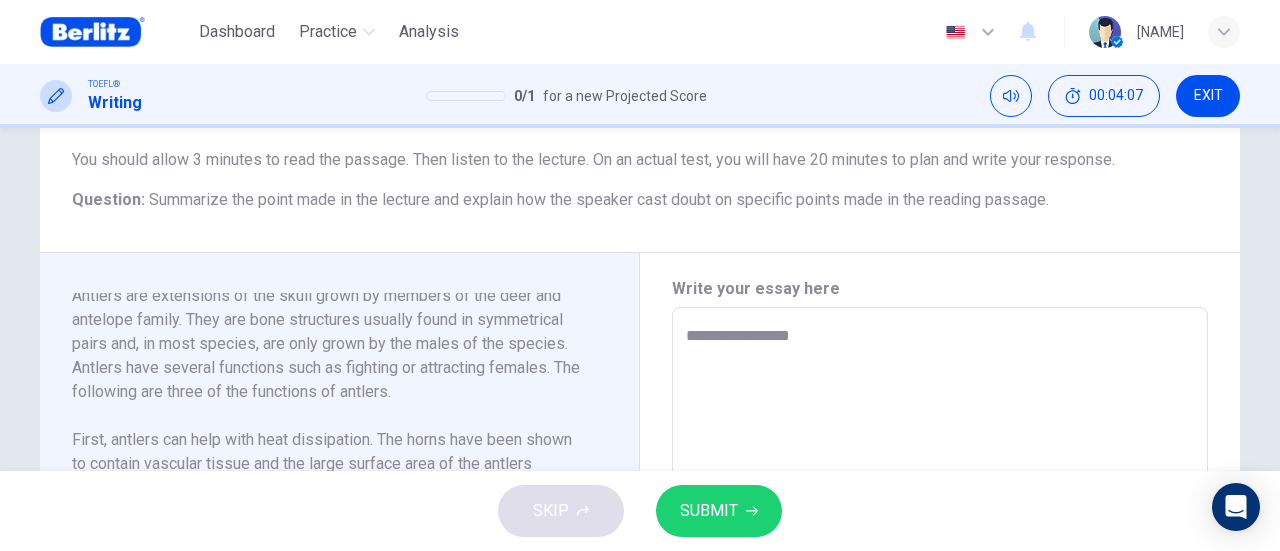 type on "*" 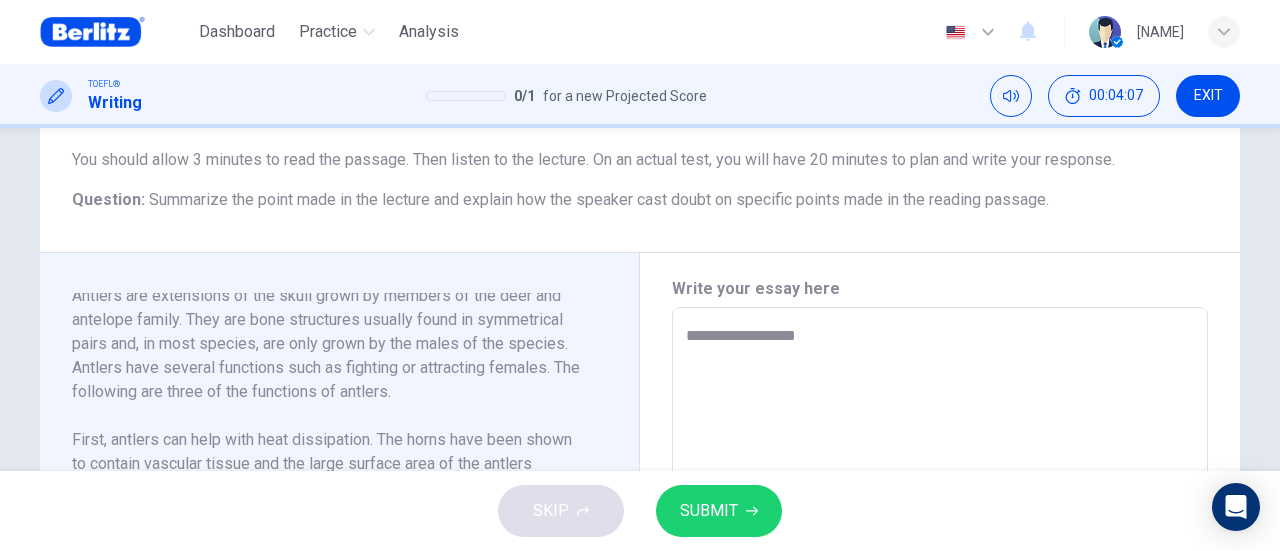 type on "*" 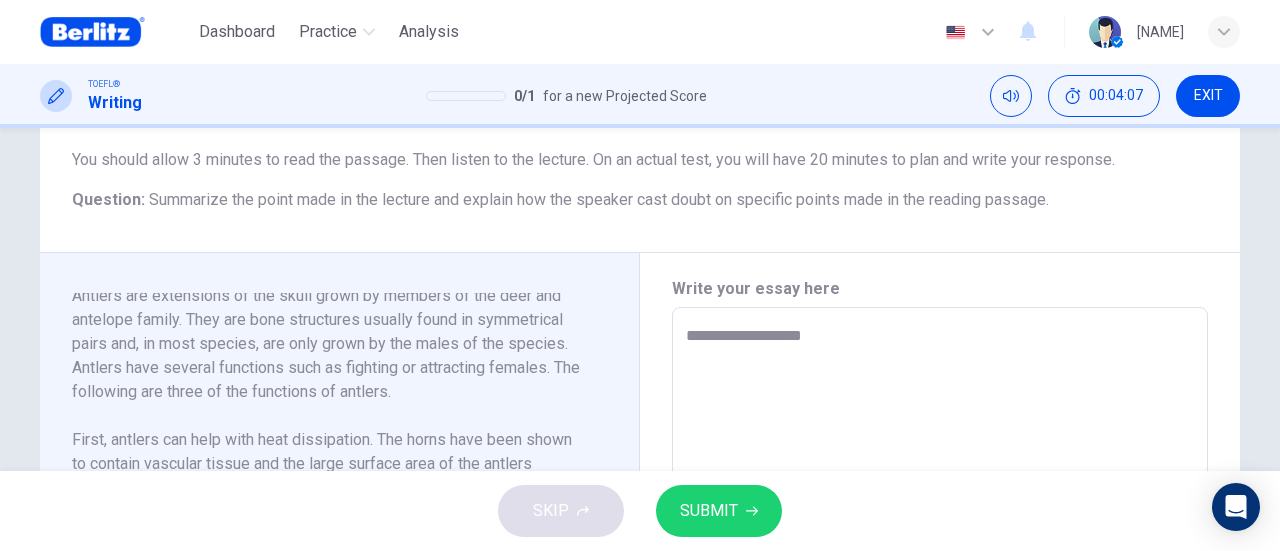 type on "*" 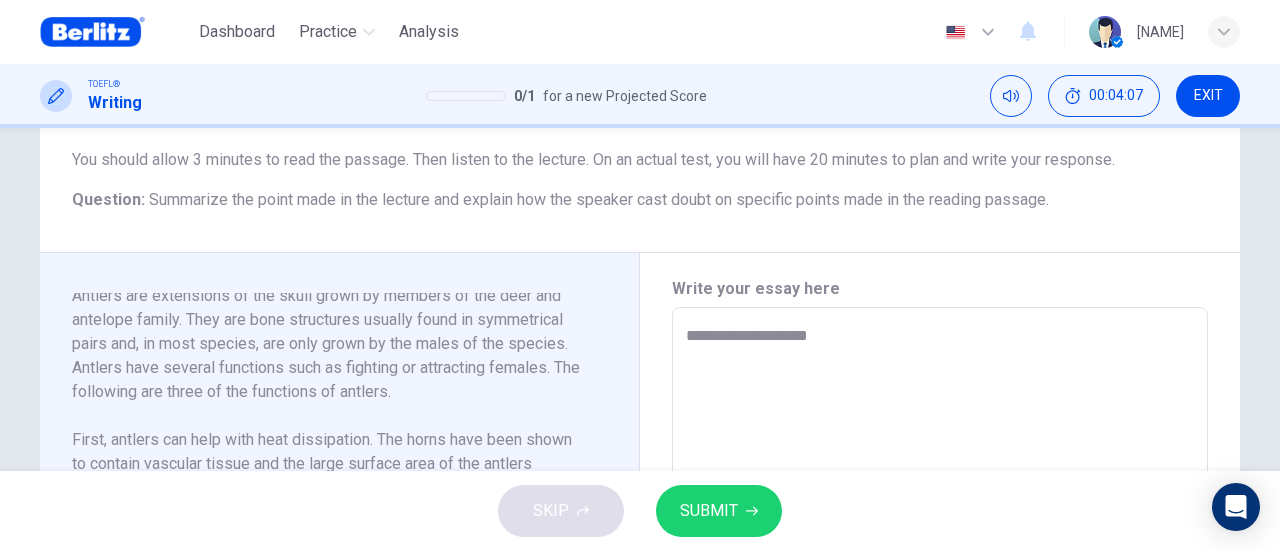 type on "**********" 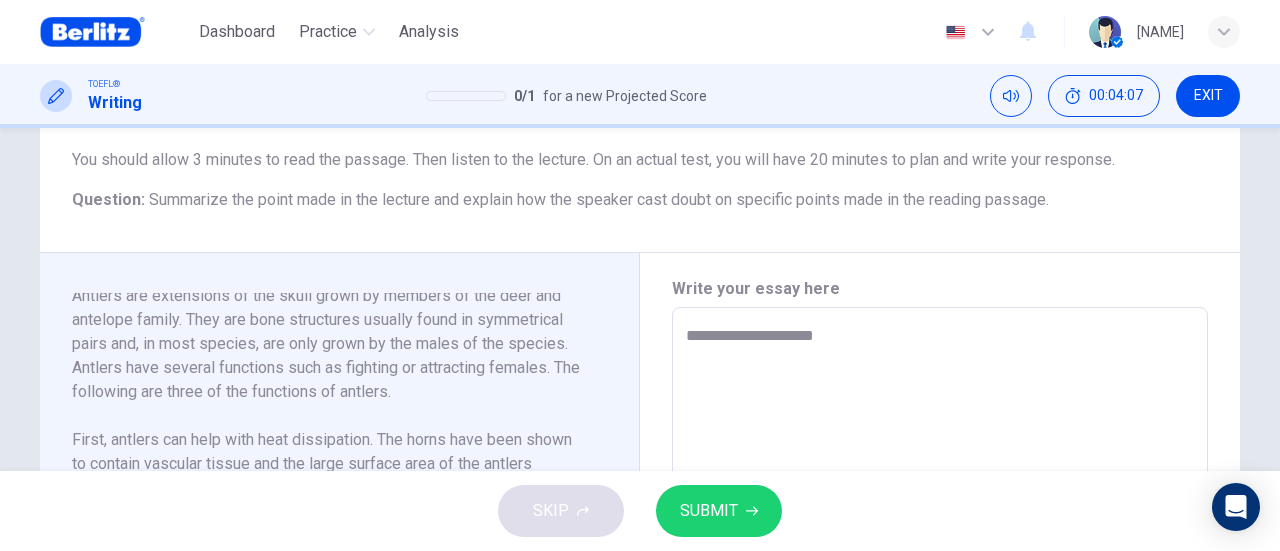 type on "*" 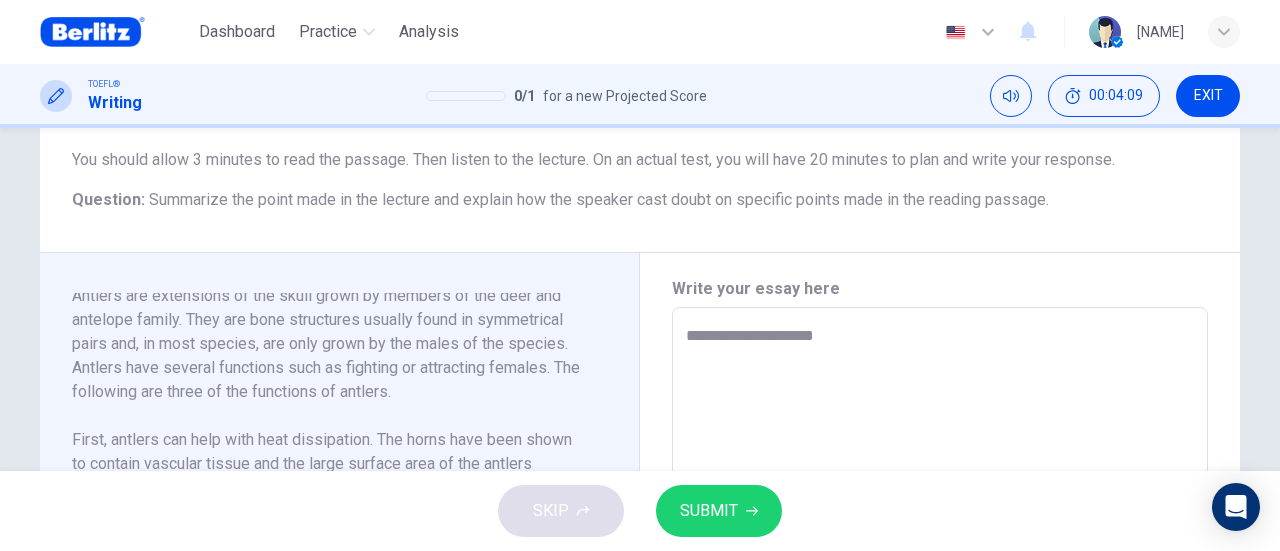 type on "**********" 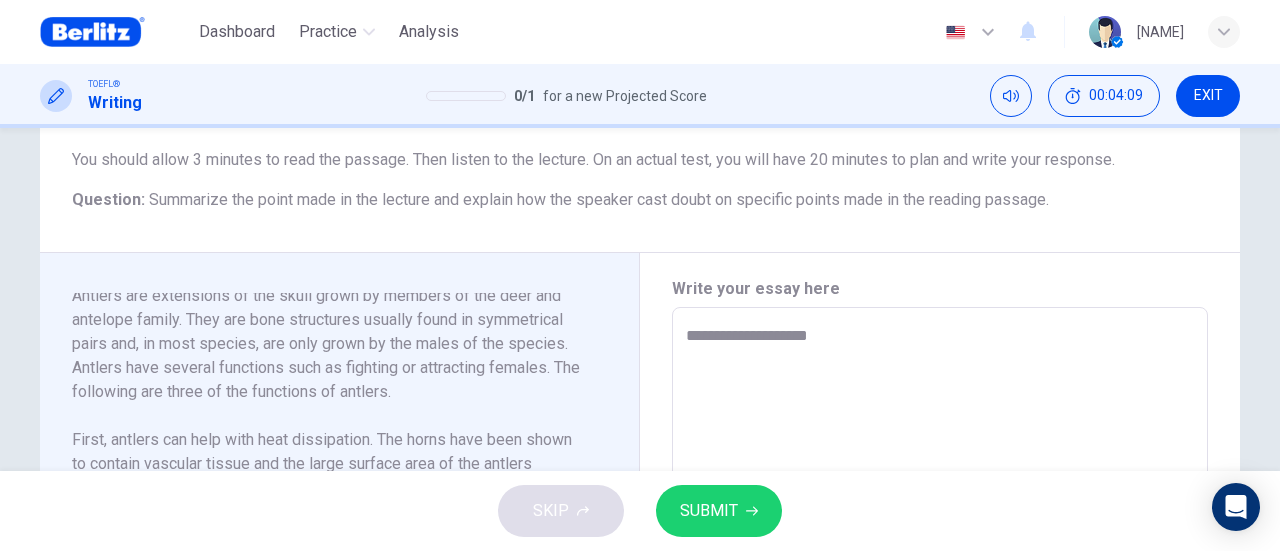 type on "**********" 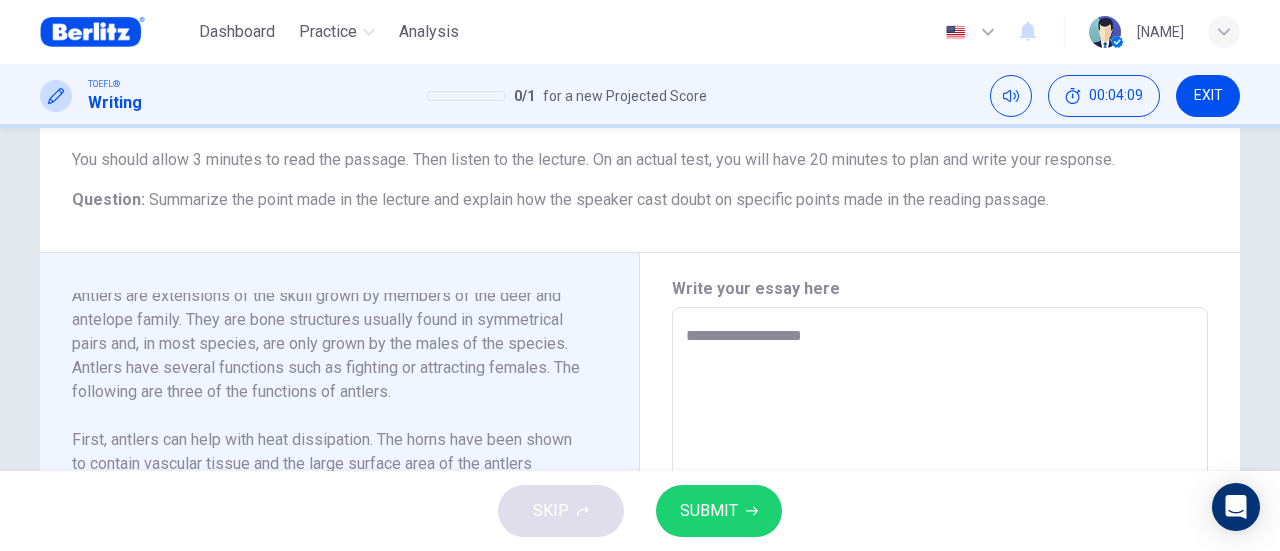 type on "*" 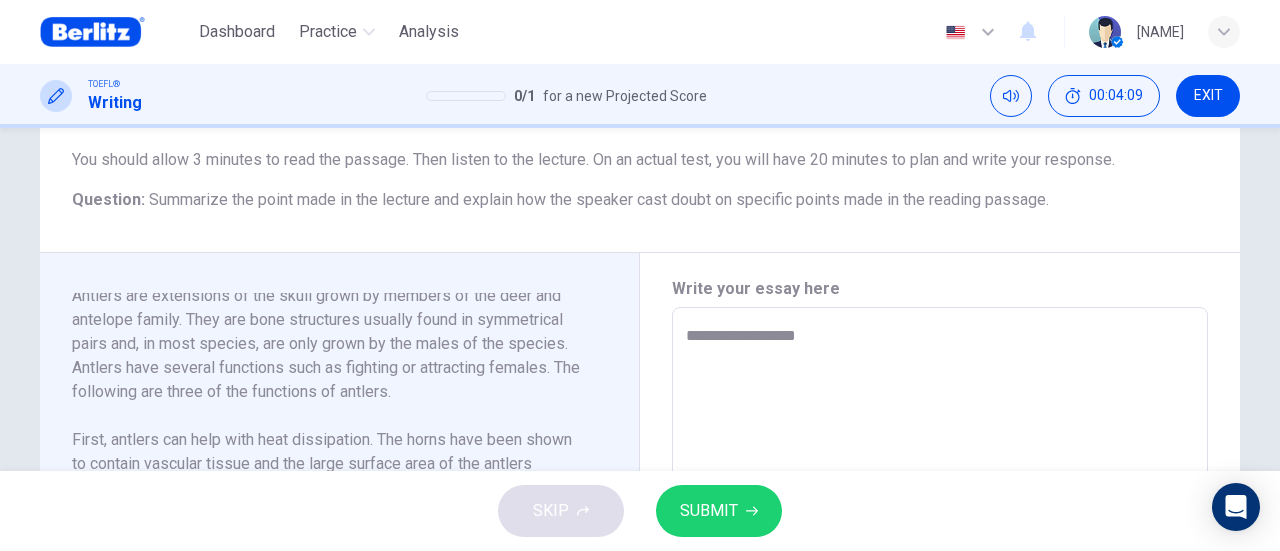 type on "*" 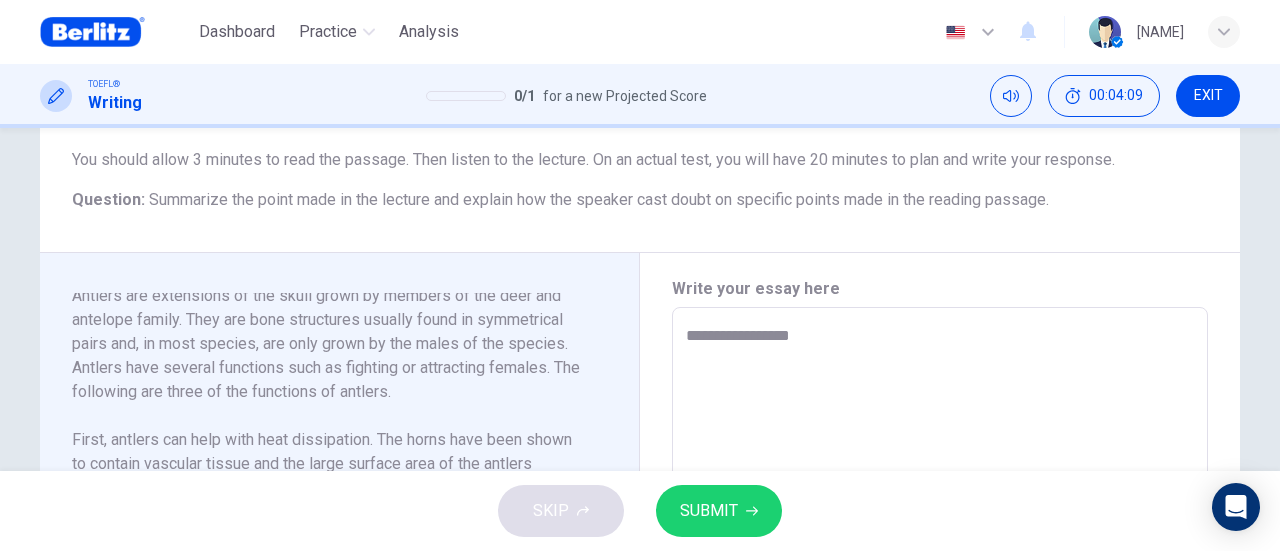 type on "*" 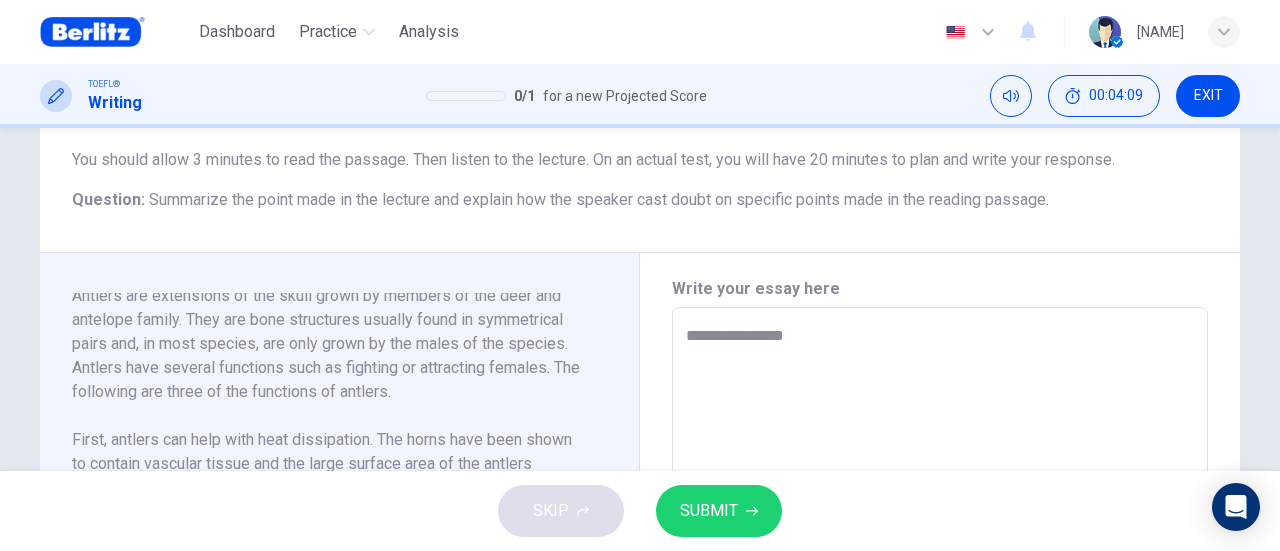 type on "*" 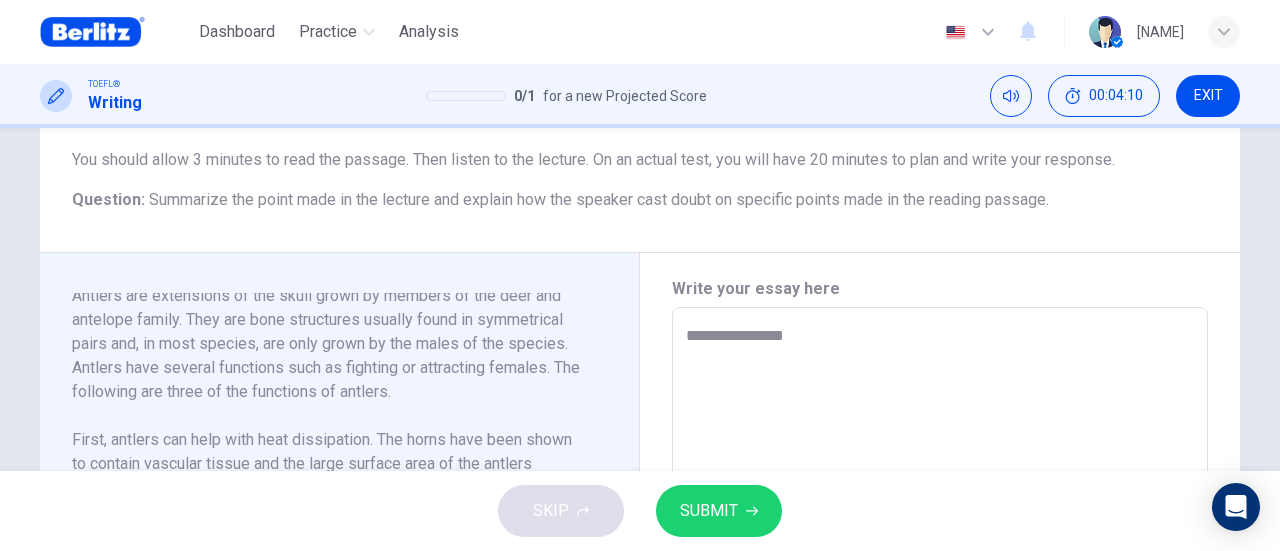 type on "**********" 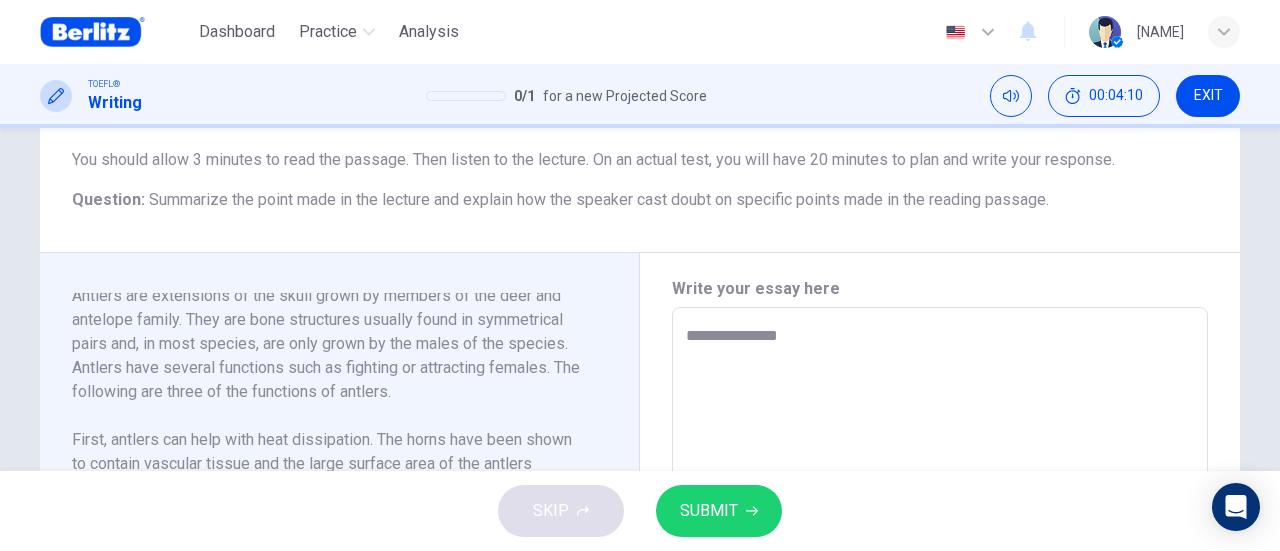 type on "*" 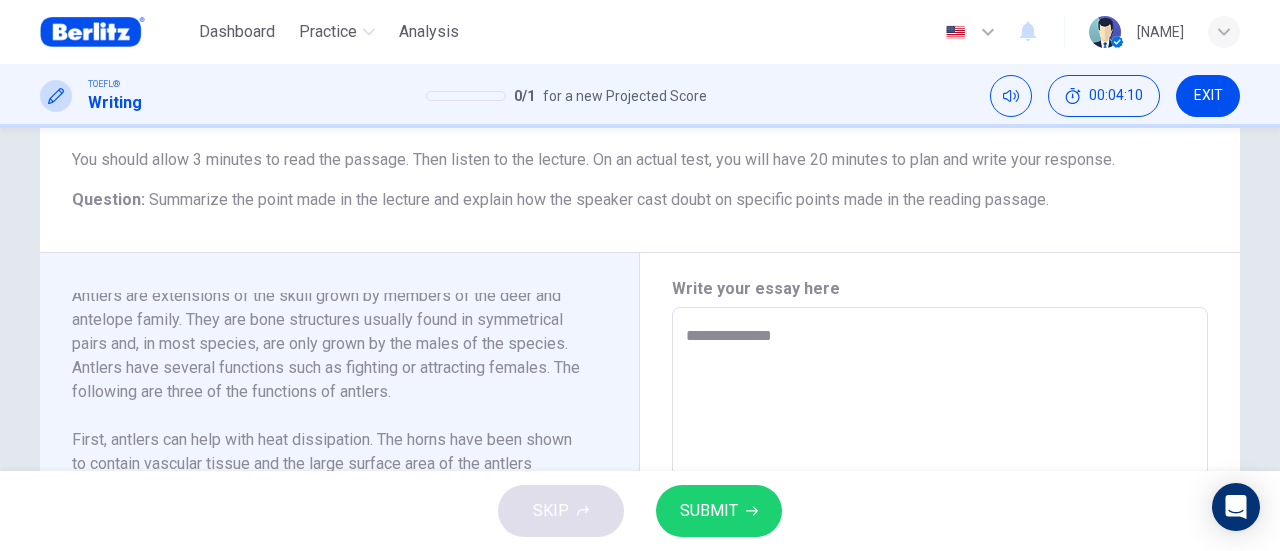 type on "*" 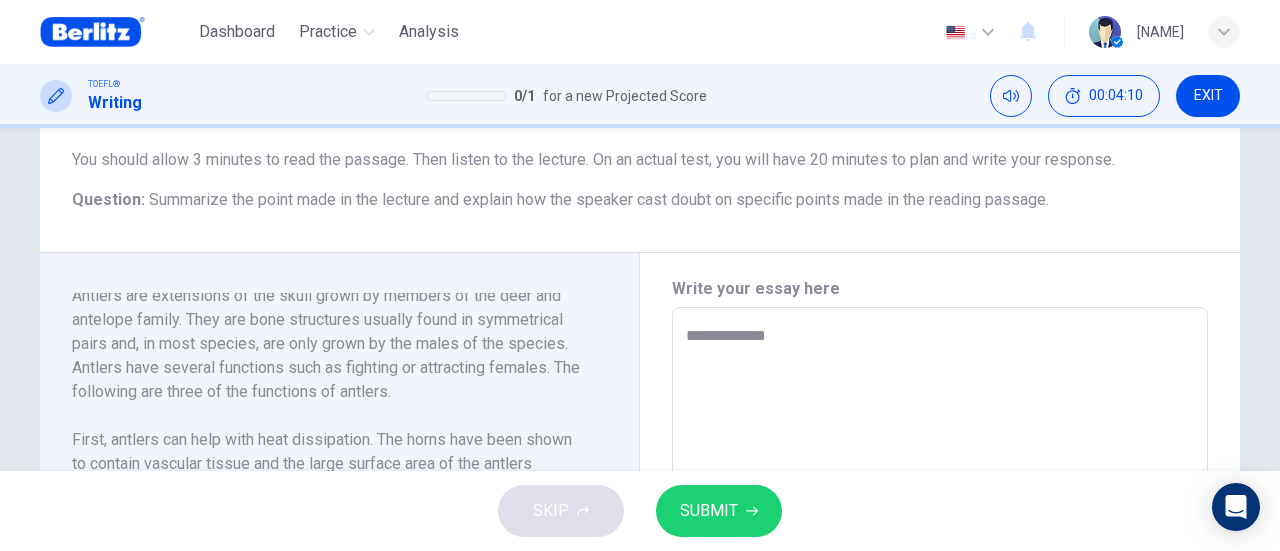 type on "*" 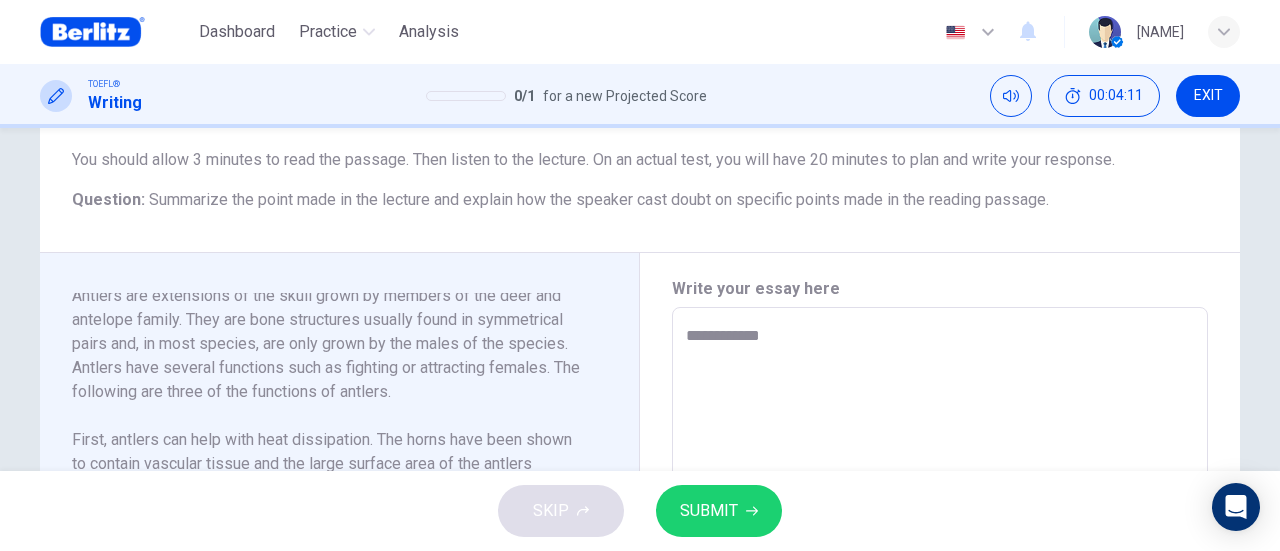type on "**********" 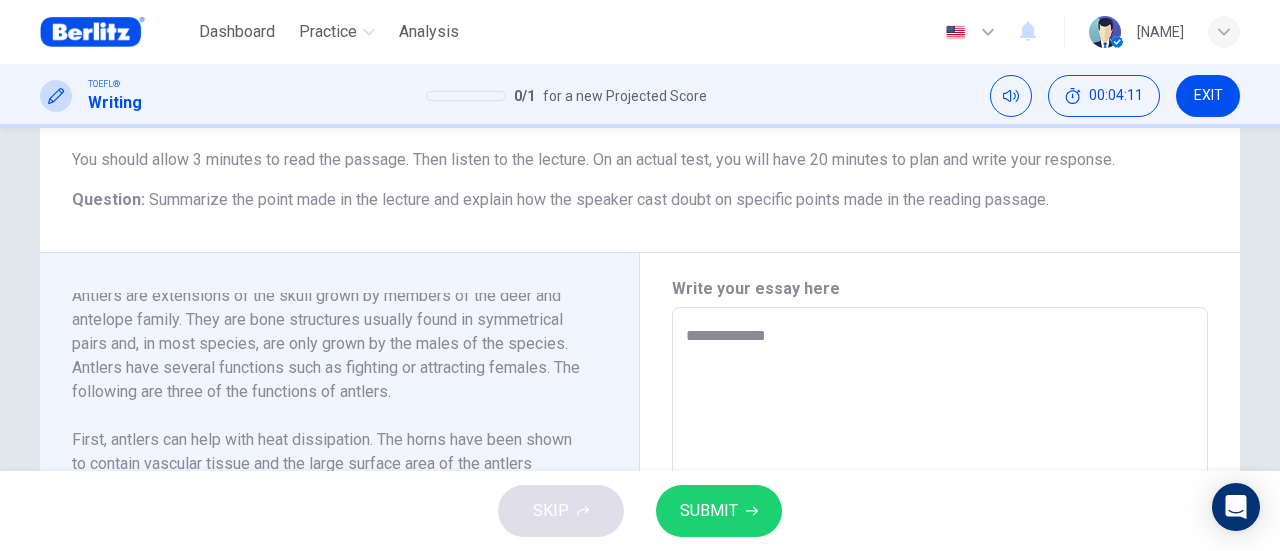 type on "*" 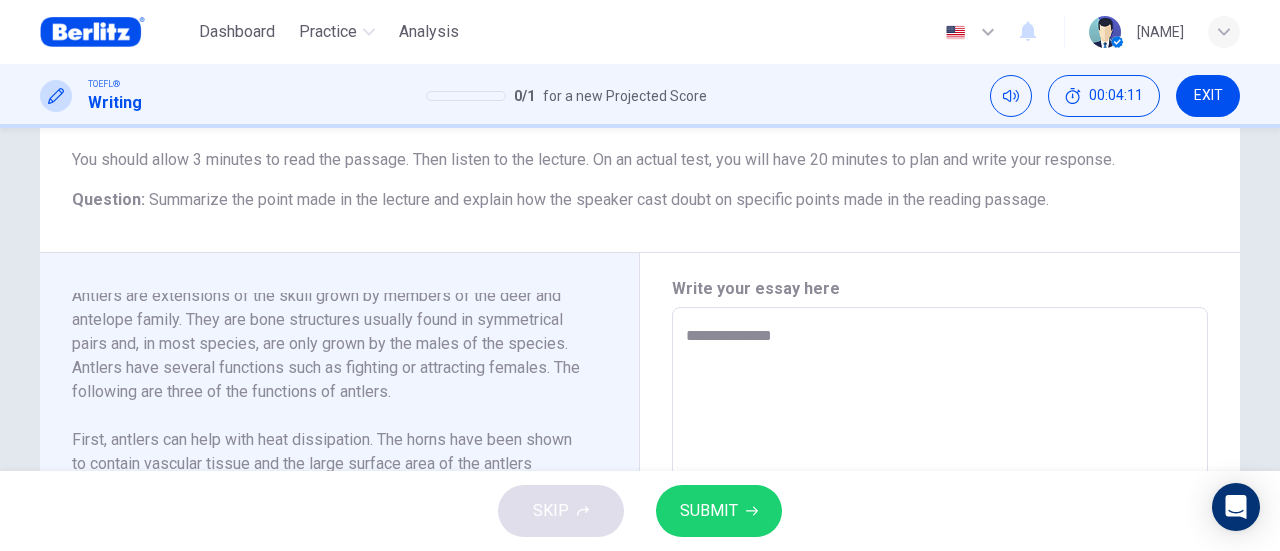 type on "*" 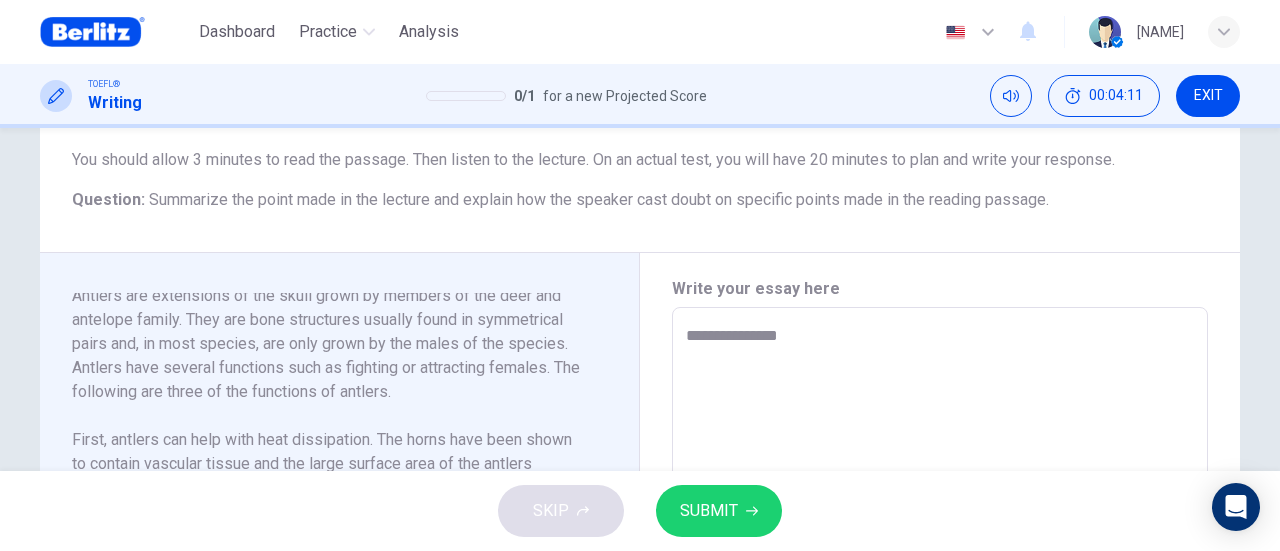 type on "**********" 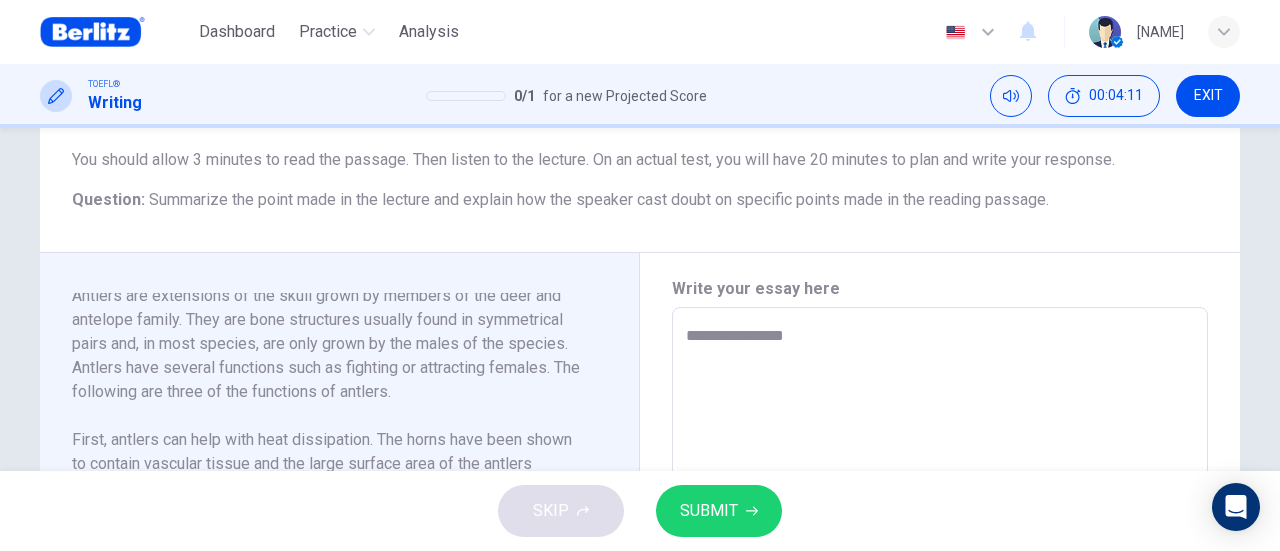 type on "*" 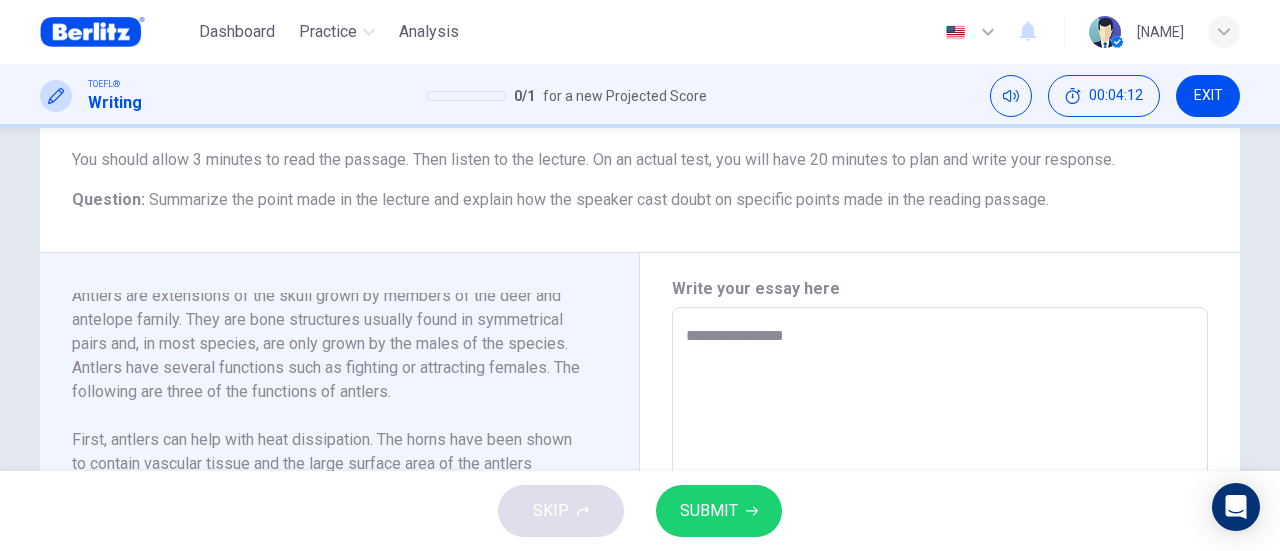 type on "**********" 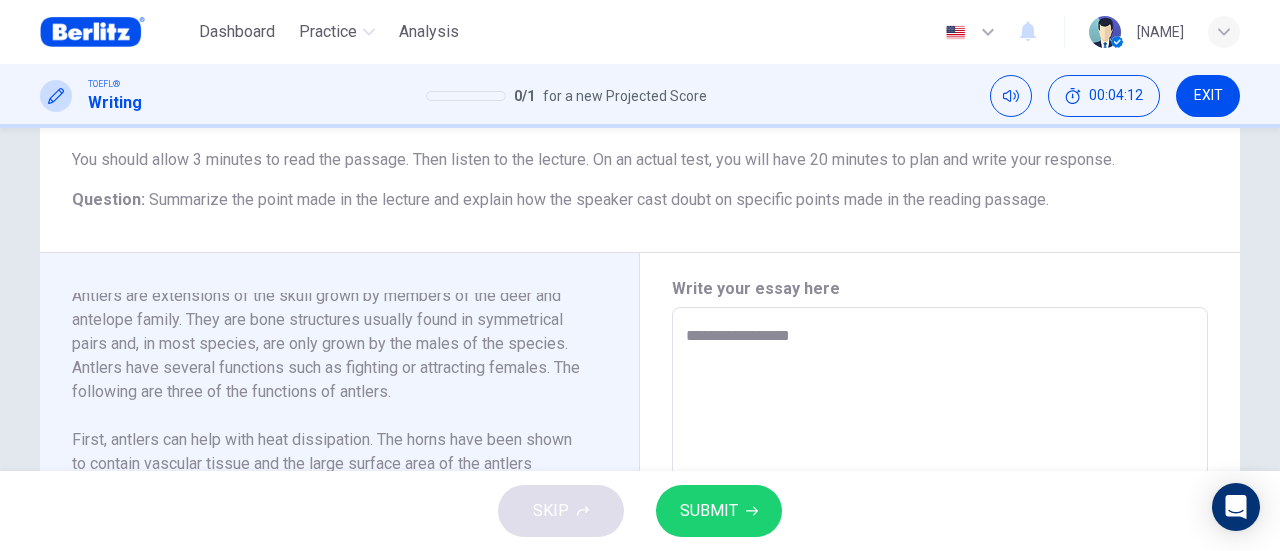 type on "**********" 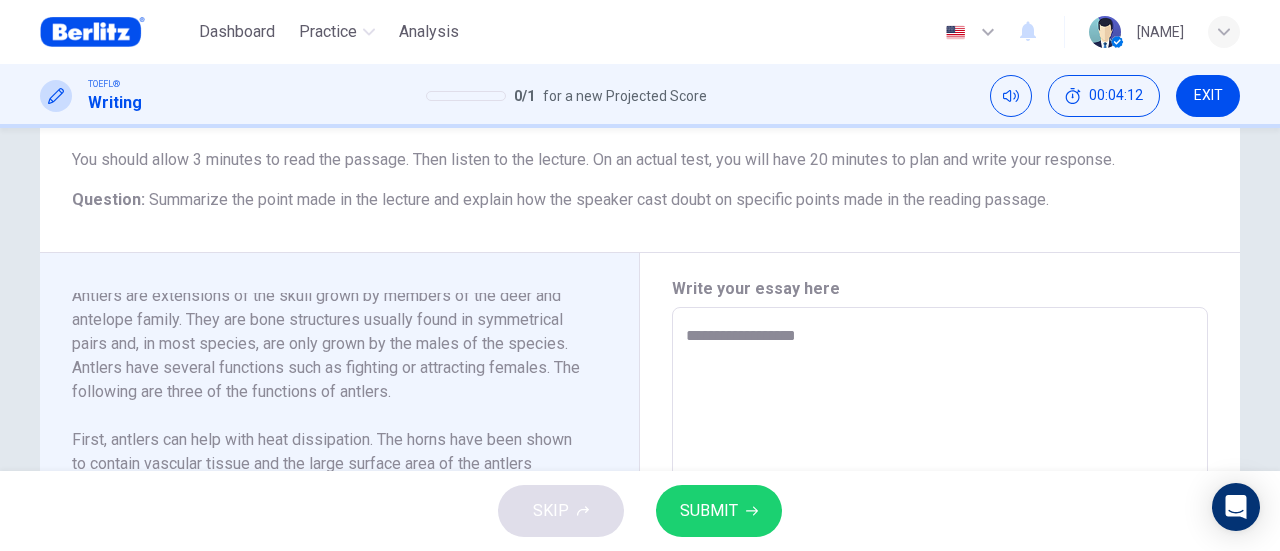 type on "*" 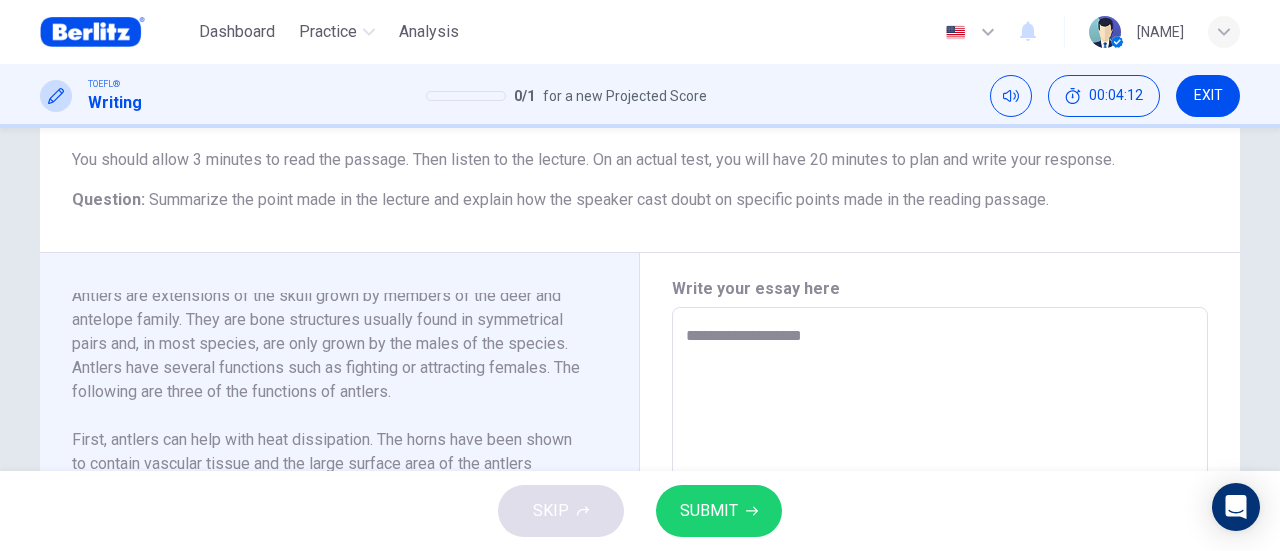 type on "*" 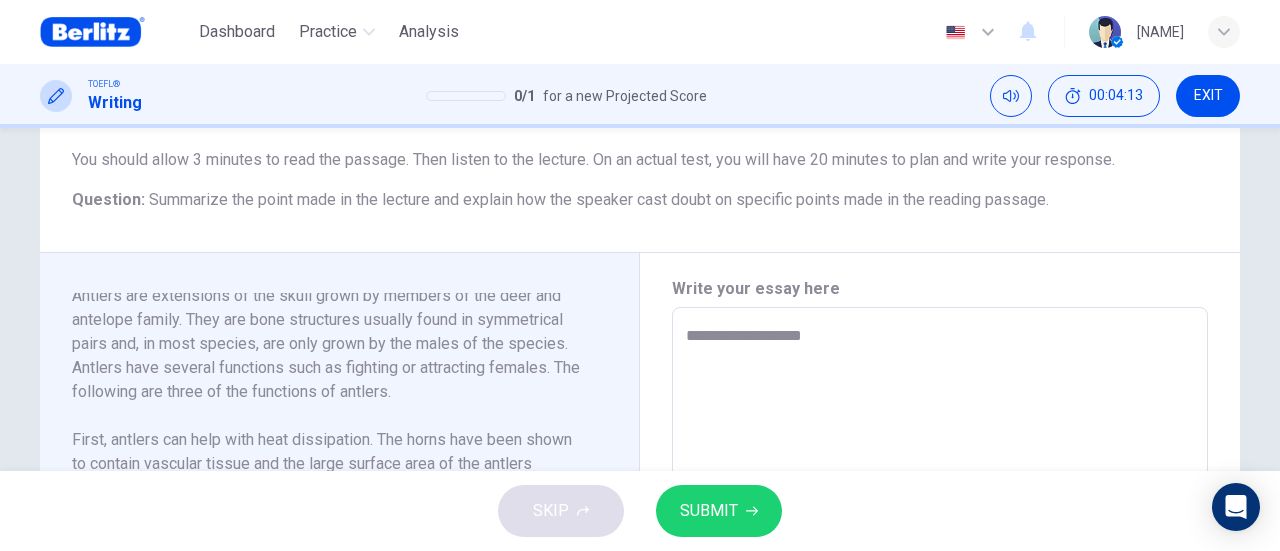 type on "**********" 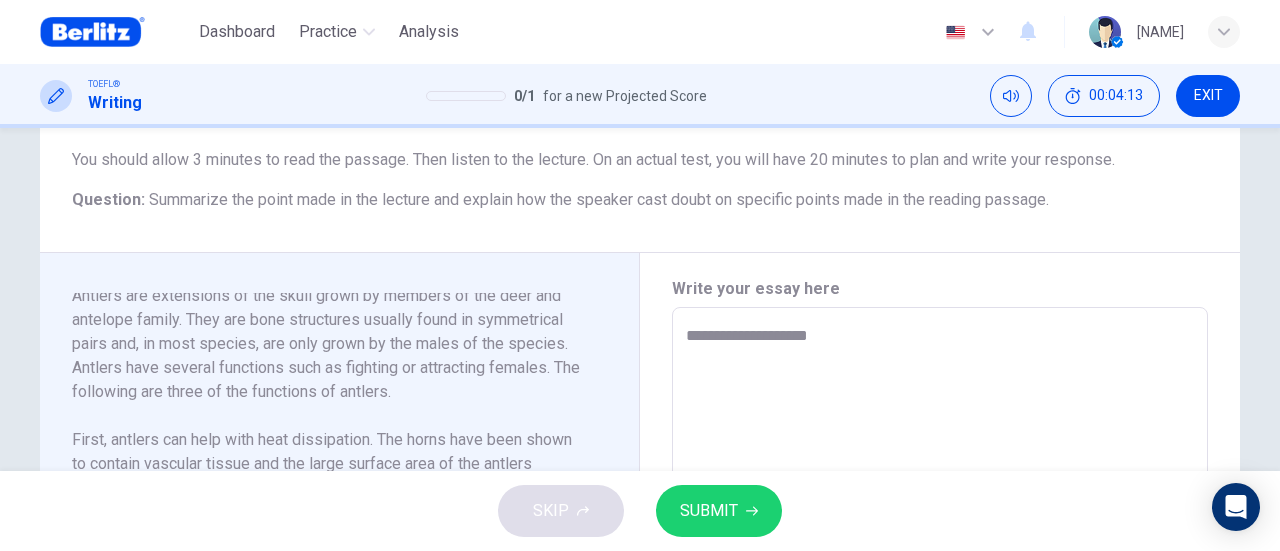 type on "*" 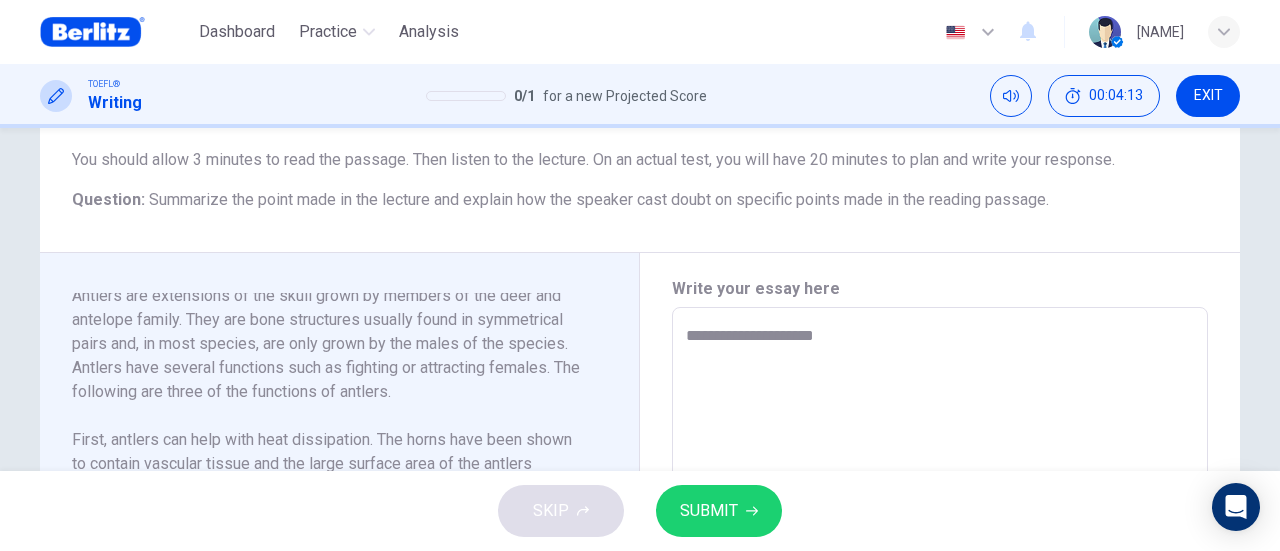 type on "*" 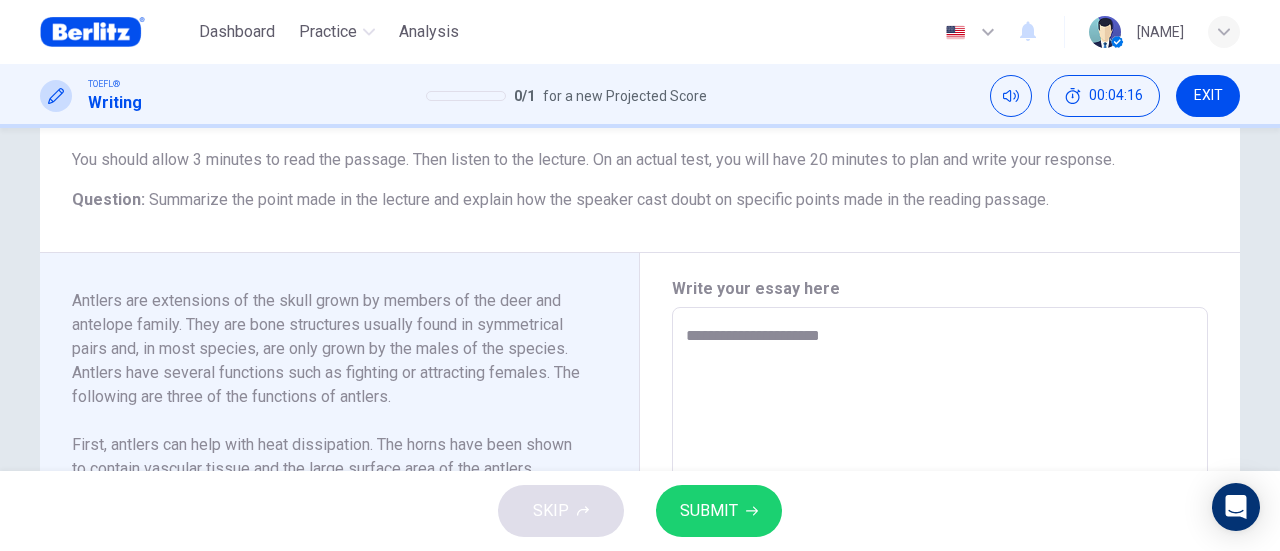 scroll, scrollTop: 0, scrollLeft: 0, axis: both 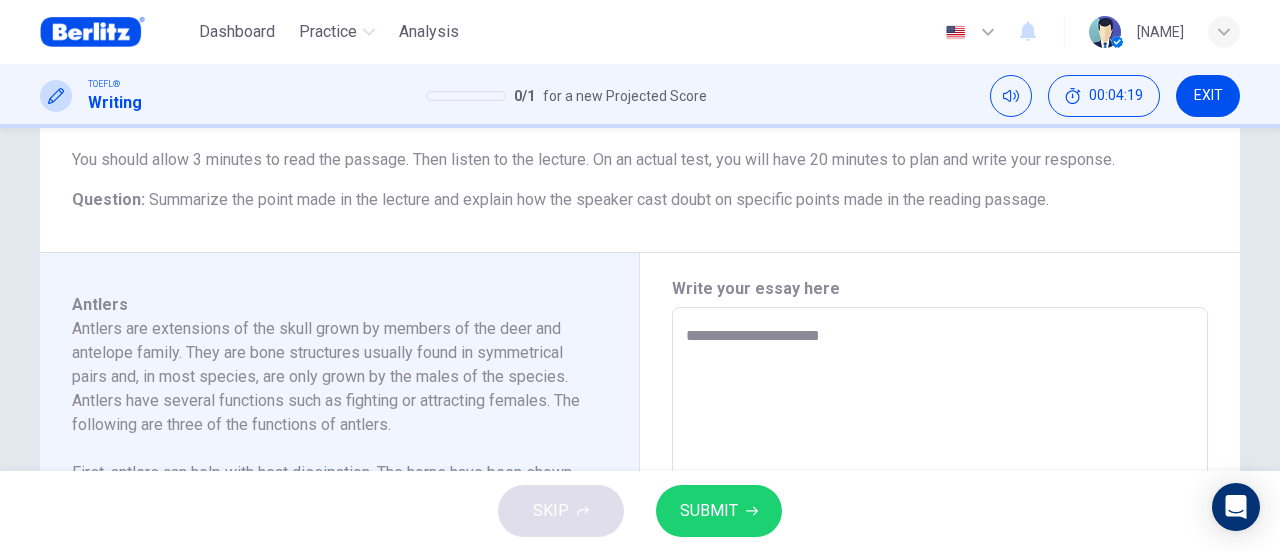 type on "**********" 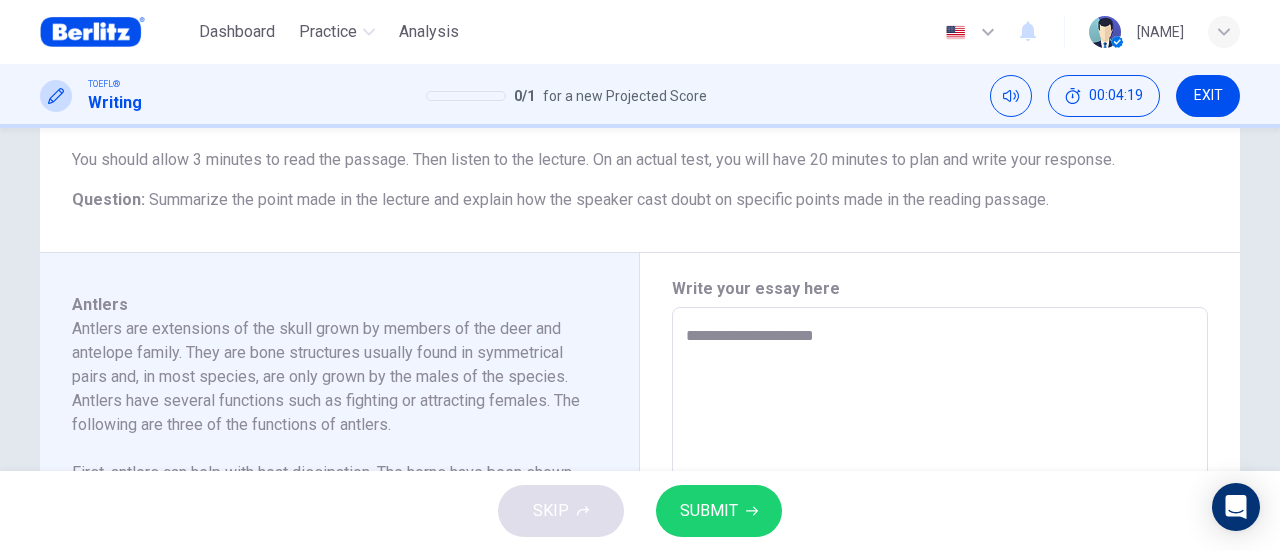 type on "**********" 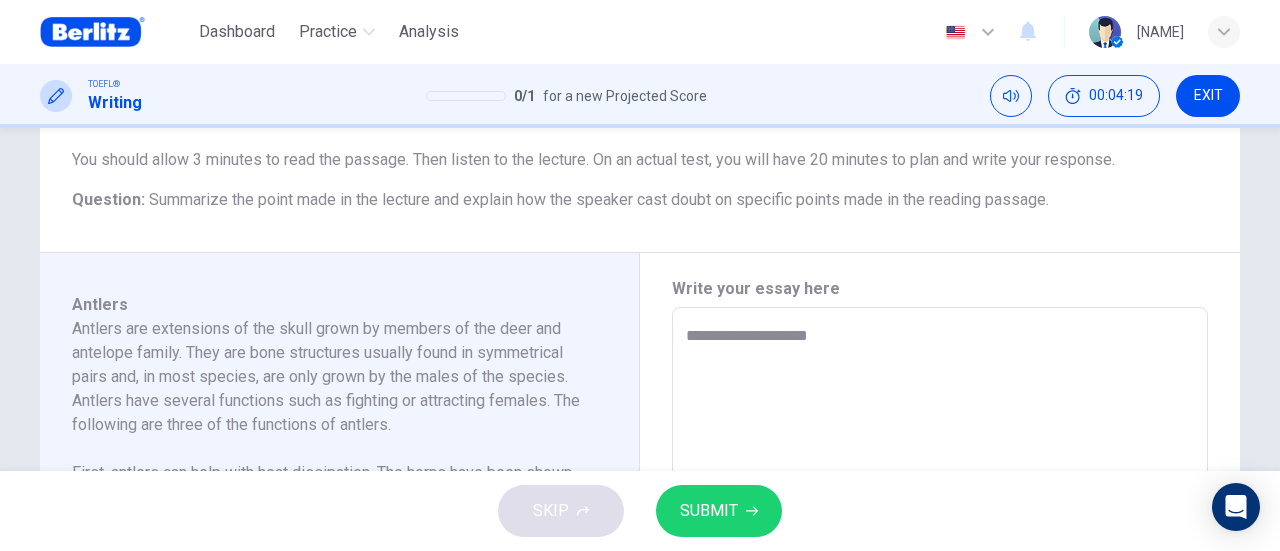 type on "*" 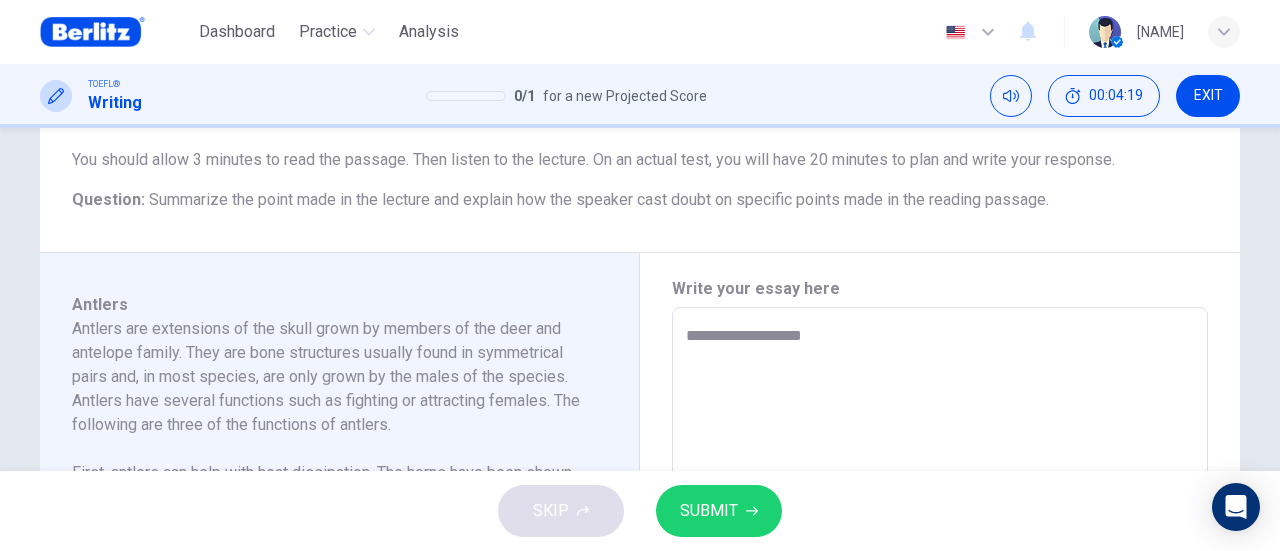 type on "*" 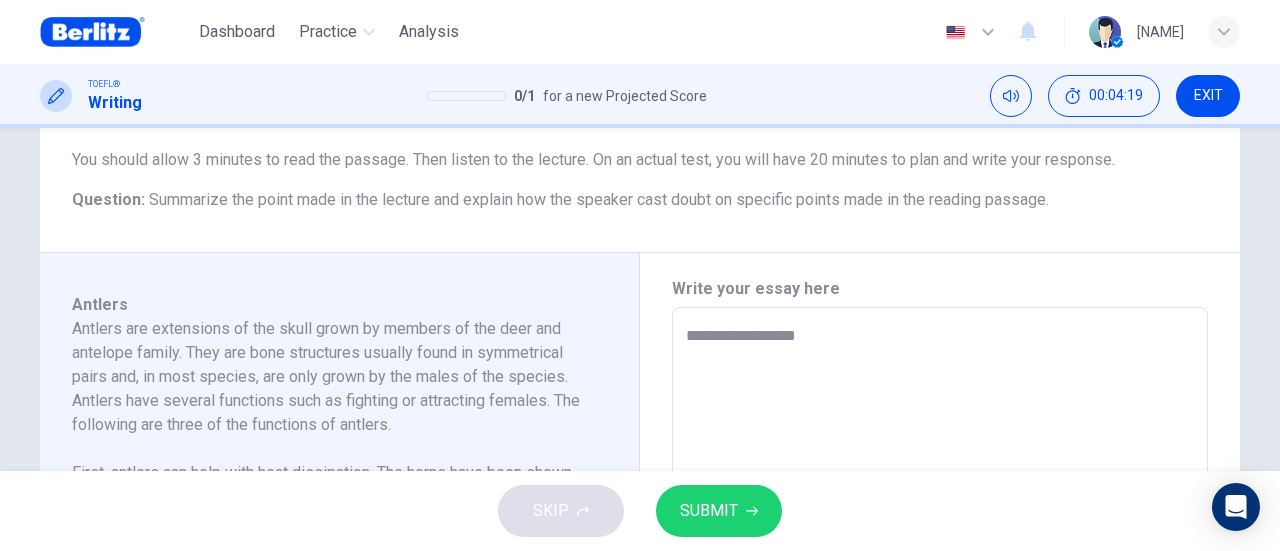 type on "*" 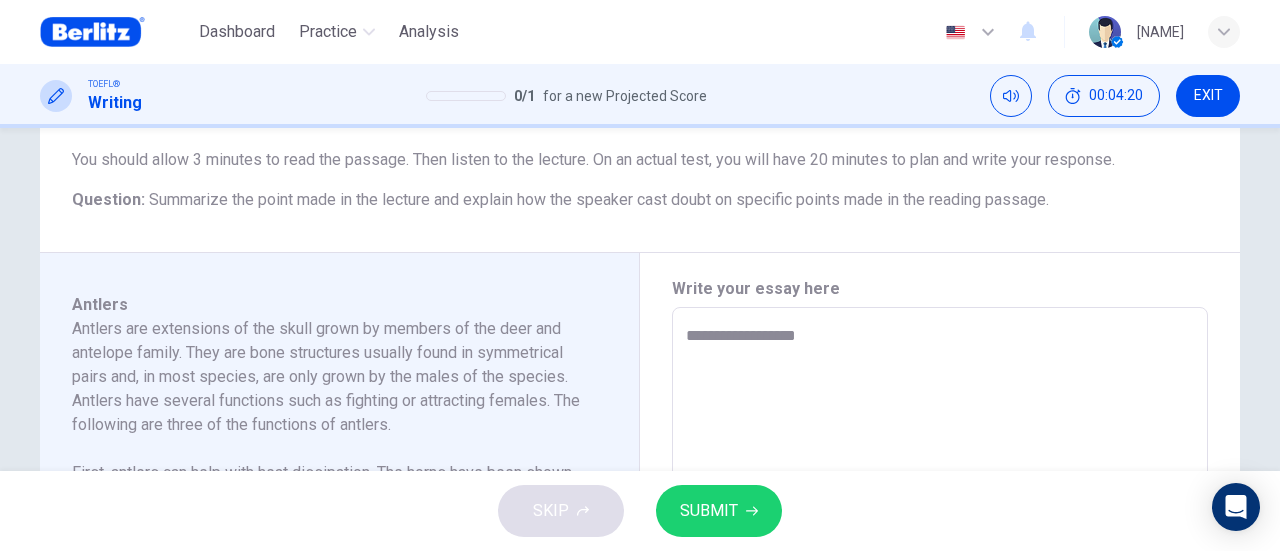 type on "**********" 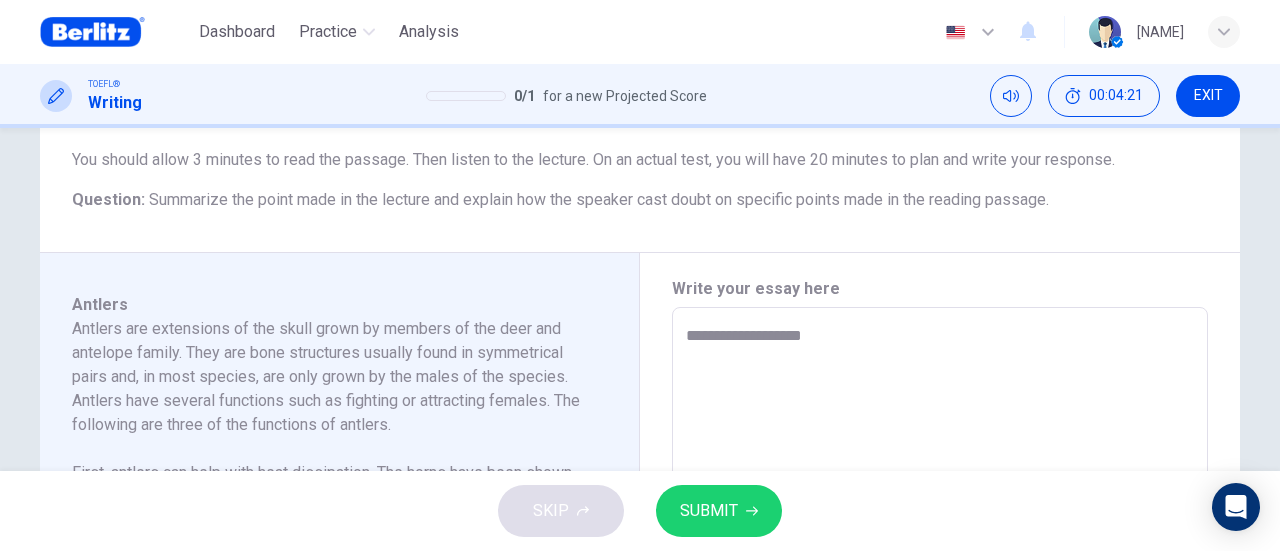 type on "**********" 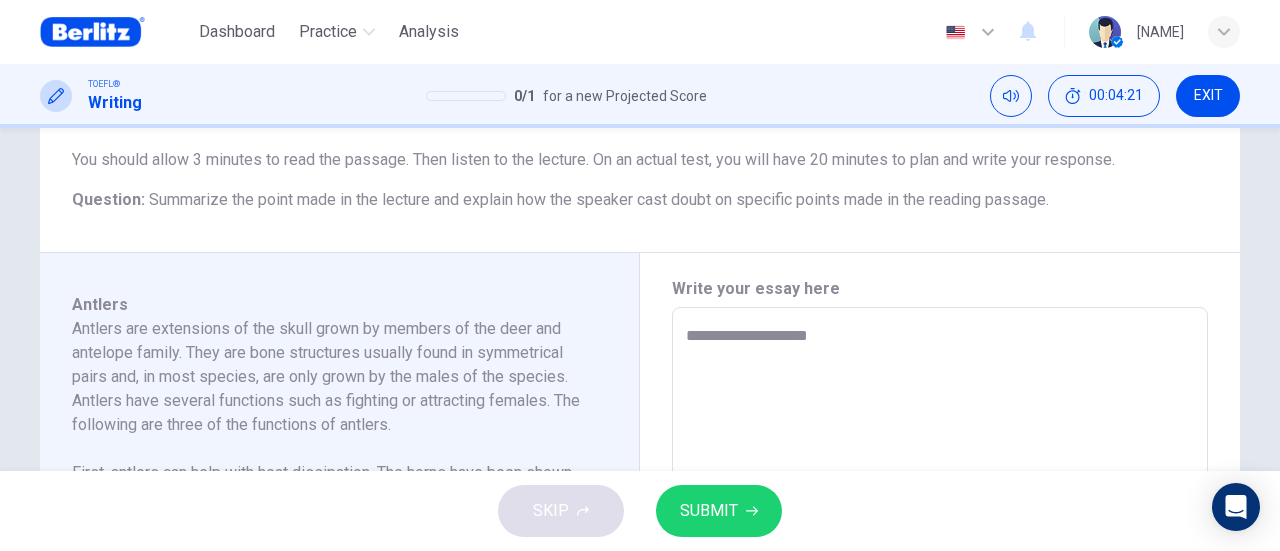 type on "*" 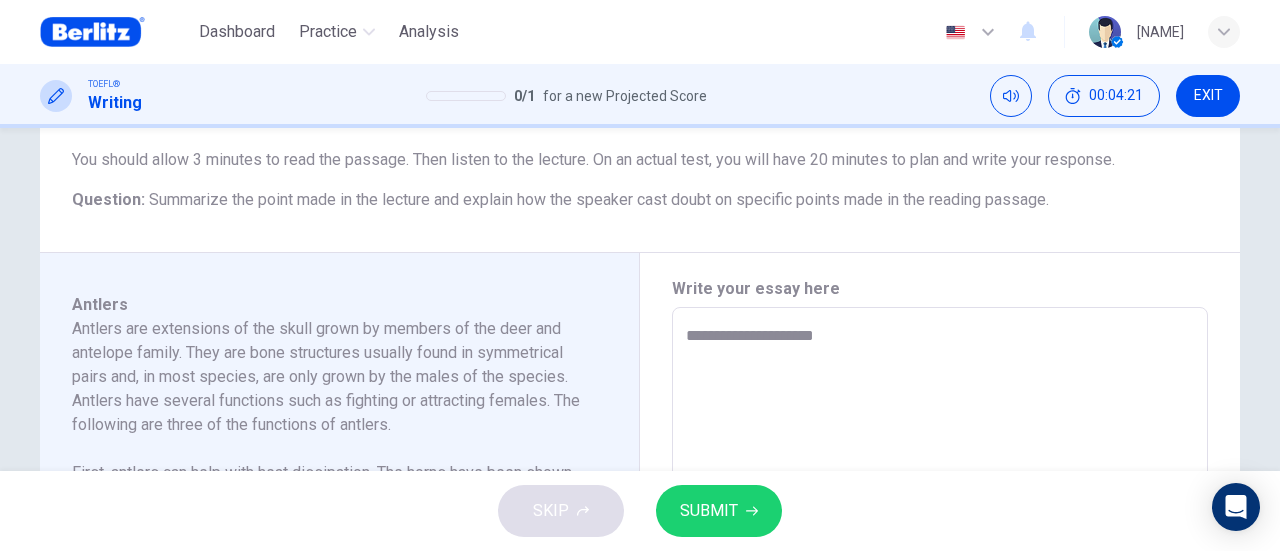 type on "*" 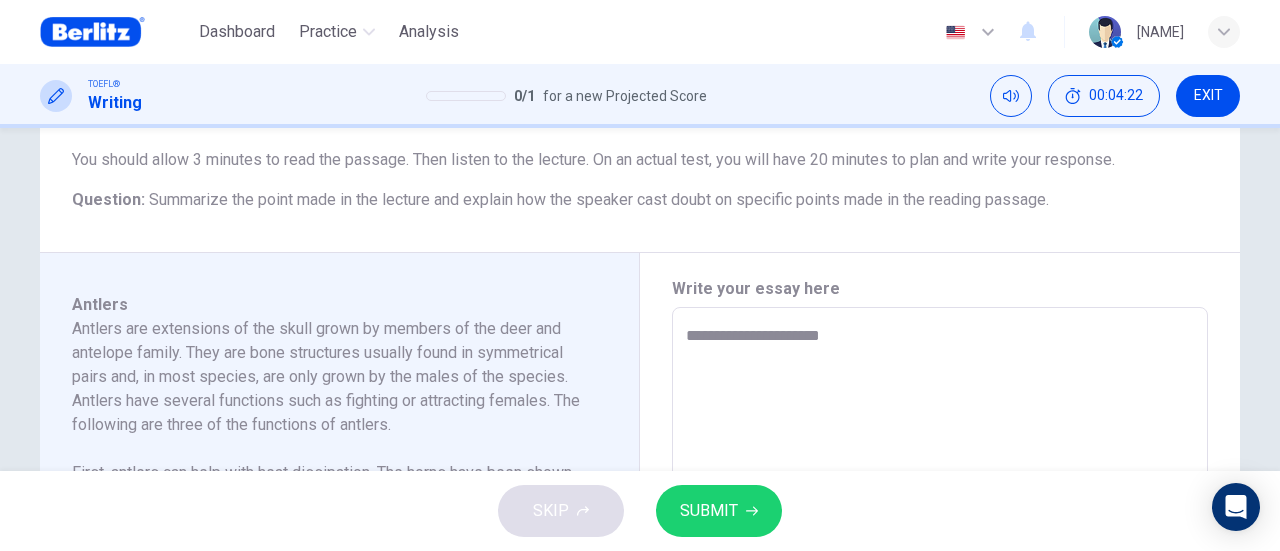 type on "**********" 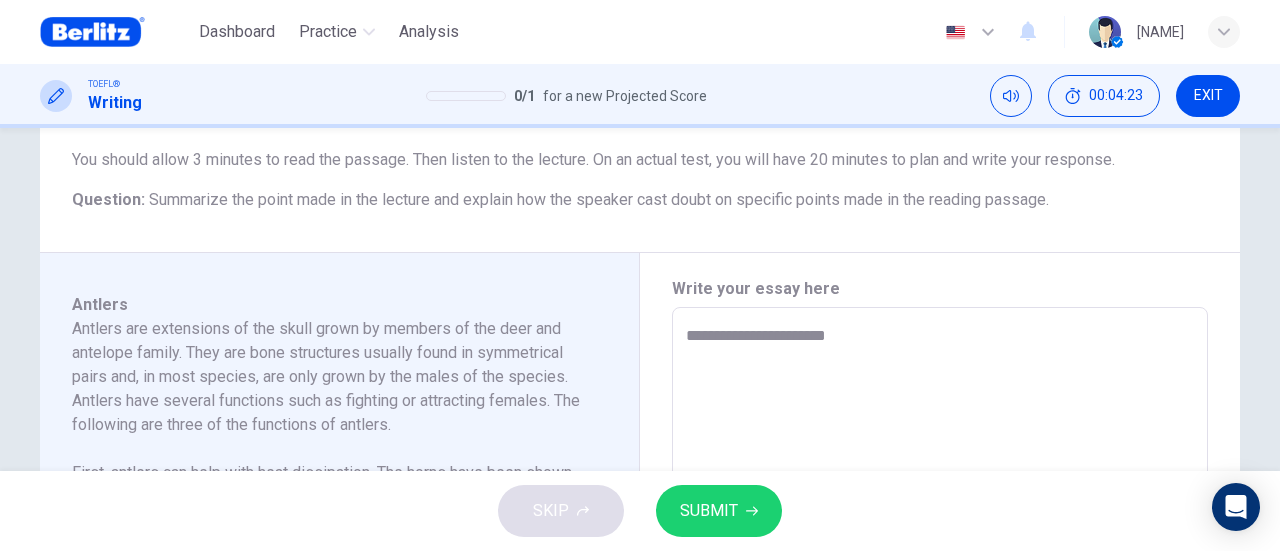 type on "**********" 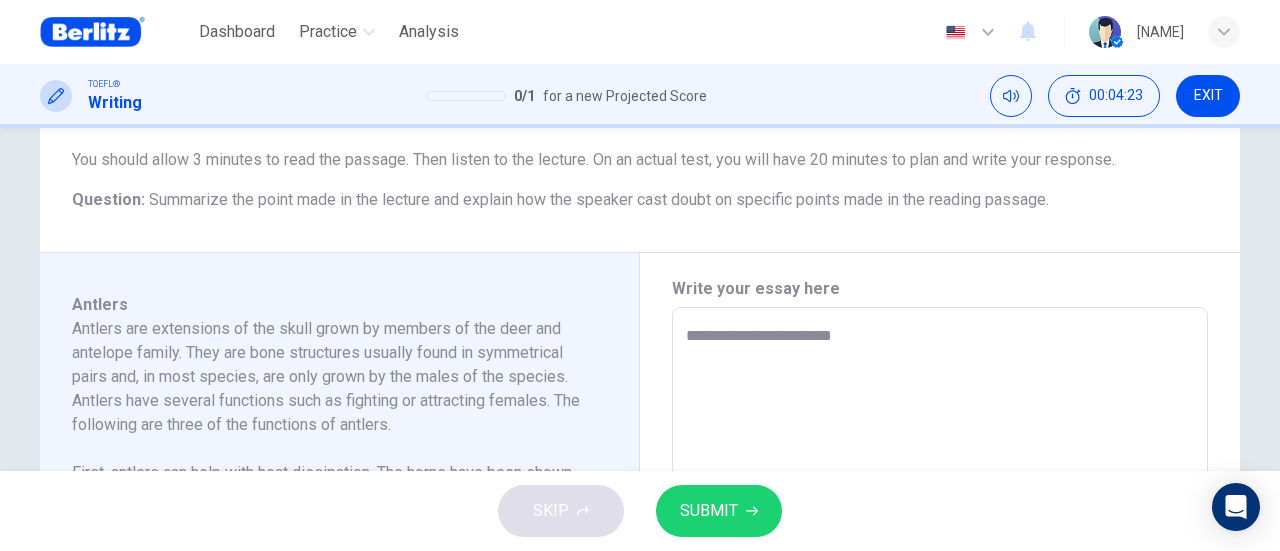 type on "**********" 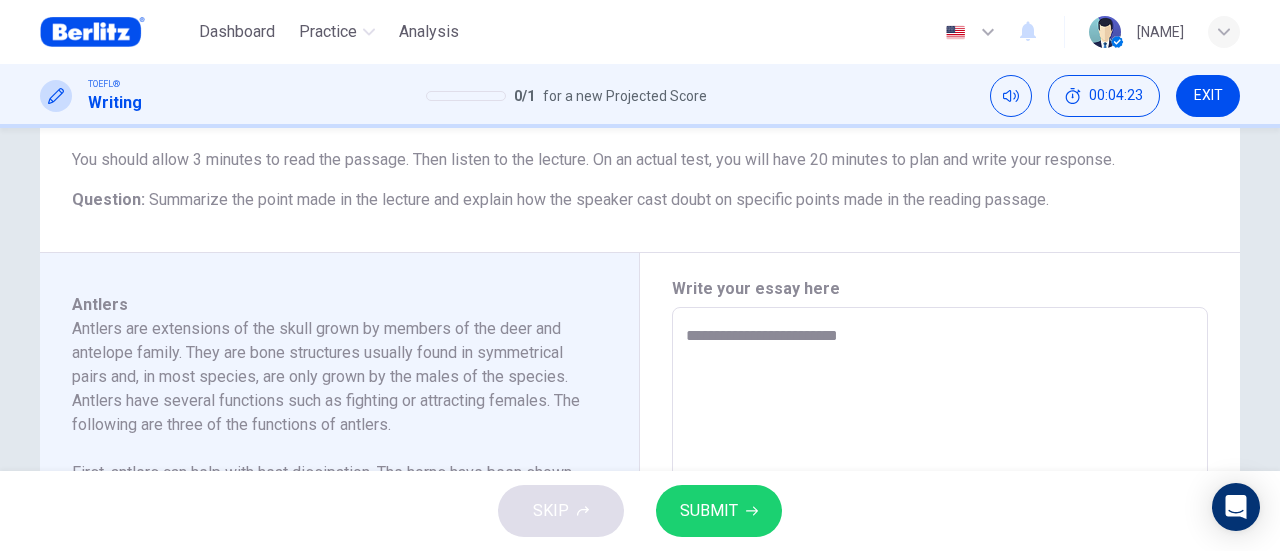 type on "*" 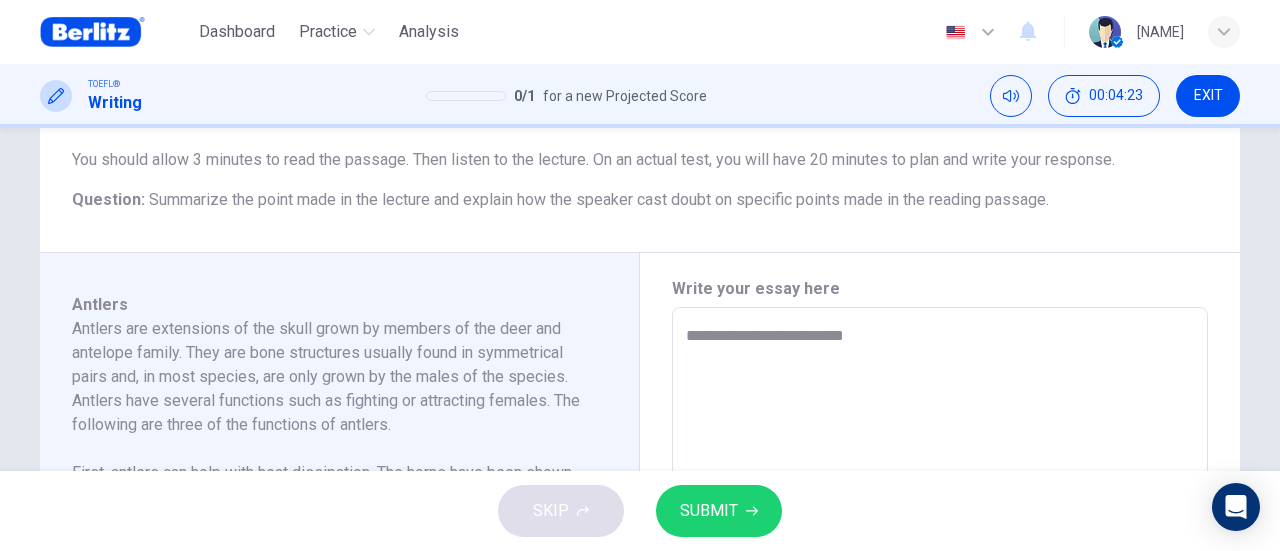 type on "*" 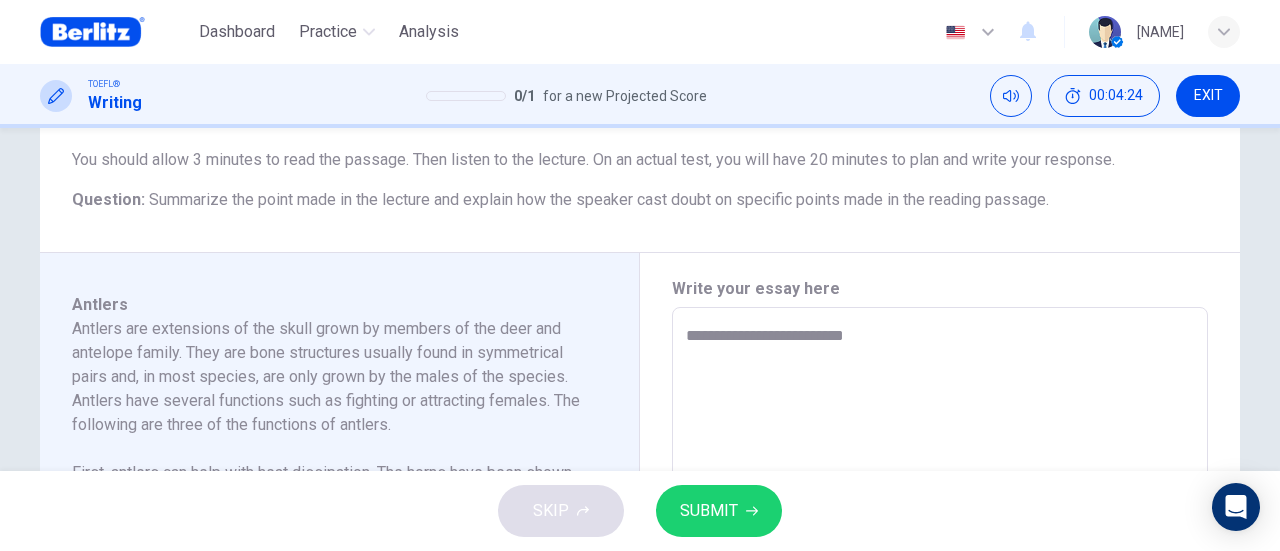 type on "**********" 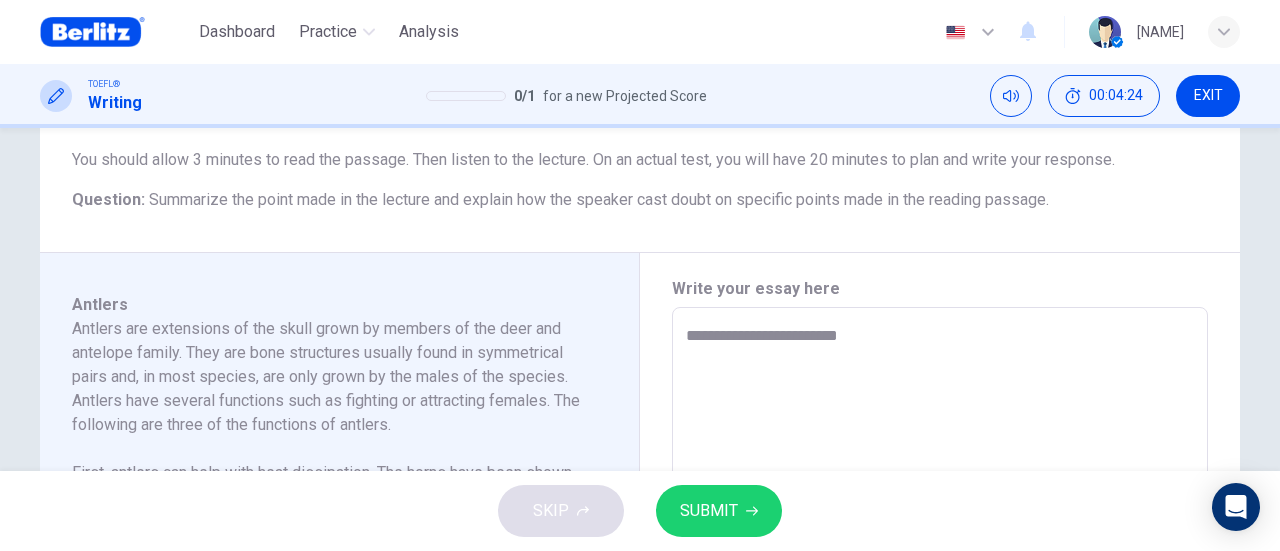 type on "**********" 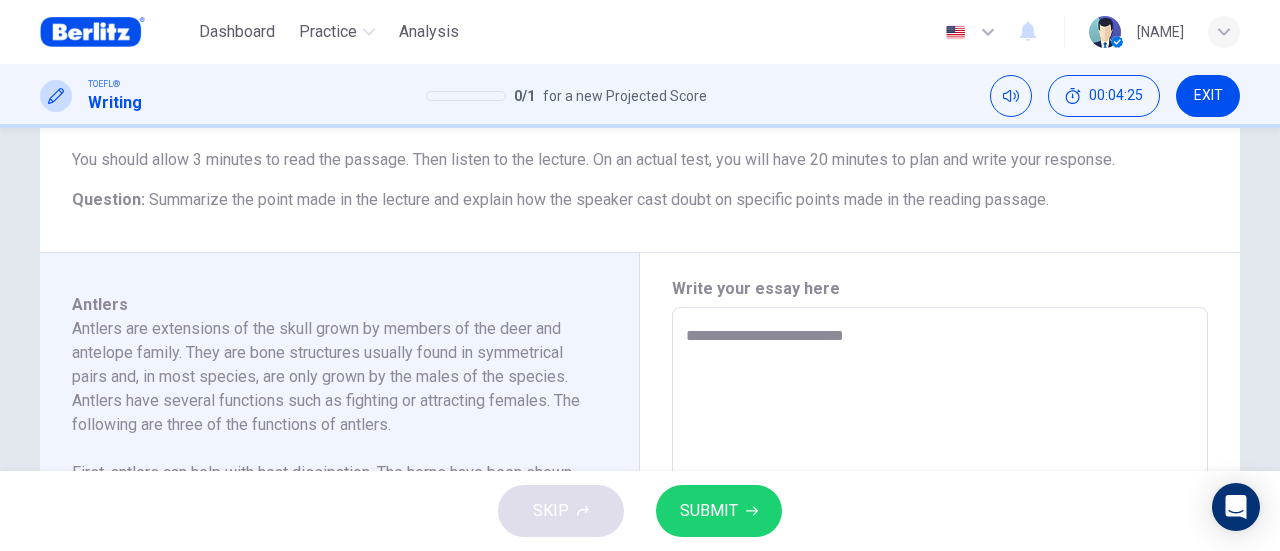 type on "**********" 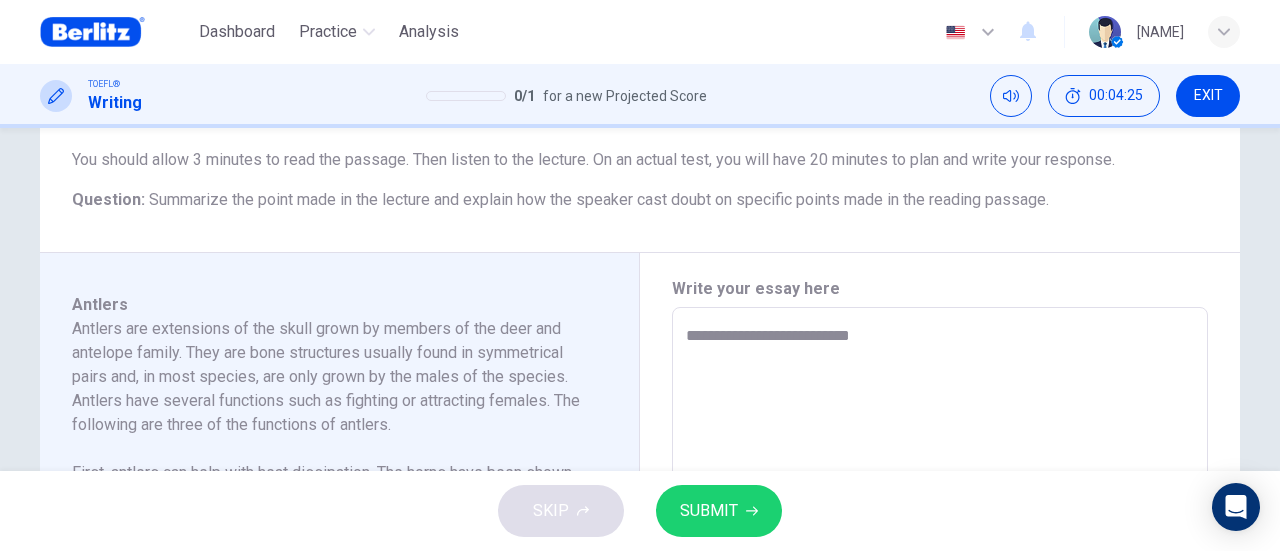 type on "*" 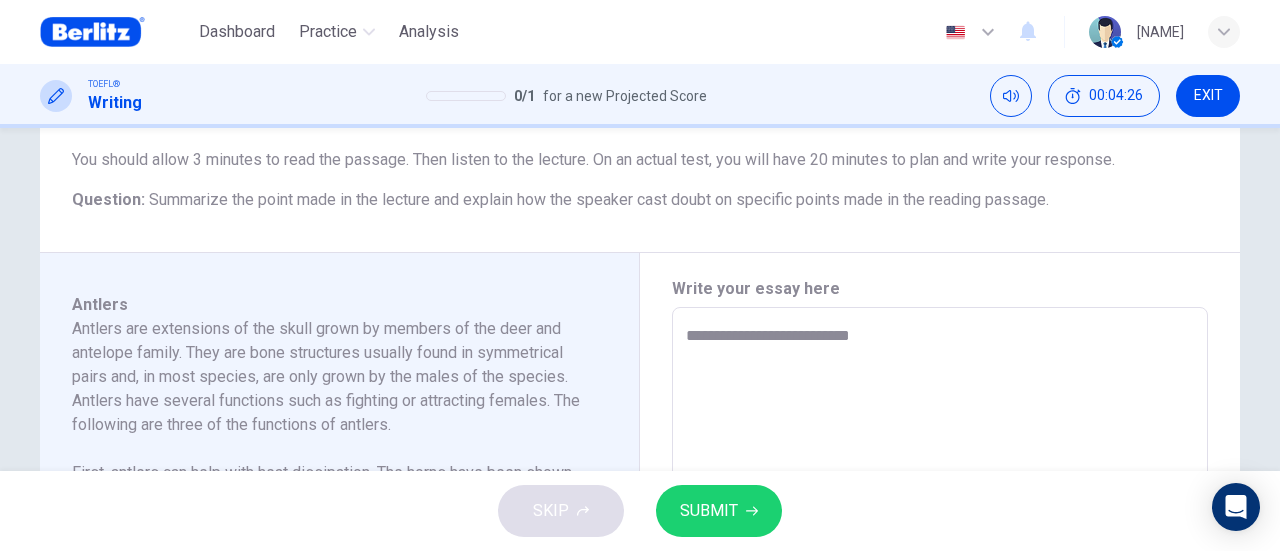 type on "**********" 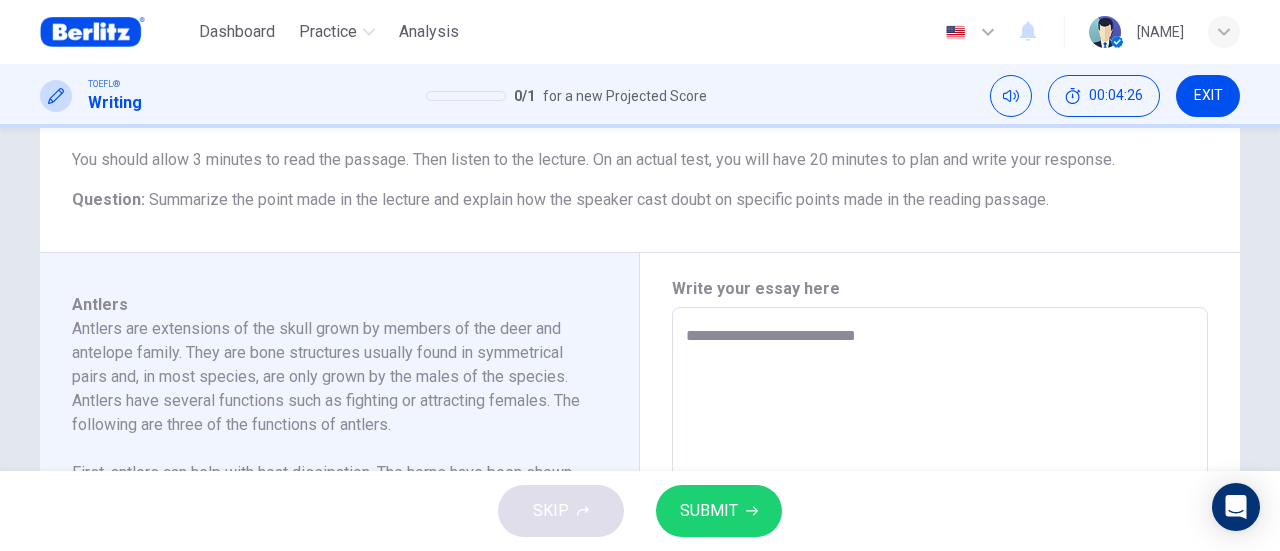 type on "**********" 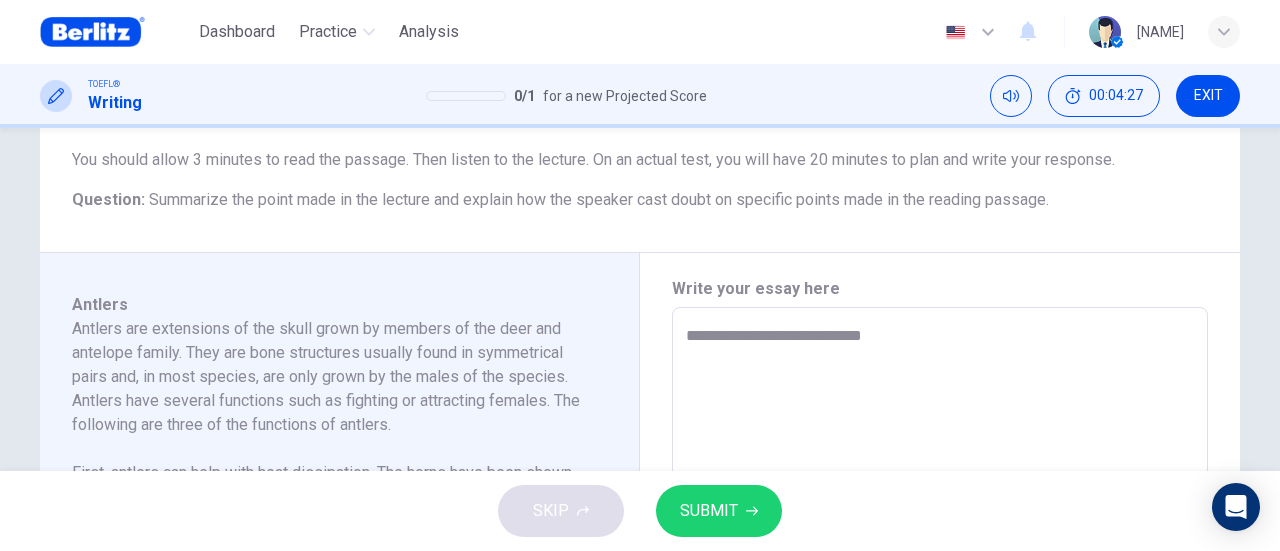 type on "**********" 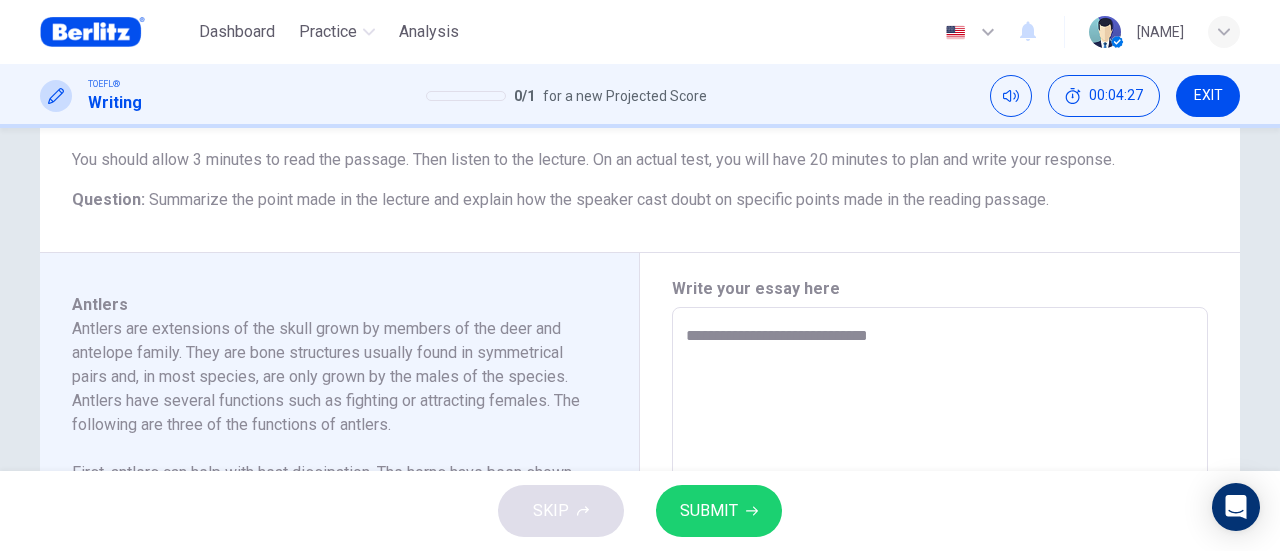 type on "*" 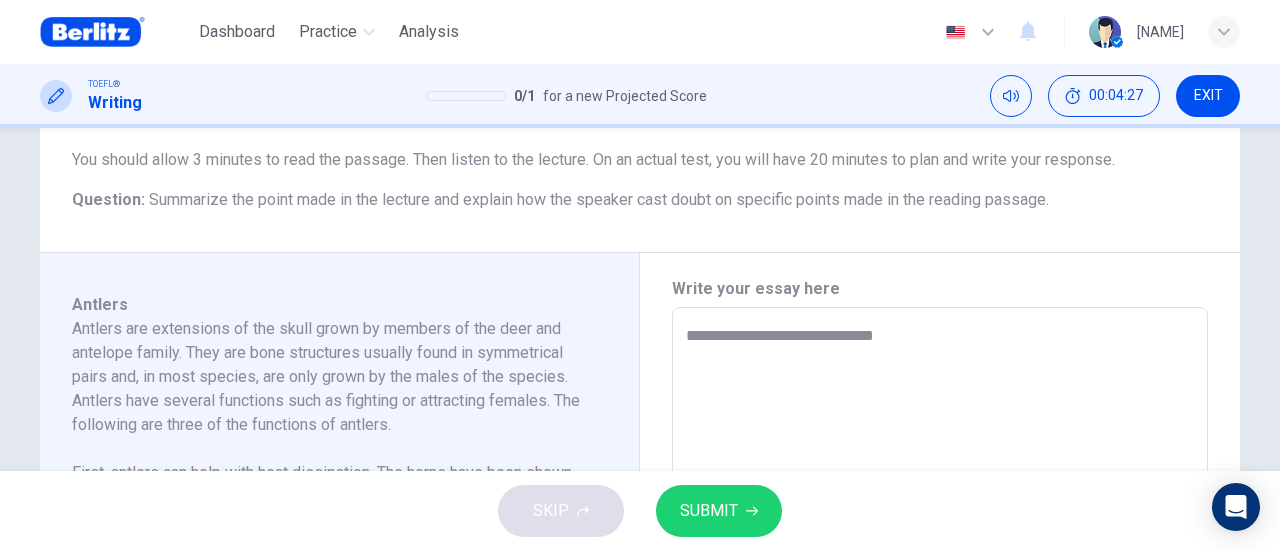 type on "*" 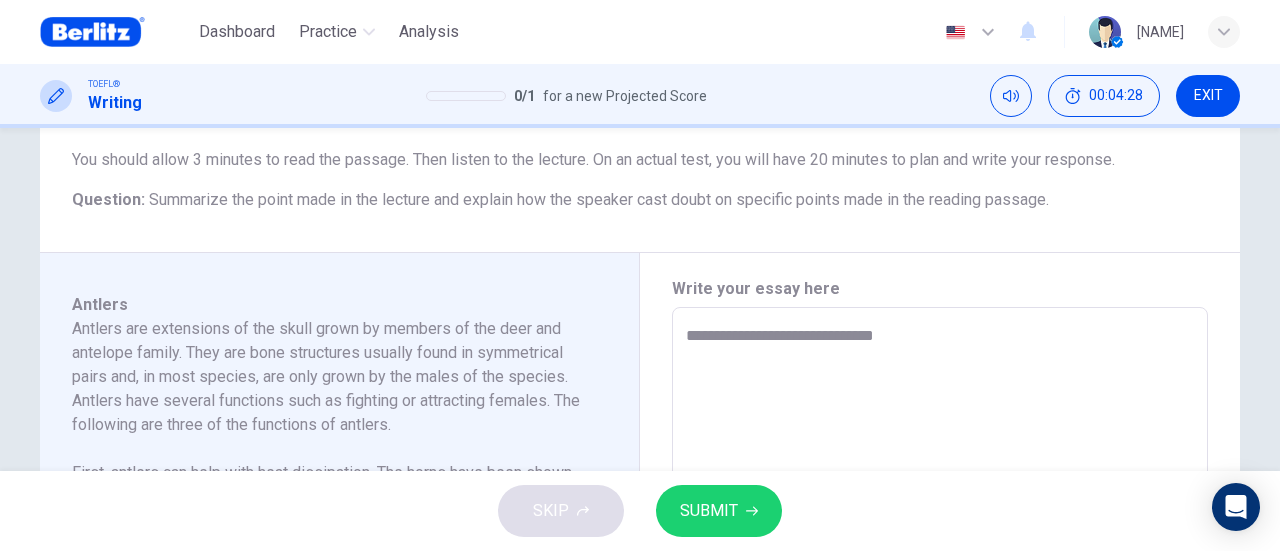 type on "**********" 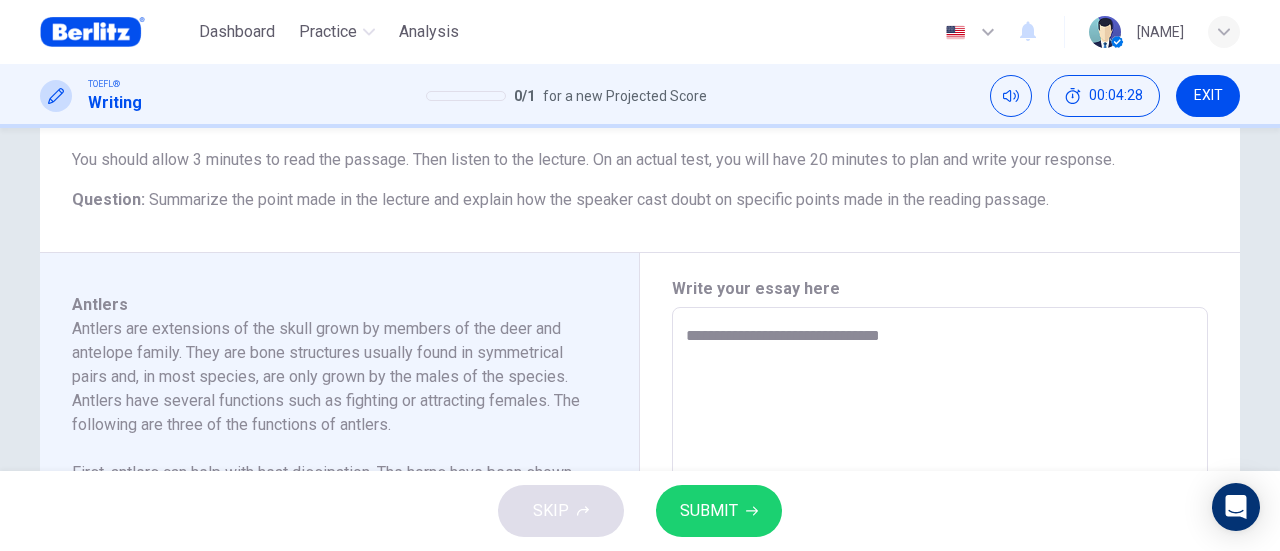 type on "**********" 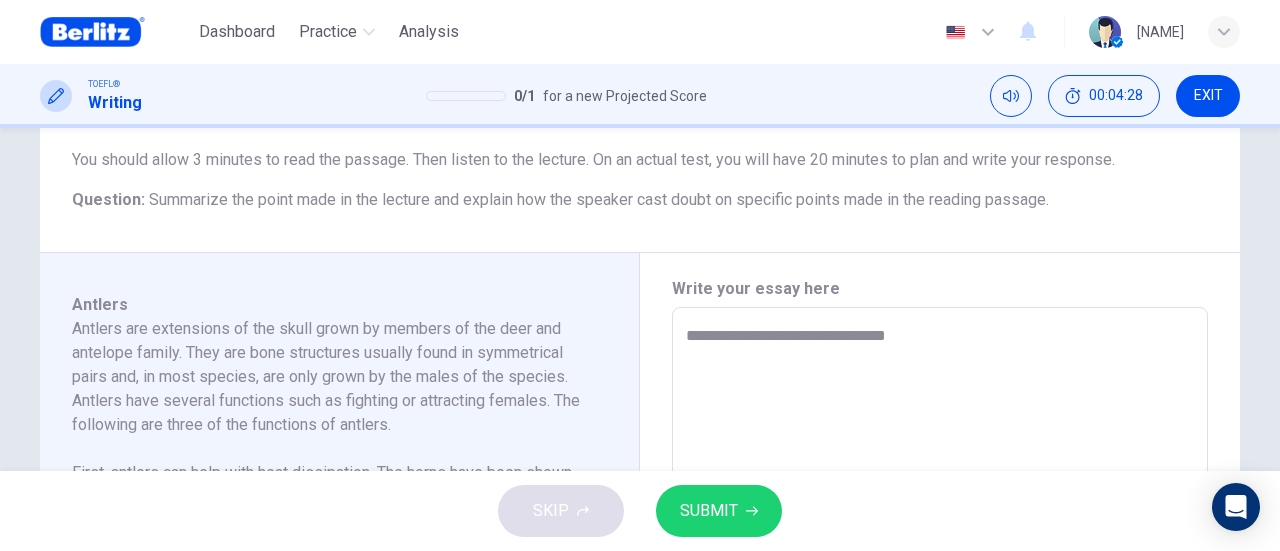 type on "*" 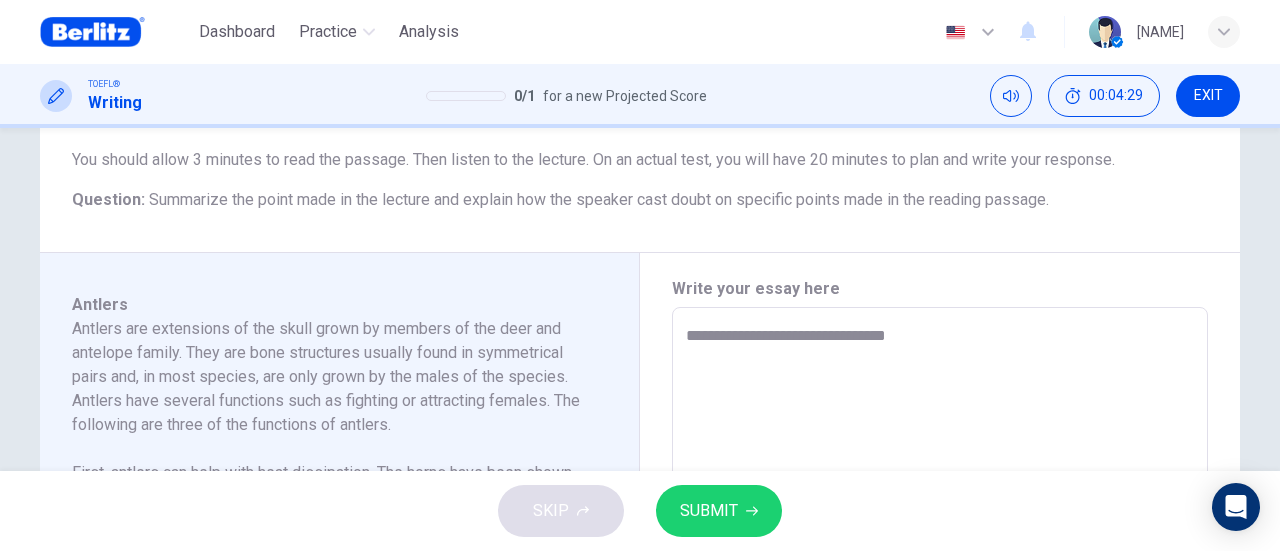 type on "**********" 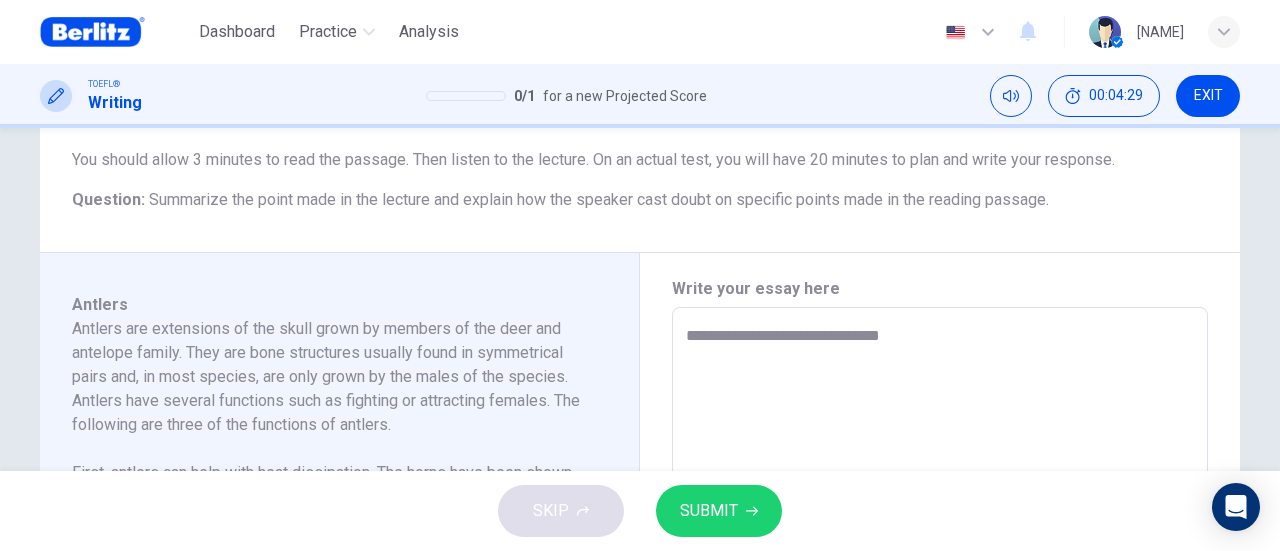 type on "*" 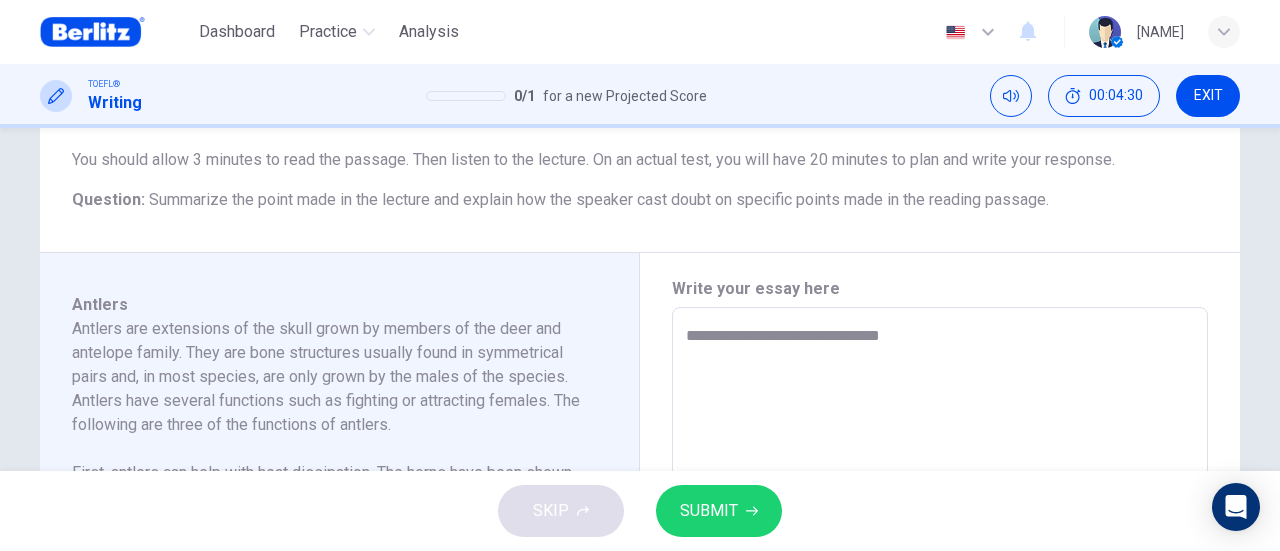 type on "**********" 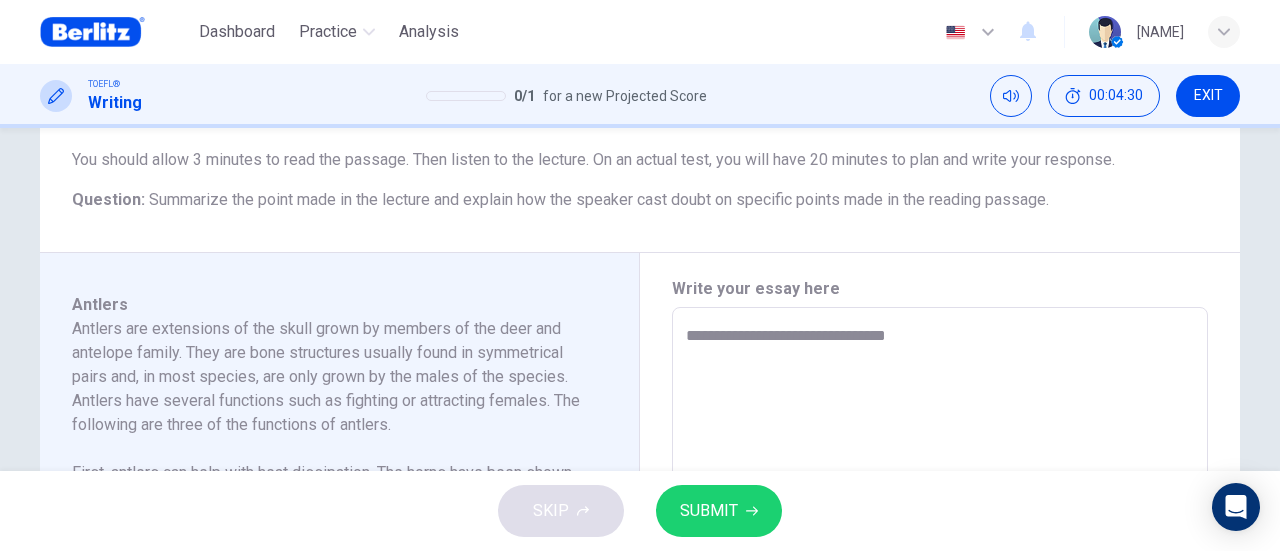 type on "**********" 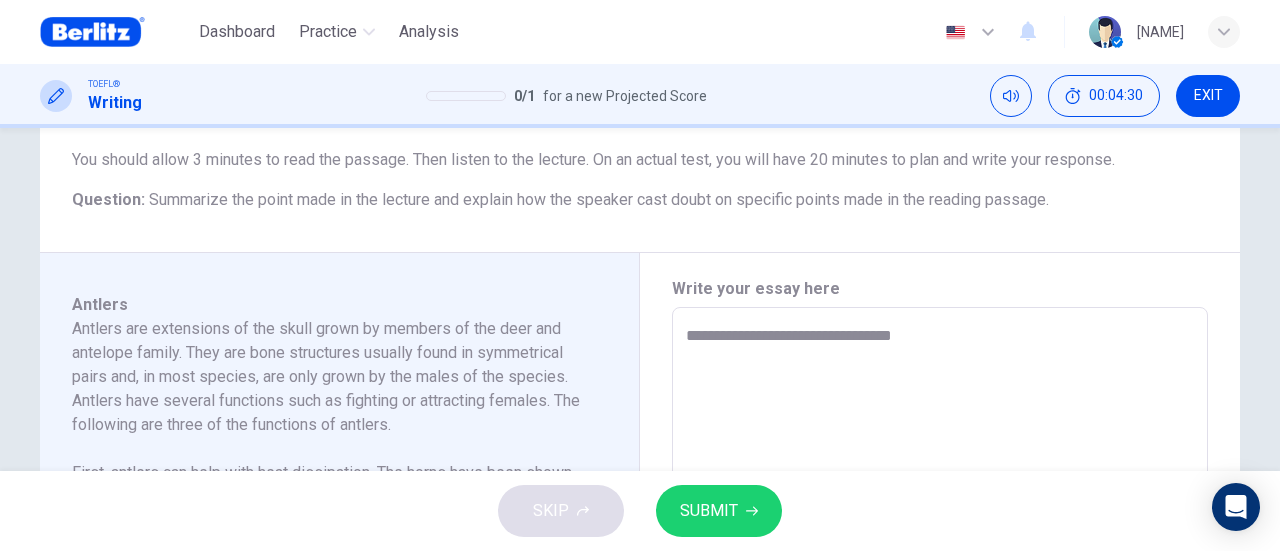 type on "*" 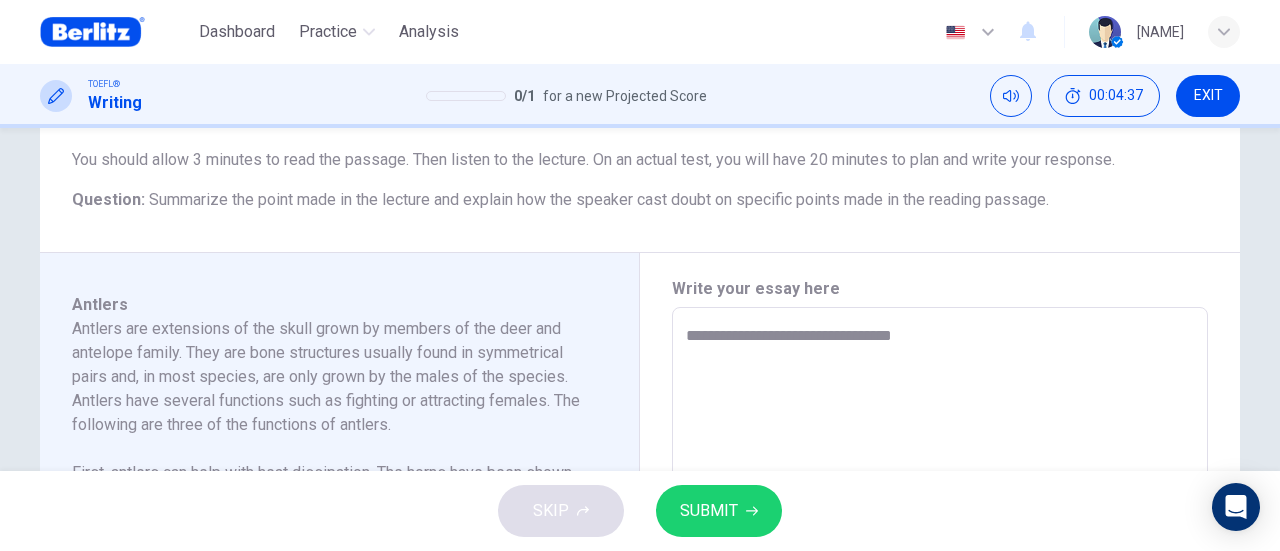 type on "**********" 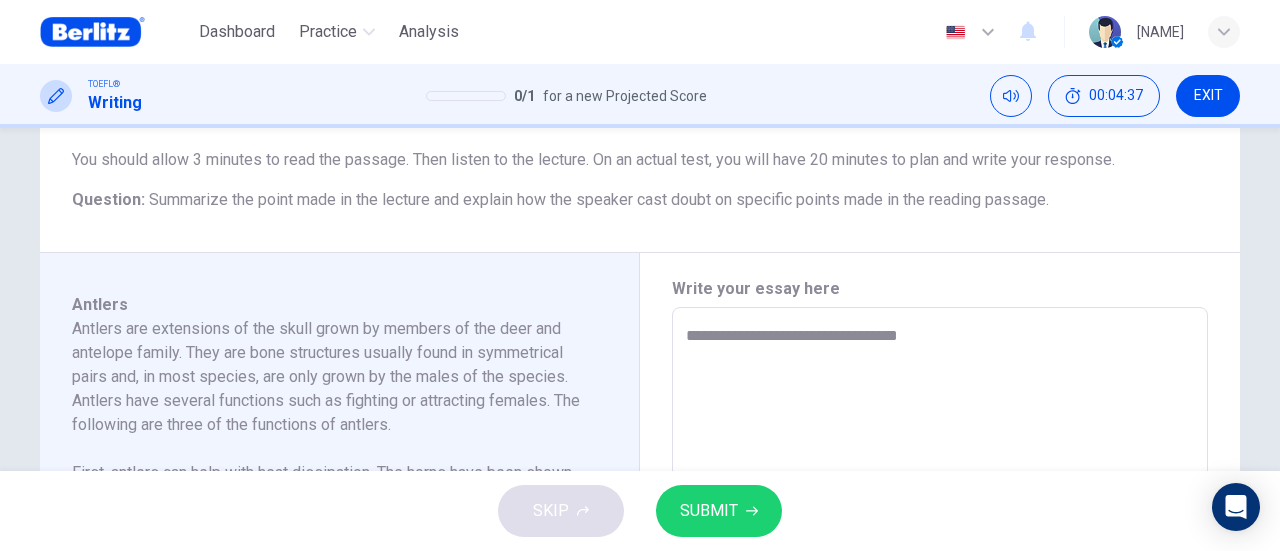 type on "*" 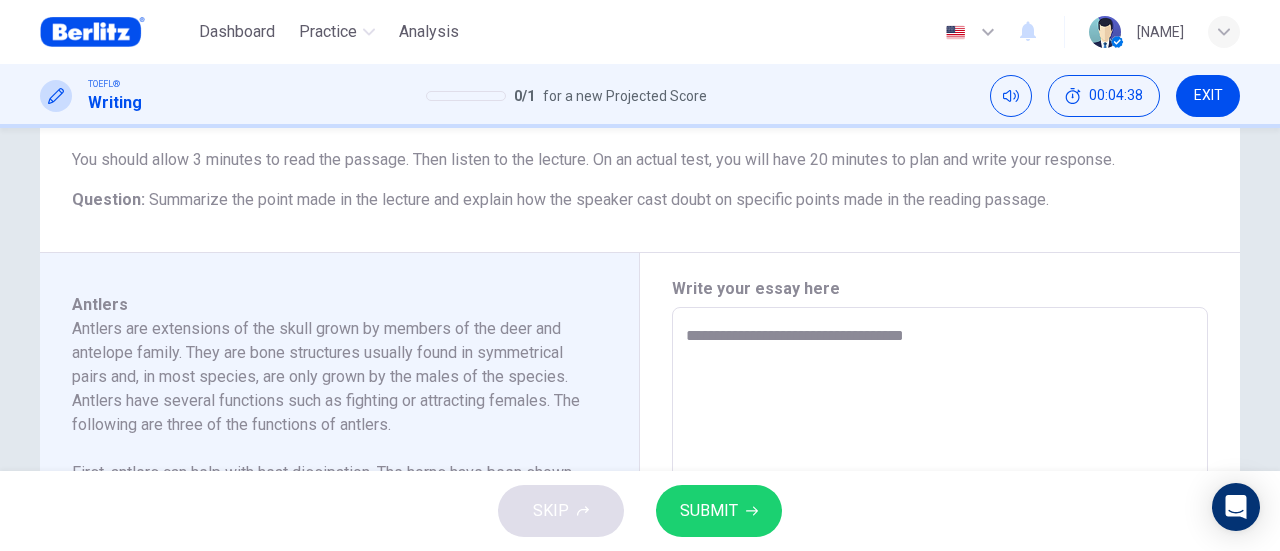 type on "**********" 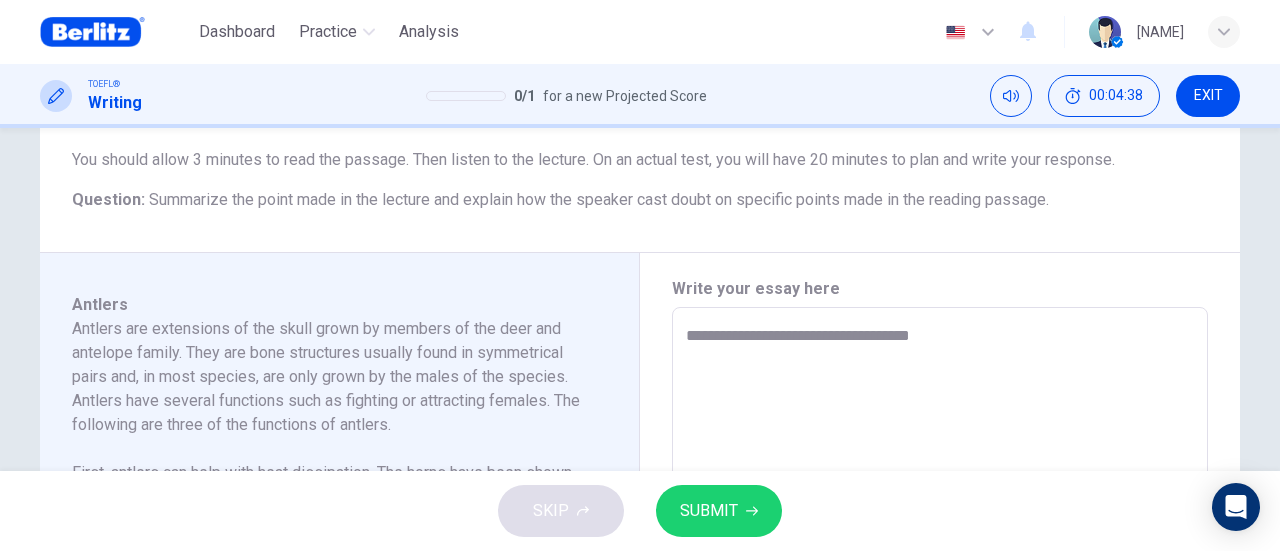 type on "*" 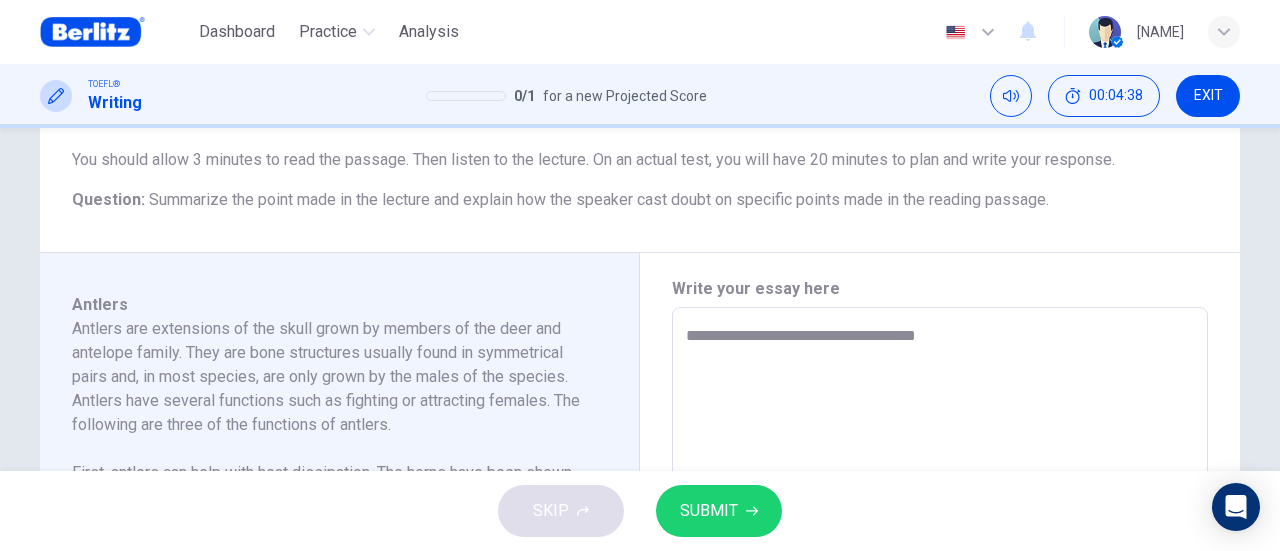 type on "*" 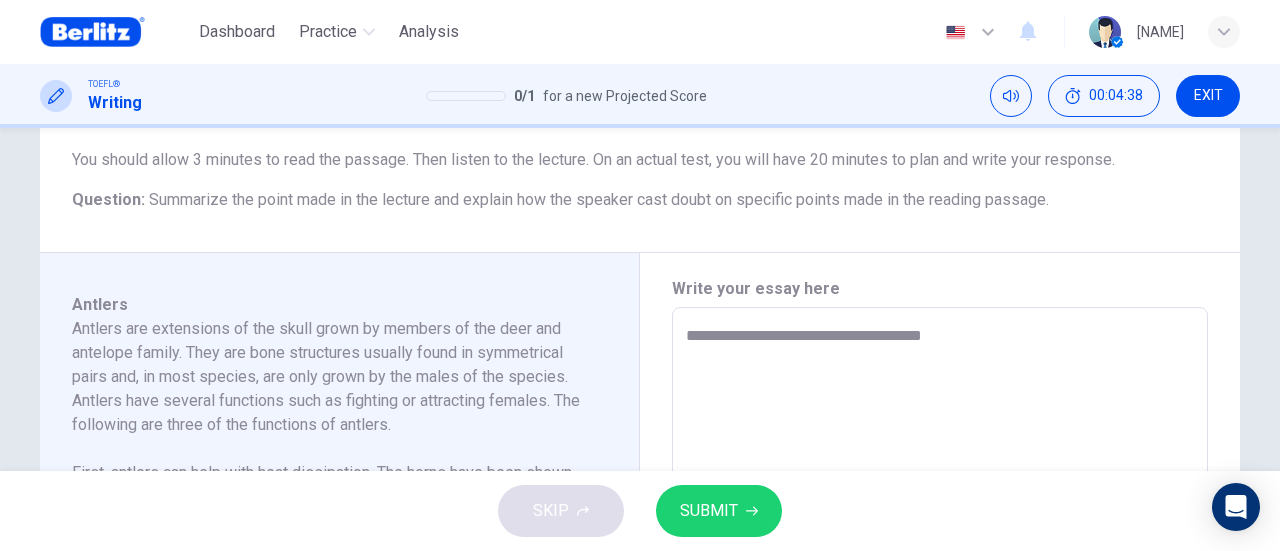type on "*" 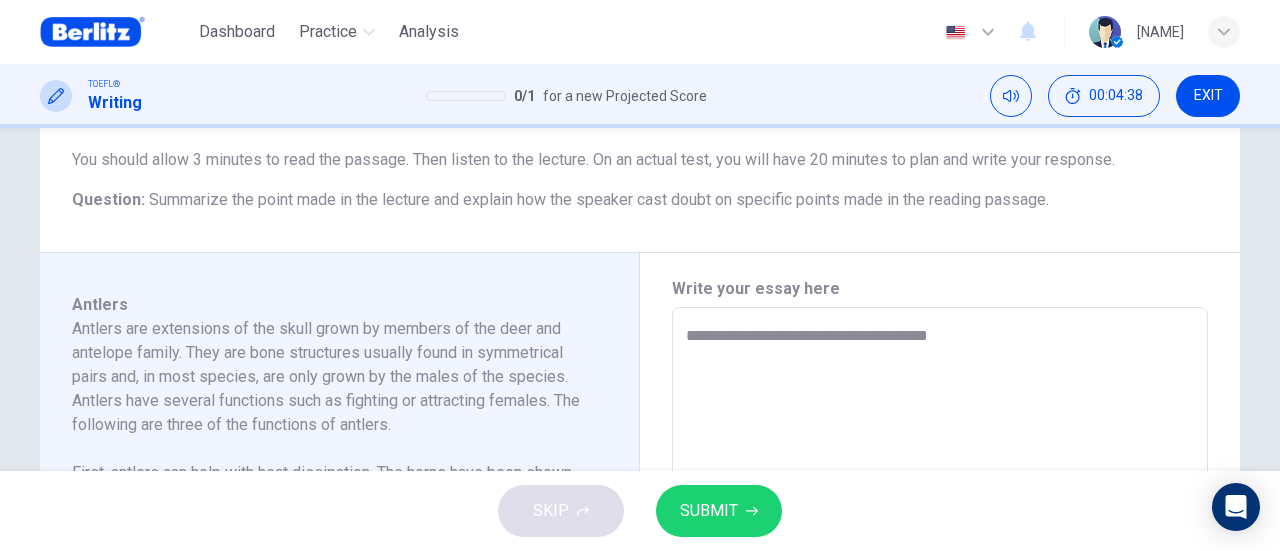 type on "*" 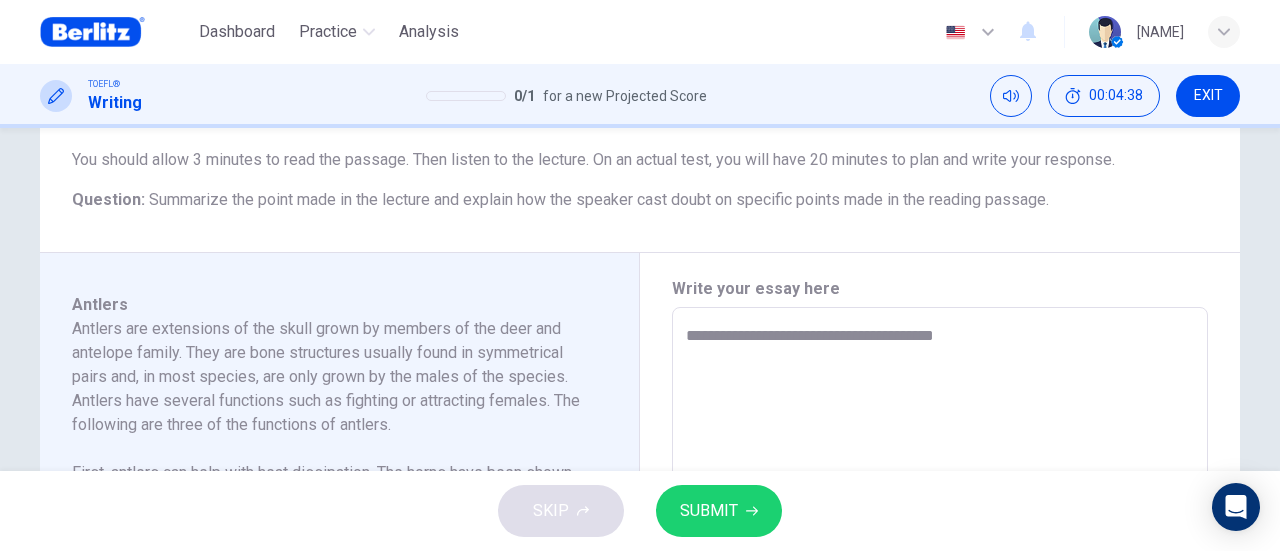 type on "*" 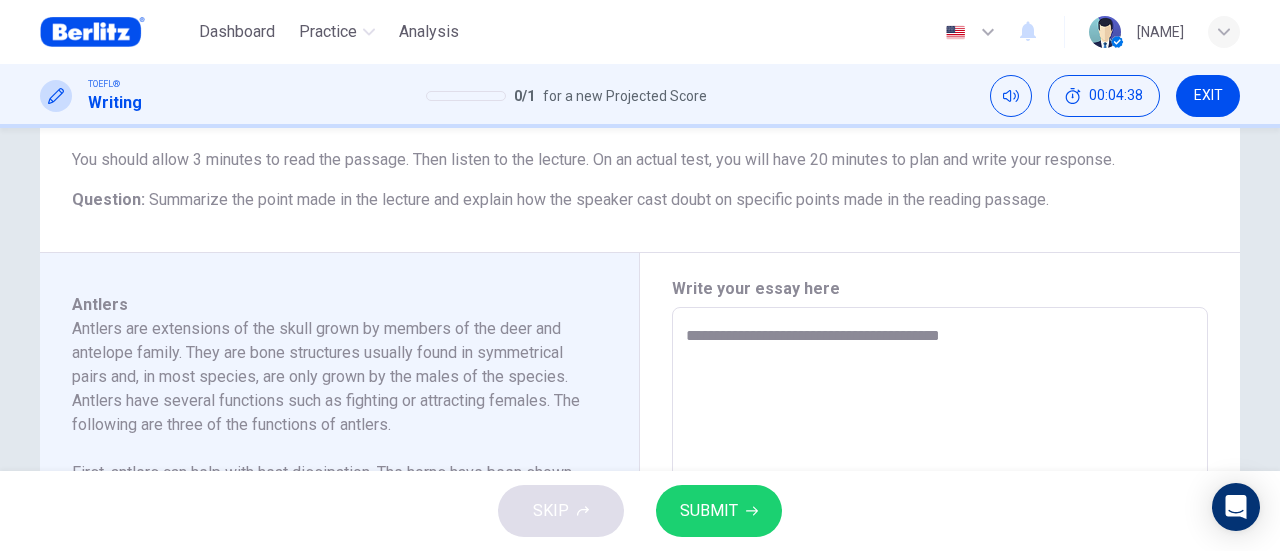 type on "*" 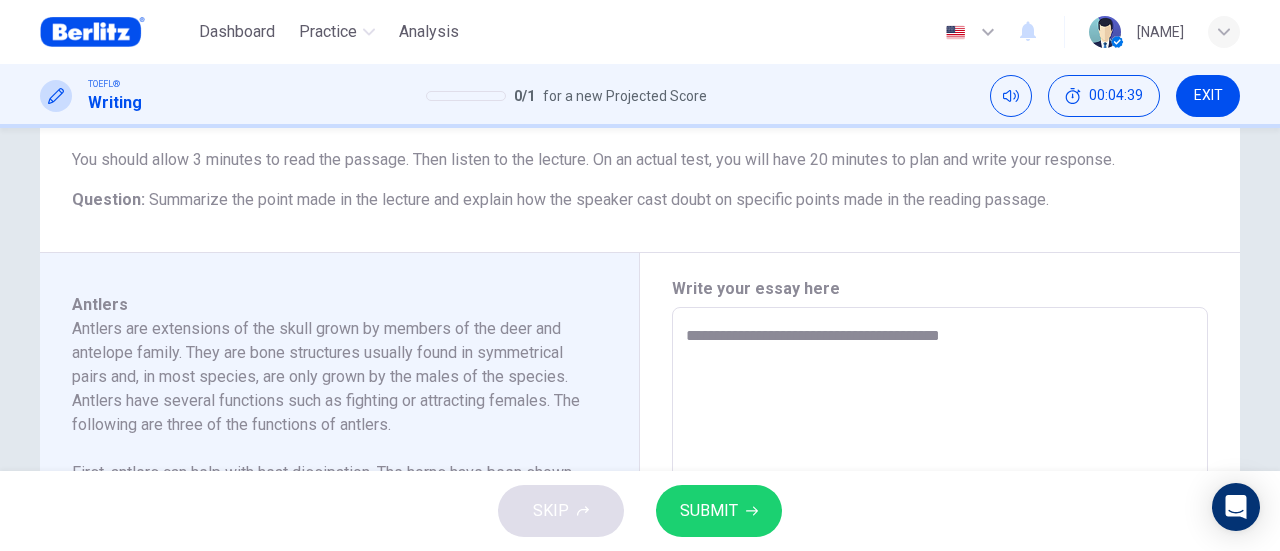 type on "**********" 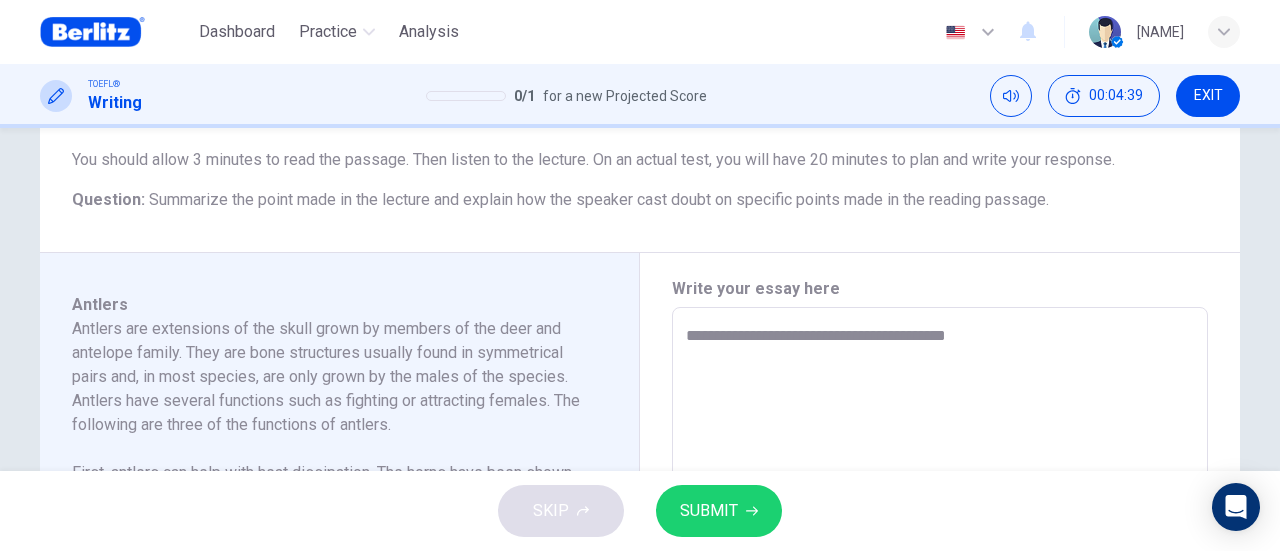 type on "*" 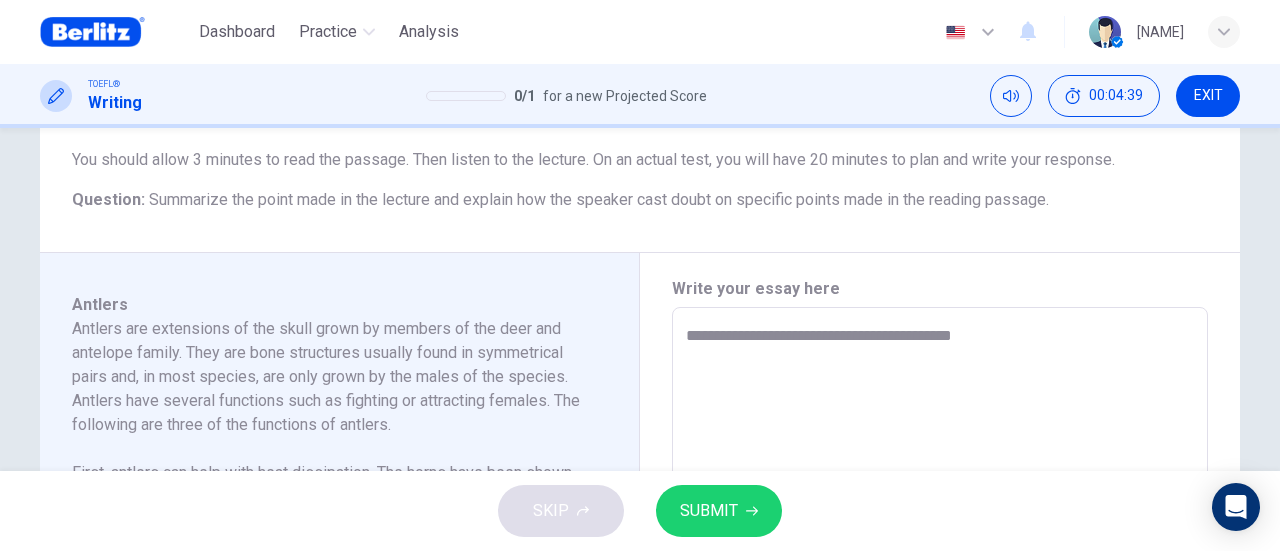 type on "*" 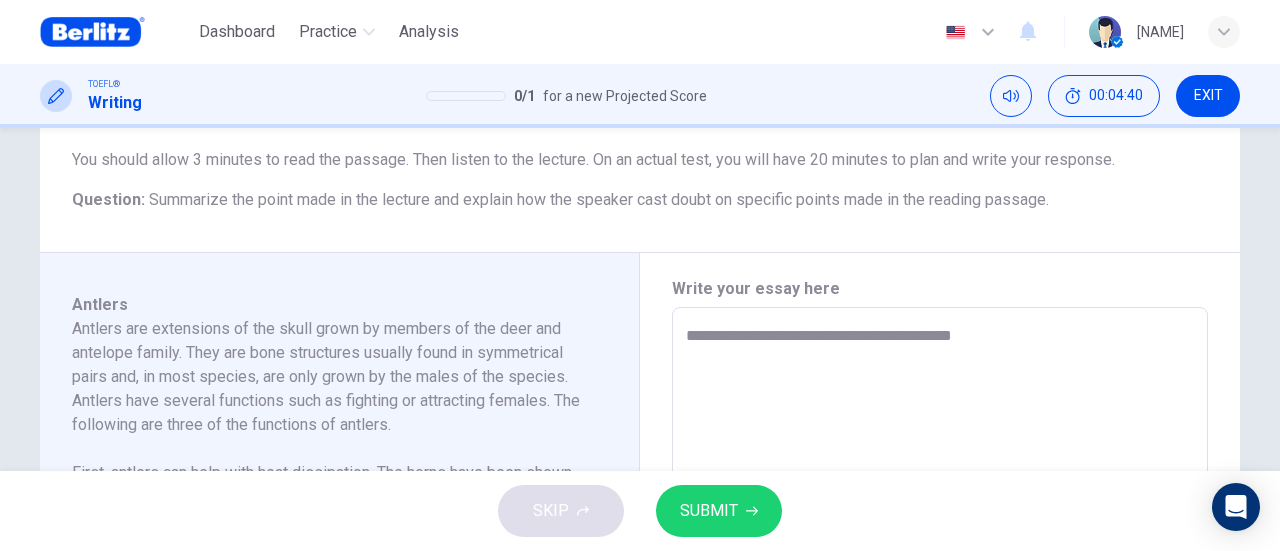 type on "**********" 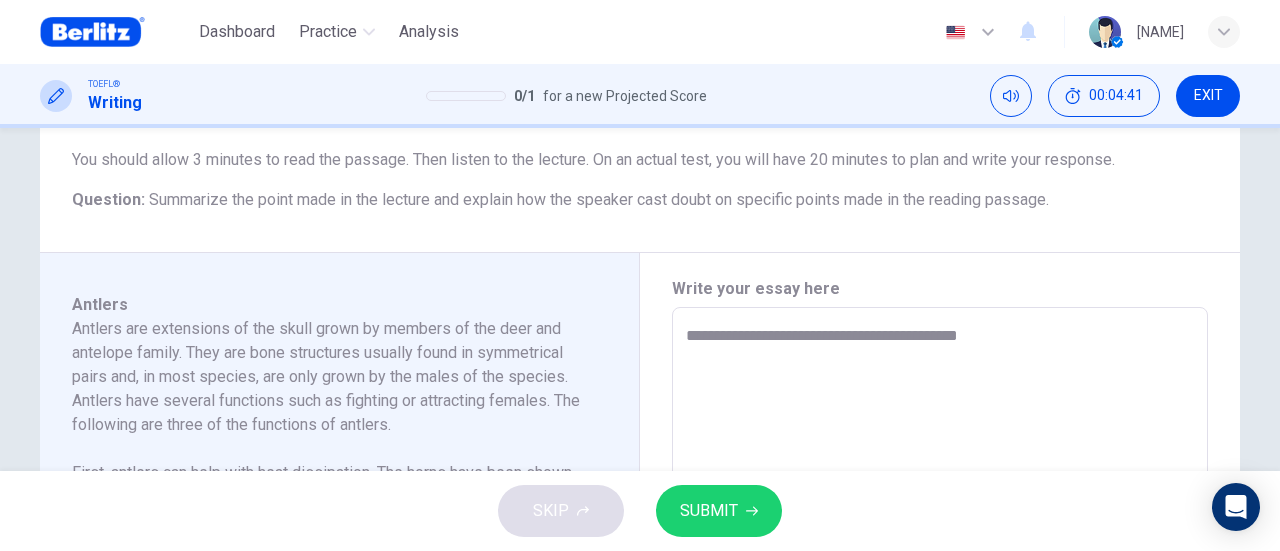 type on "**********" 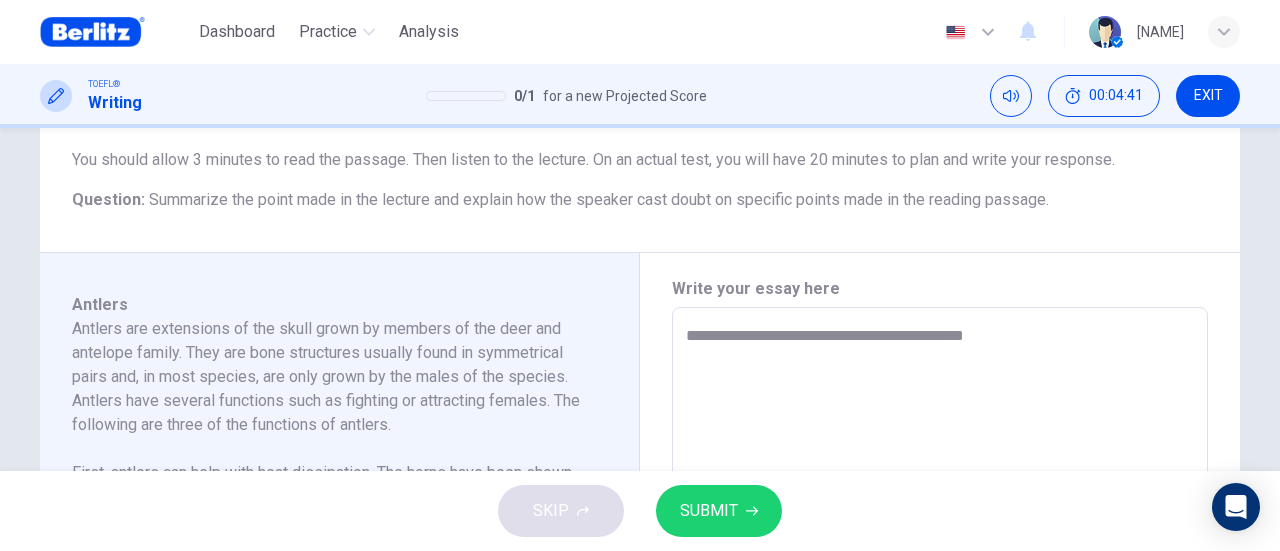 type on "*" 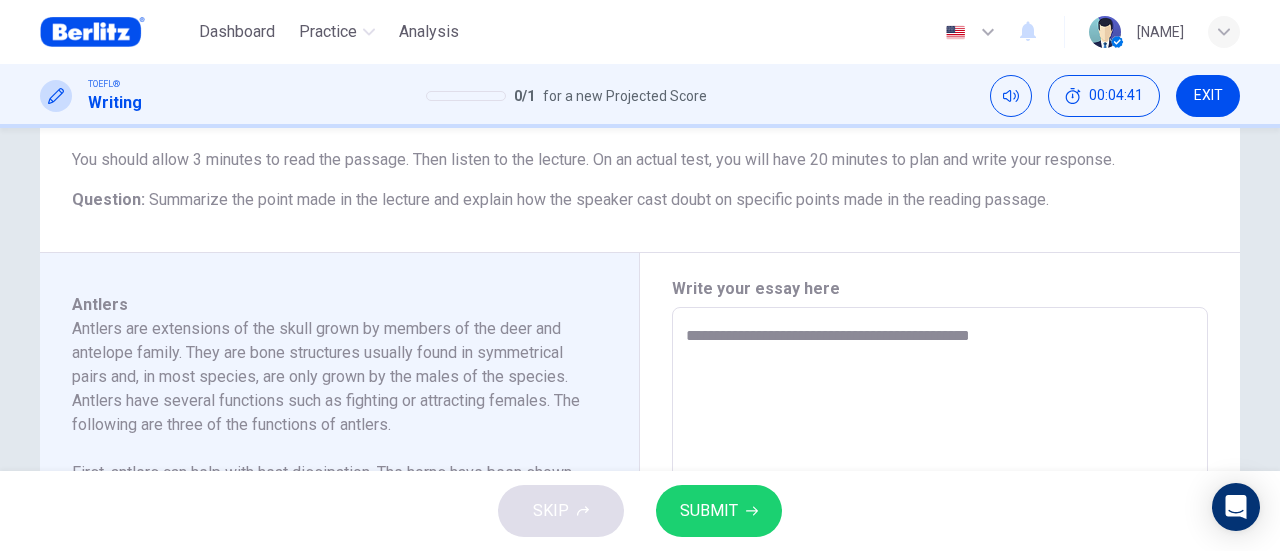 type on "**********" 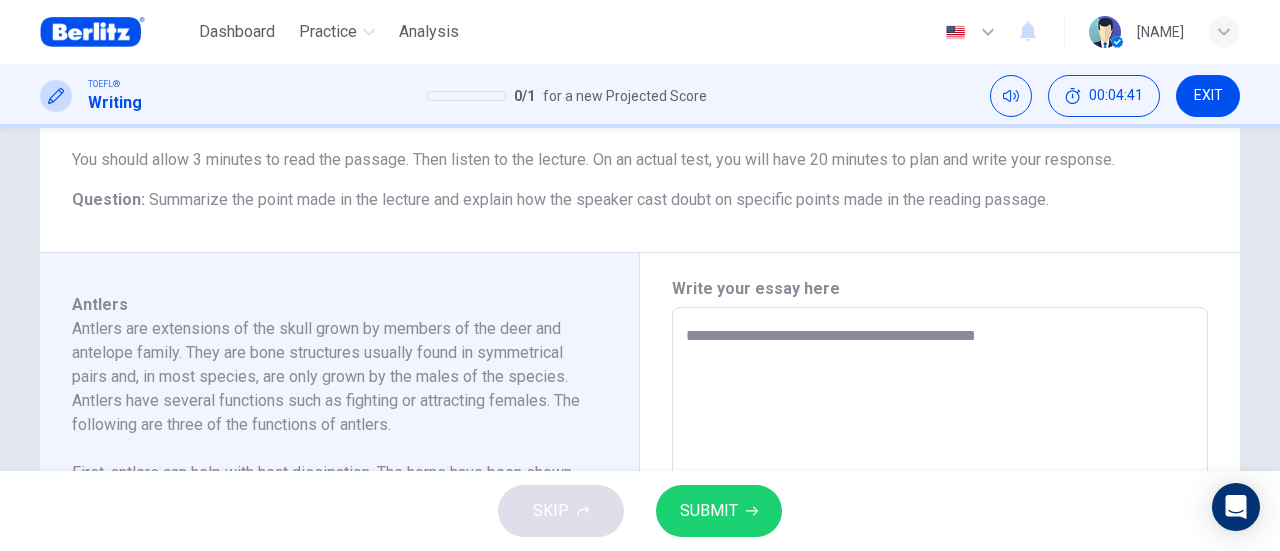 type on "*" 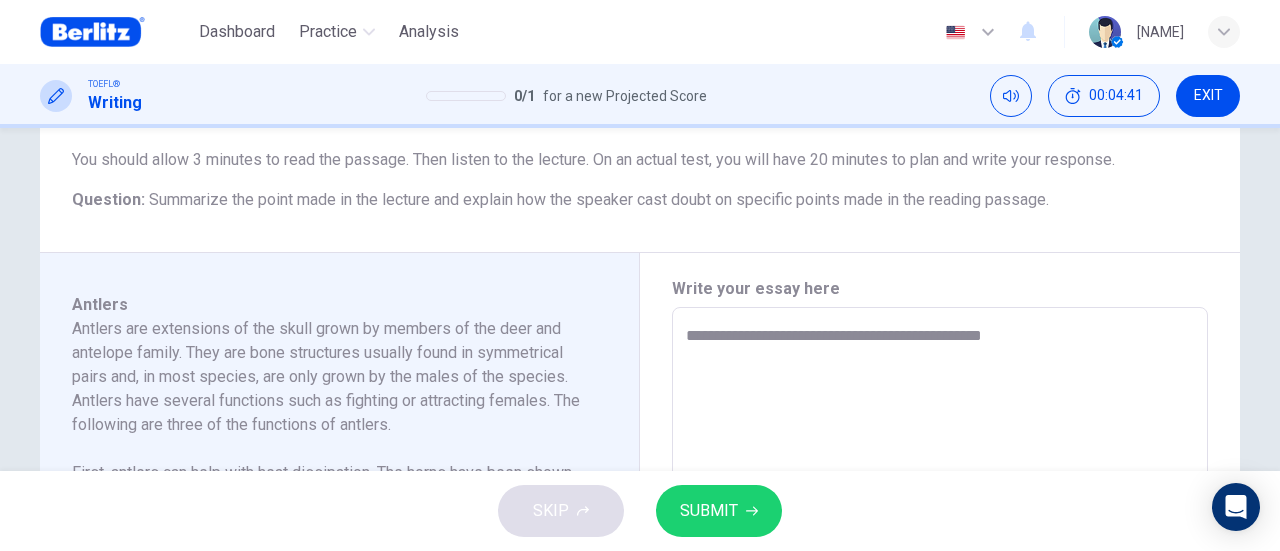 type on "*" 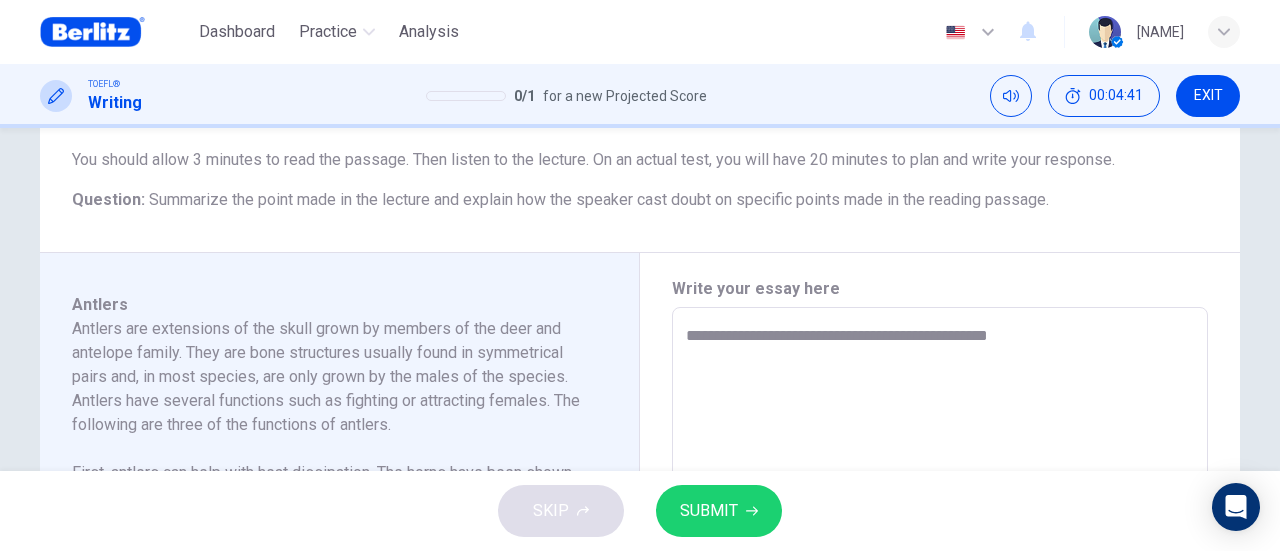 type on "*" 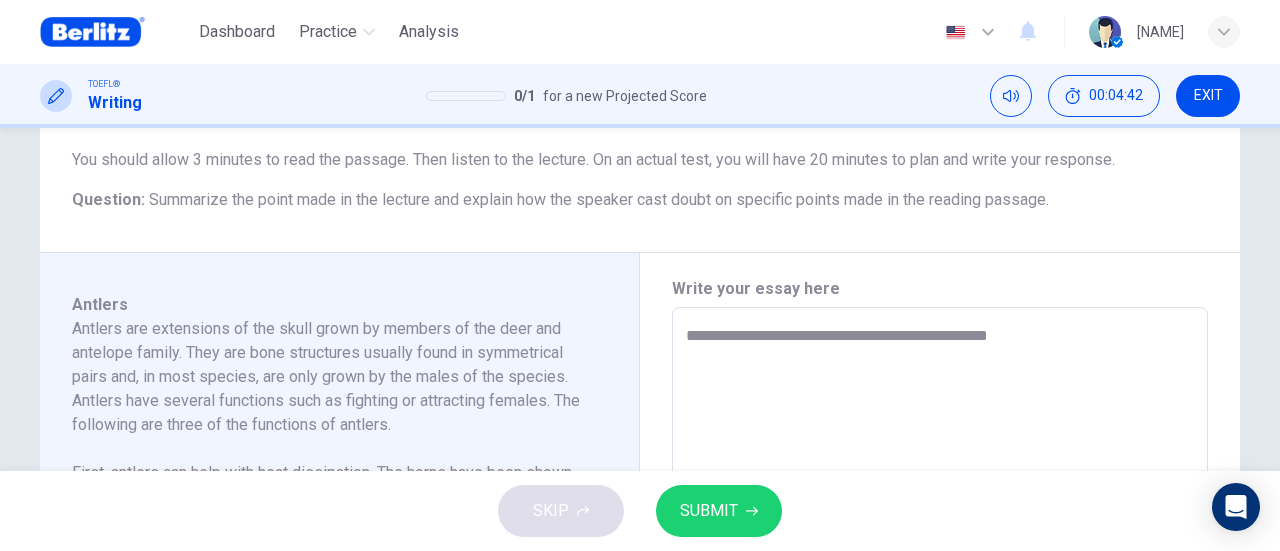 type on "**********" 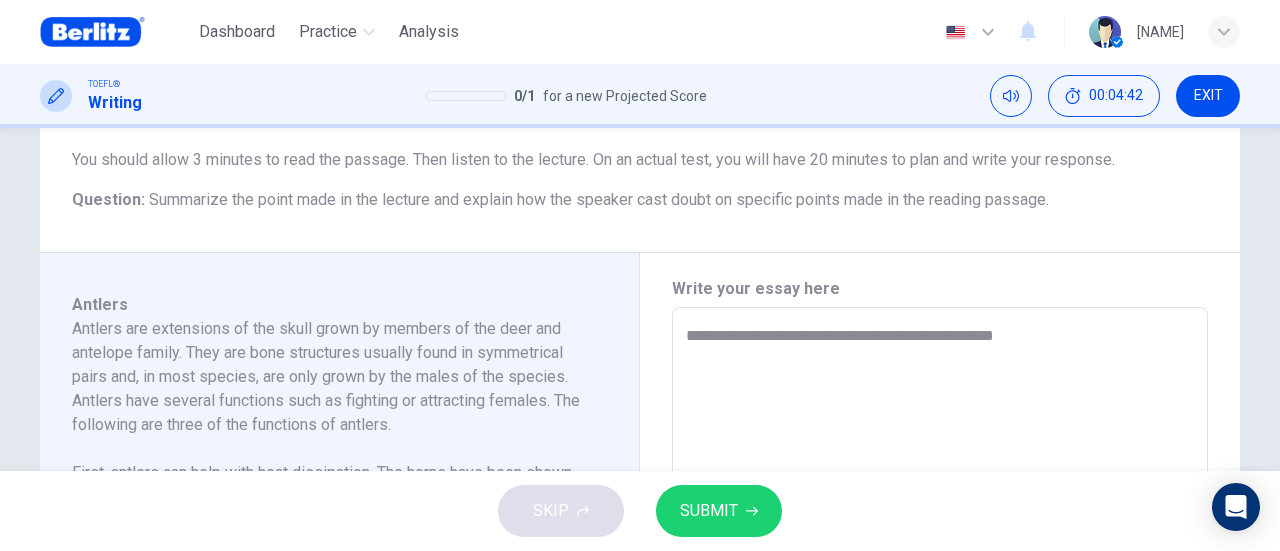 type on "**********" 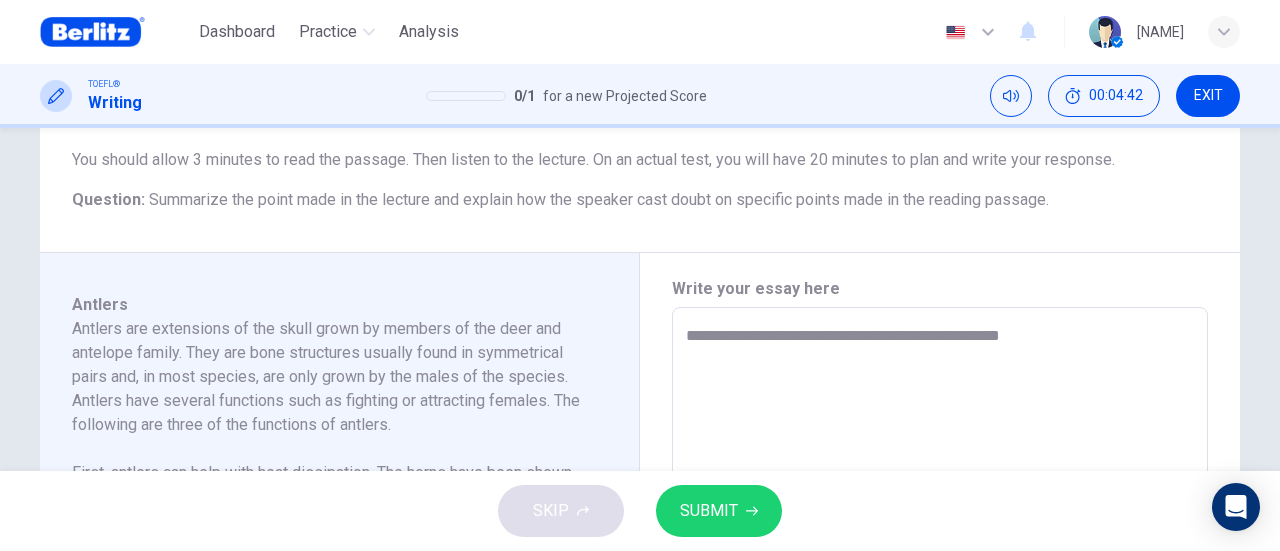 type on "*" 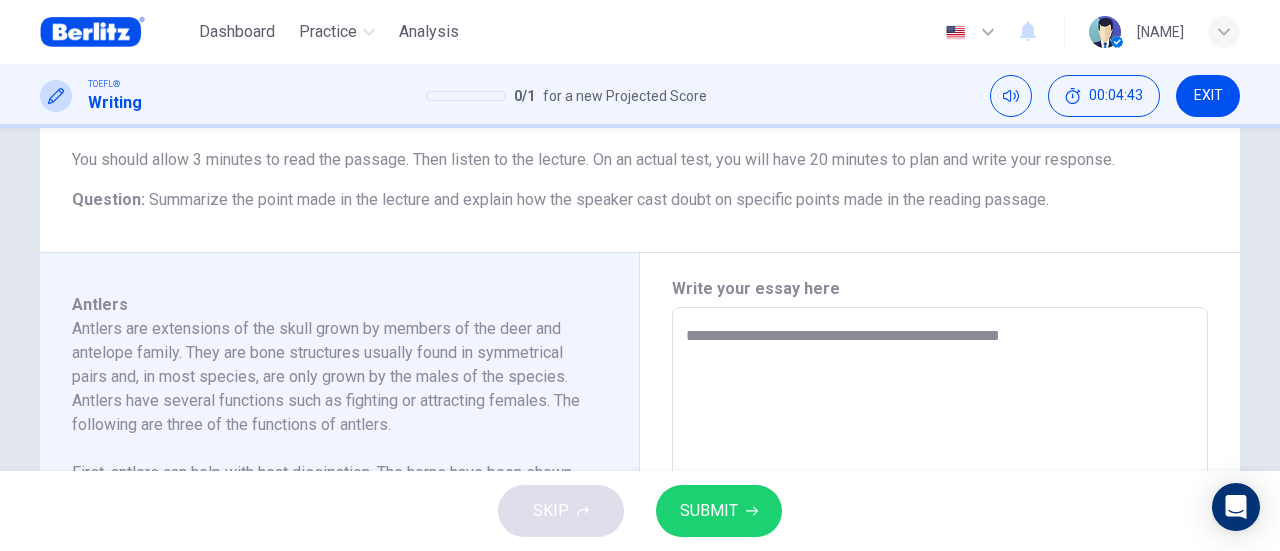type on "**********" 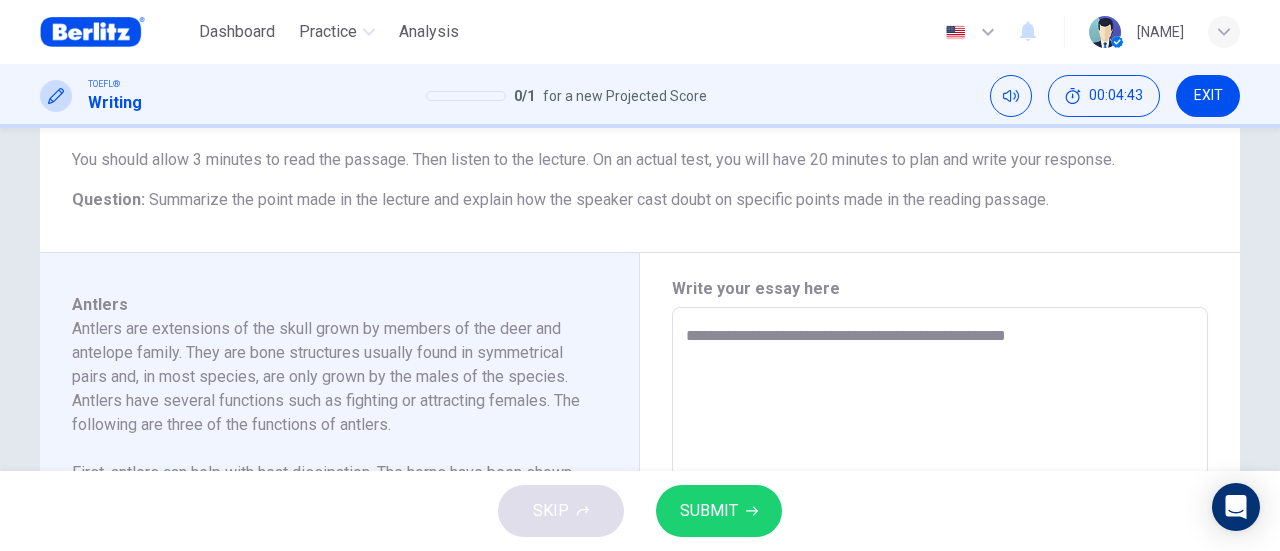 type on "*" 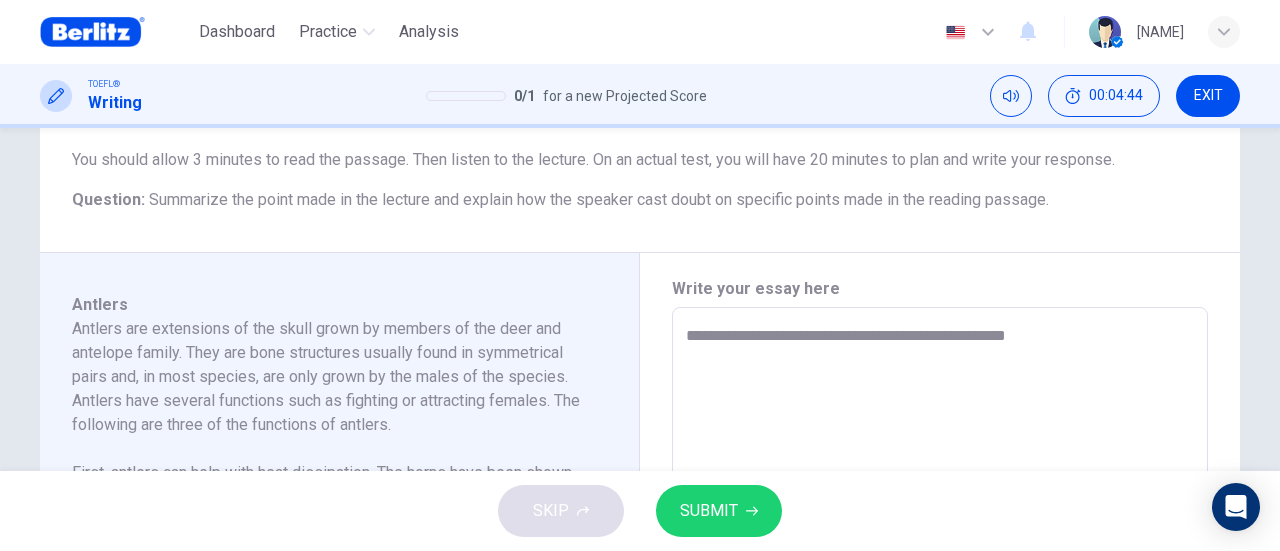 type on "**********" 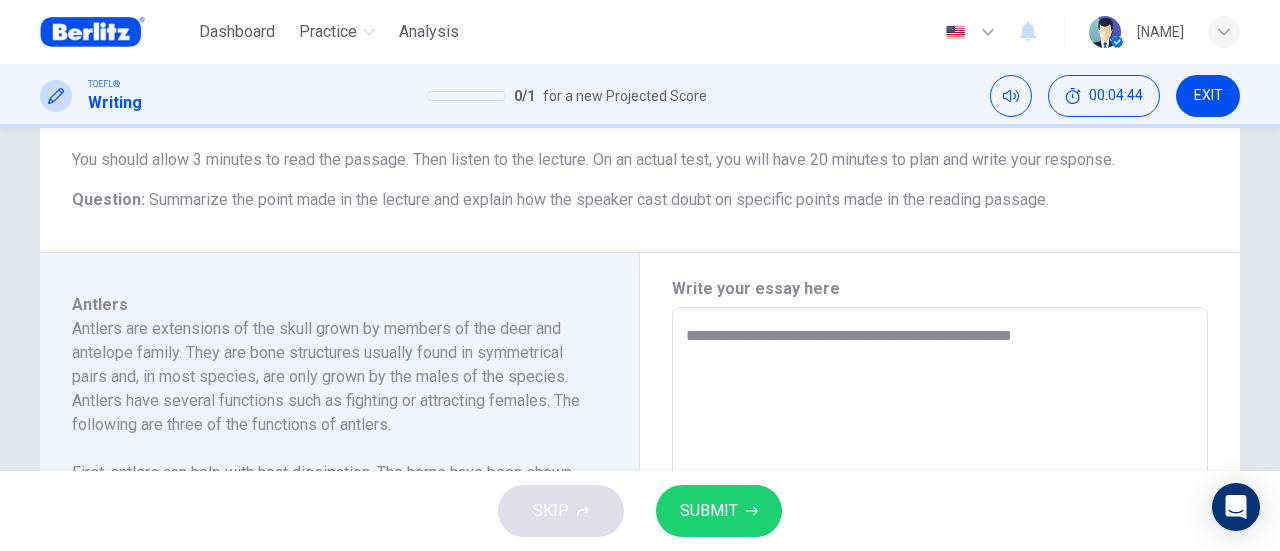 type on "**********" 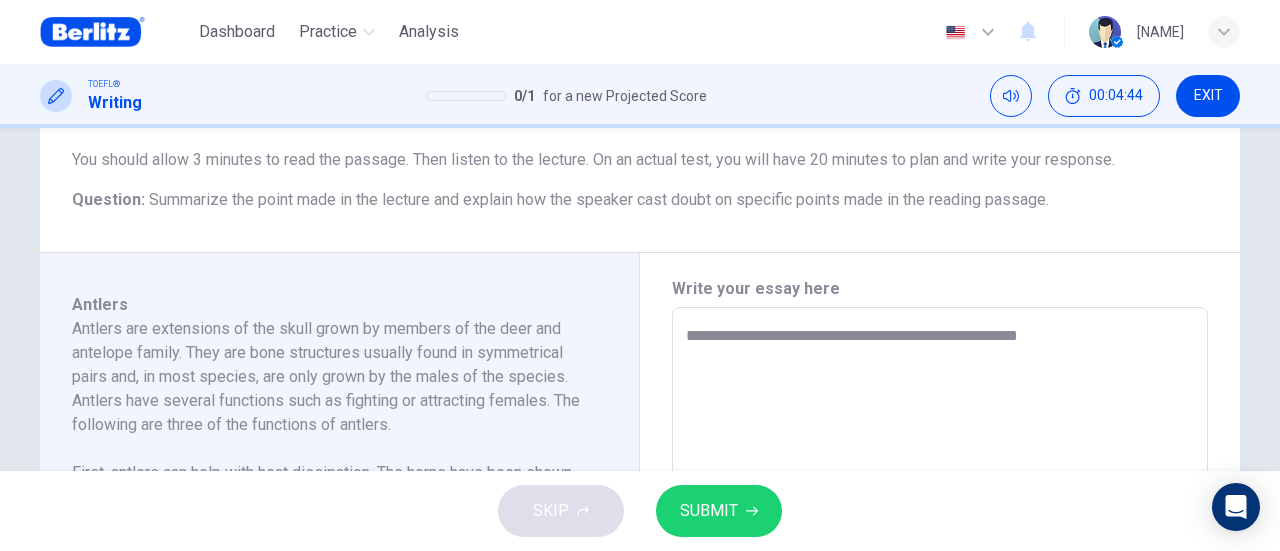 type on "*" 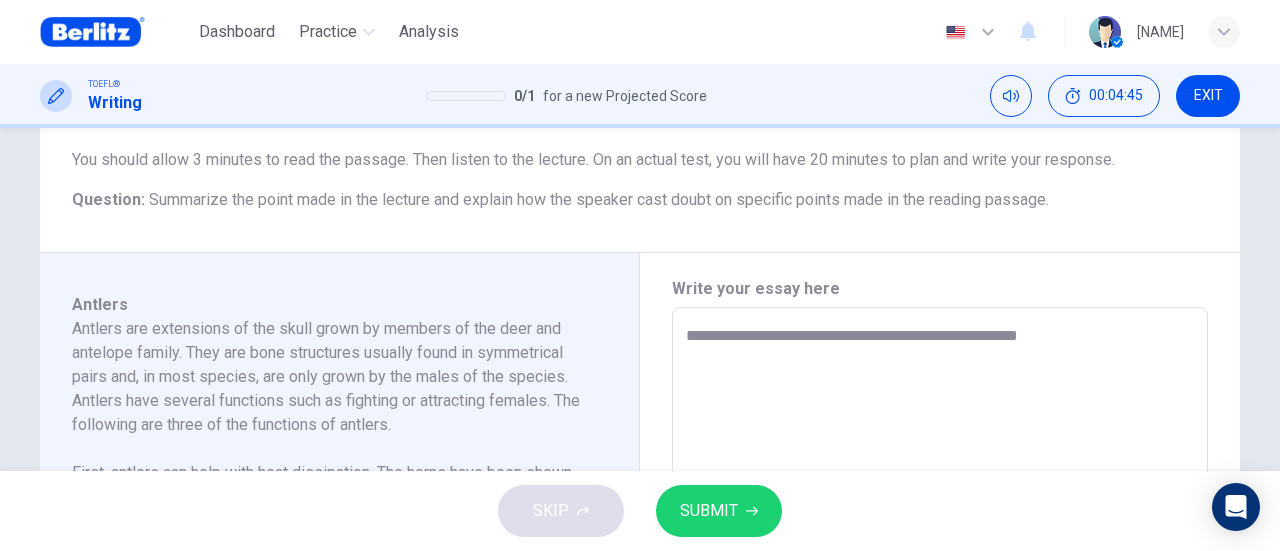 type on "**********" 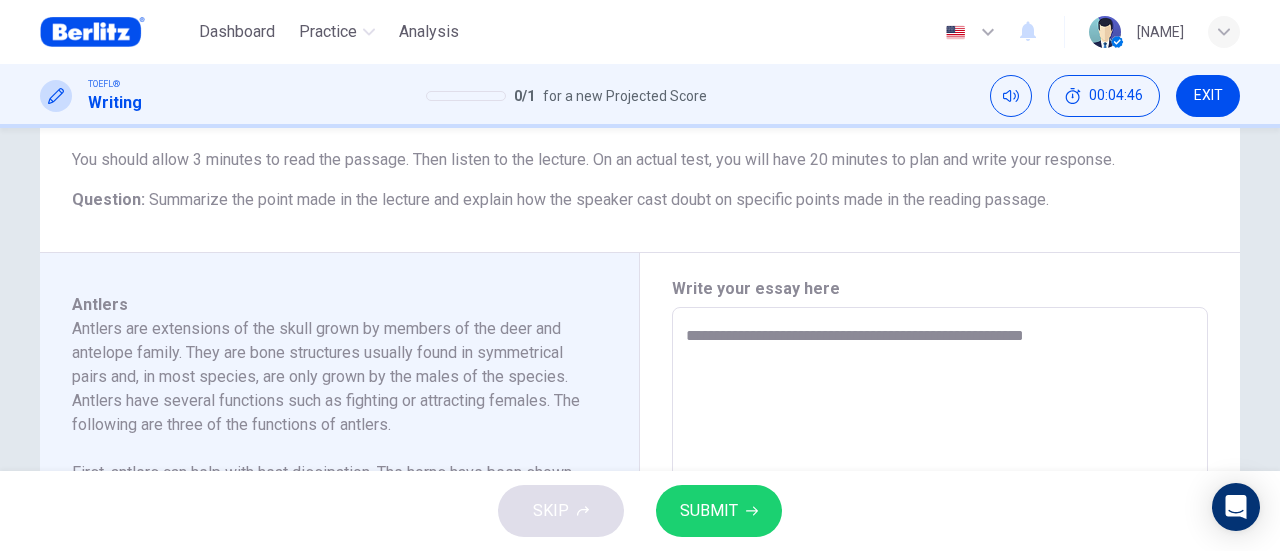 type on "**********" 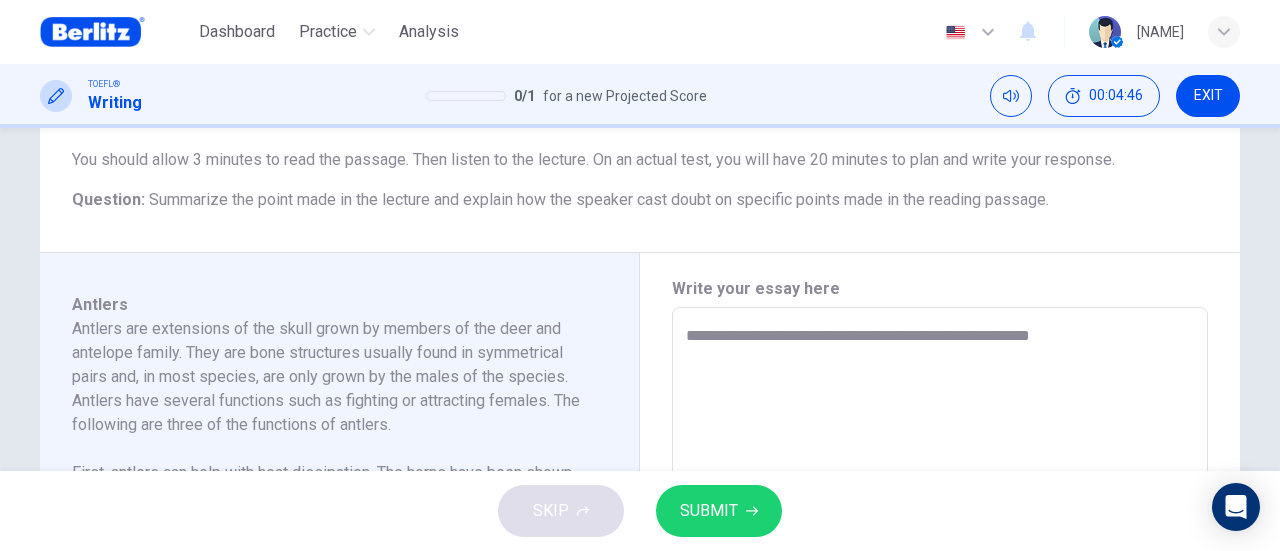 type on "*" 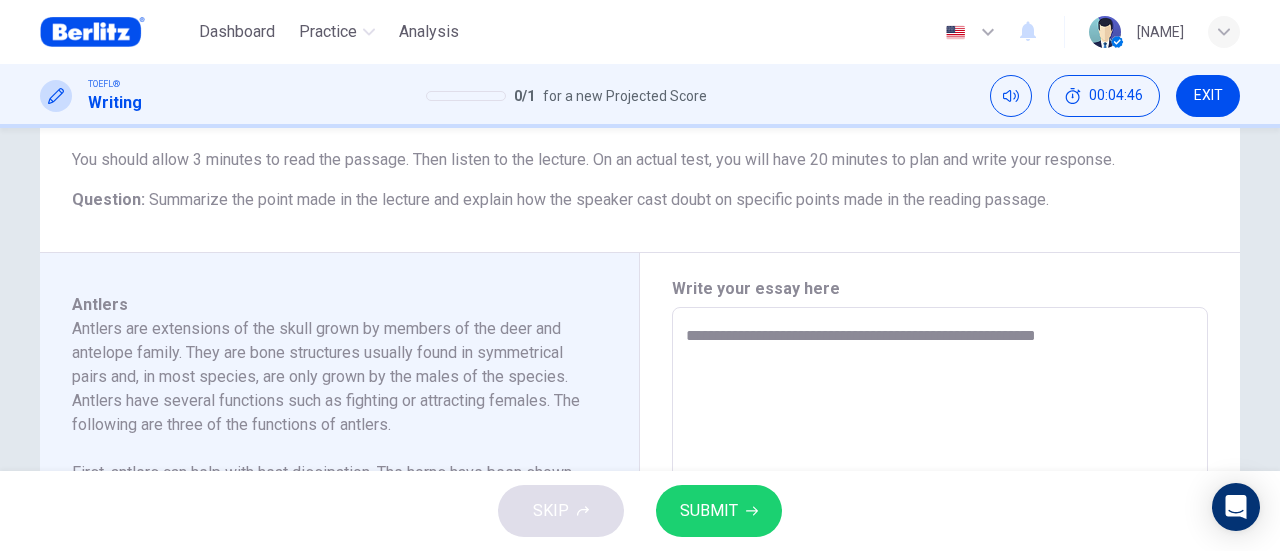 type on "**********" 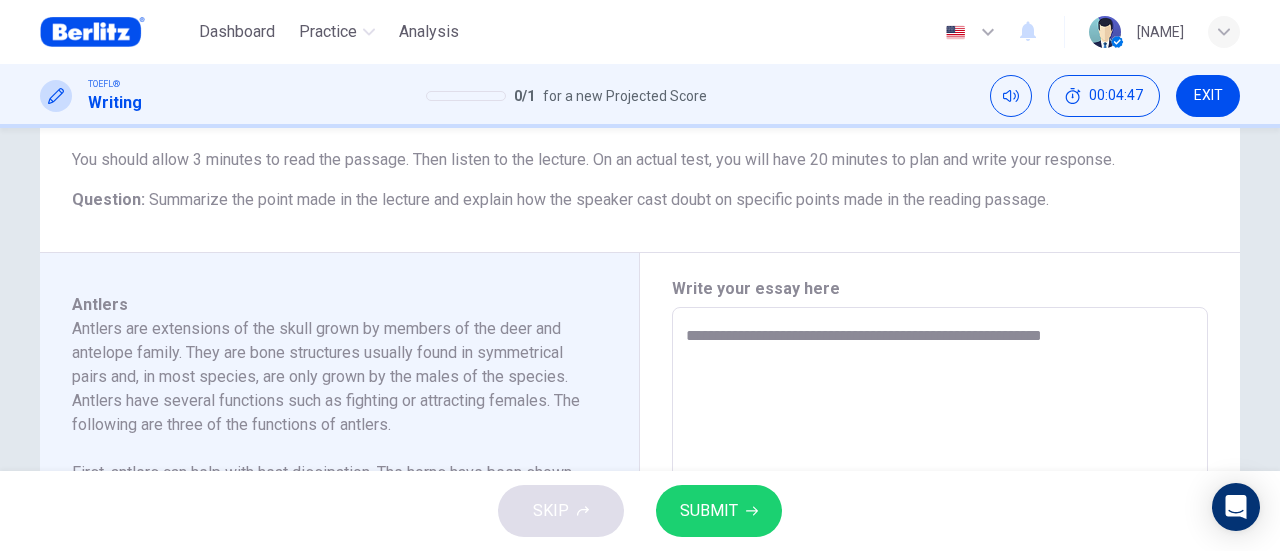 type on "**********" 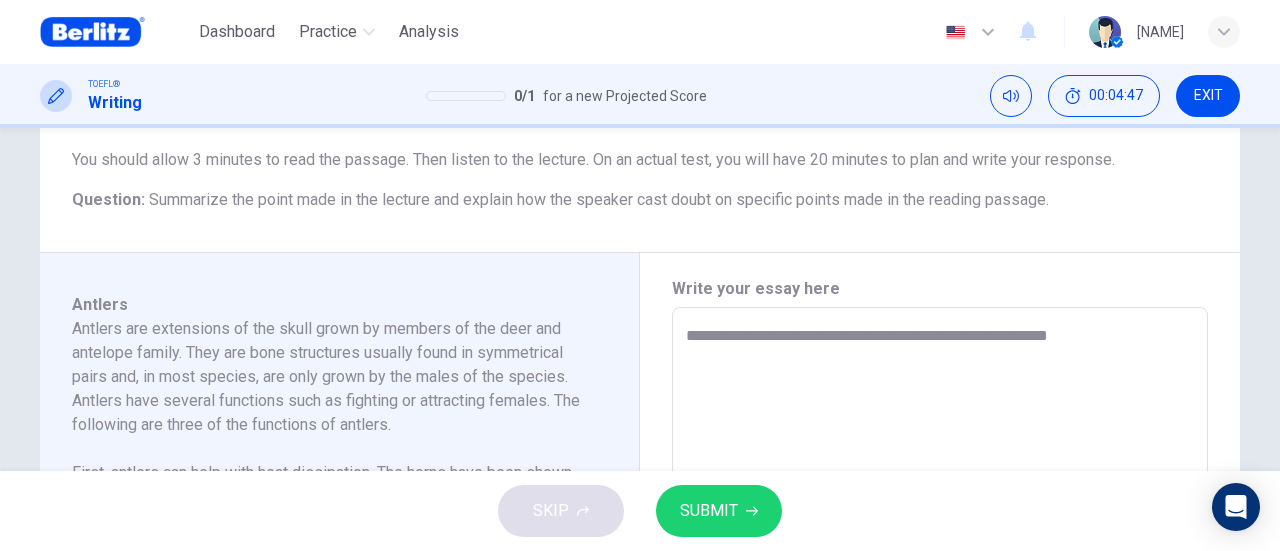 type on "*" 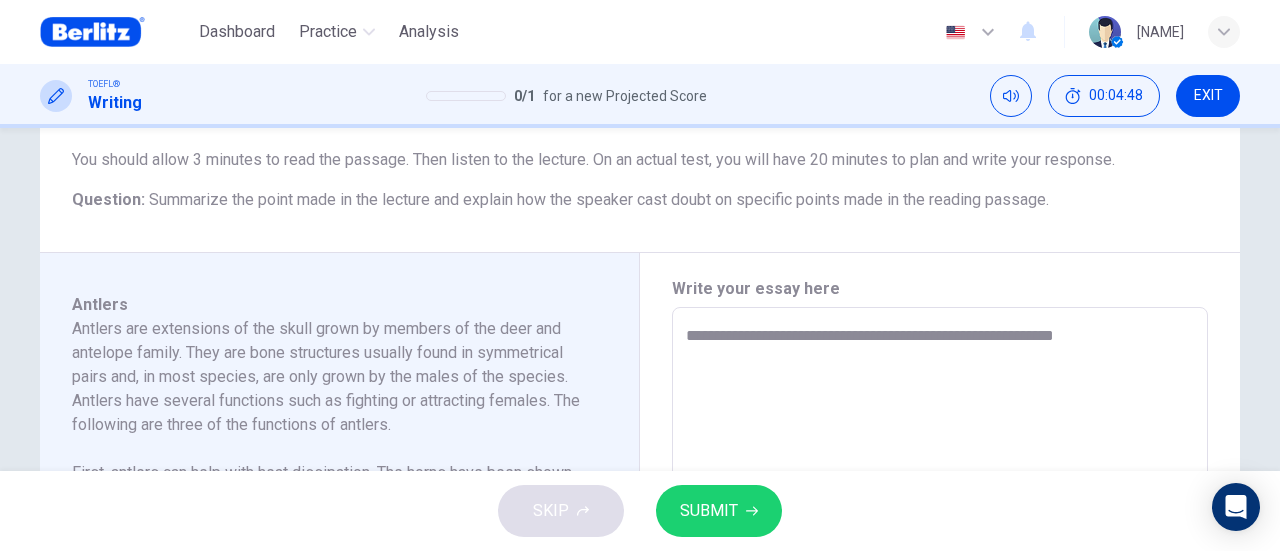 type on "**********" 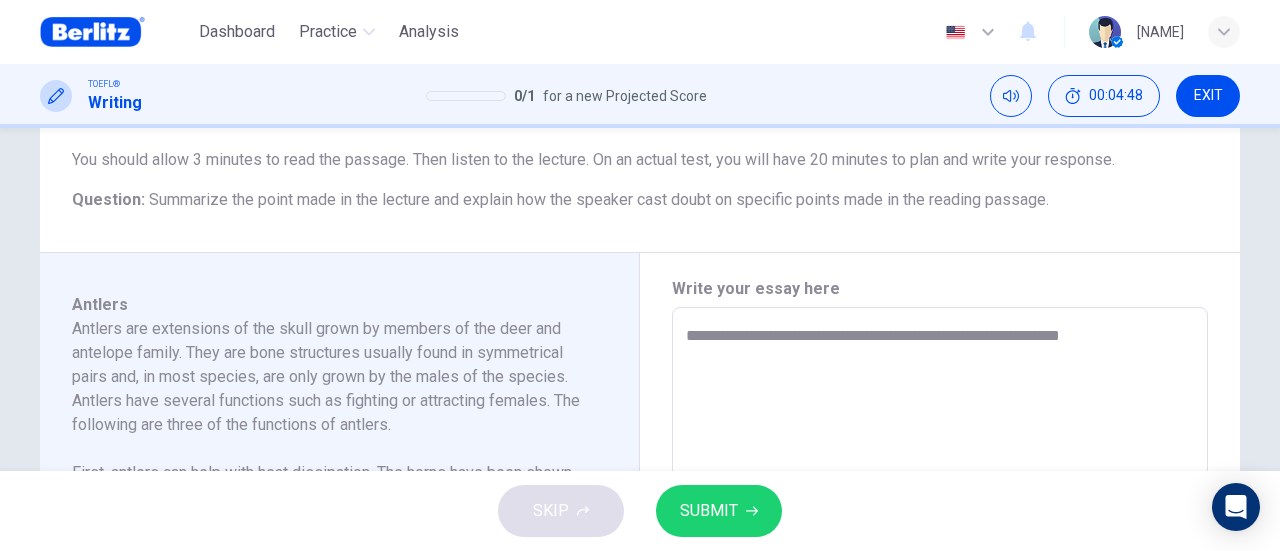 type on "*" 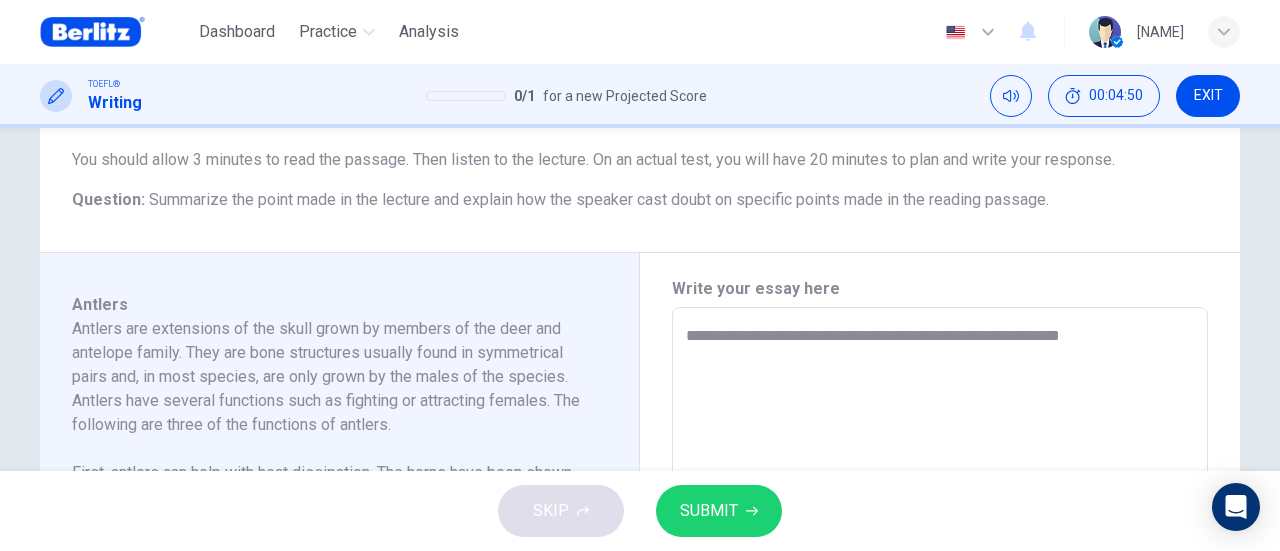 type on "**********" 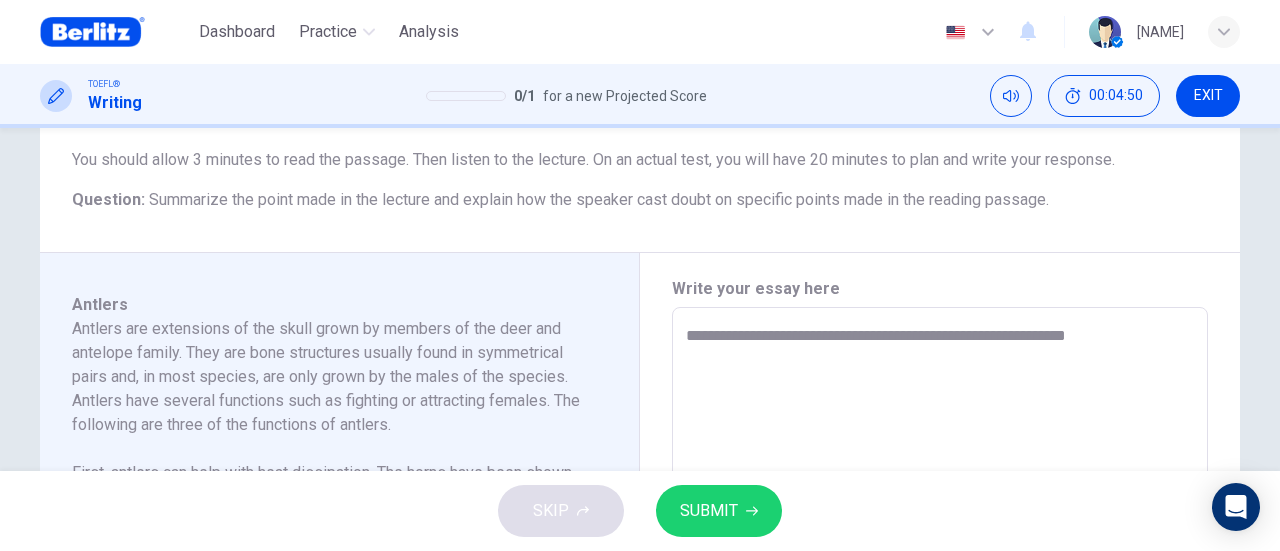 type on "**********" 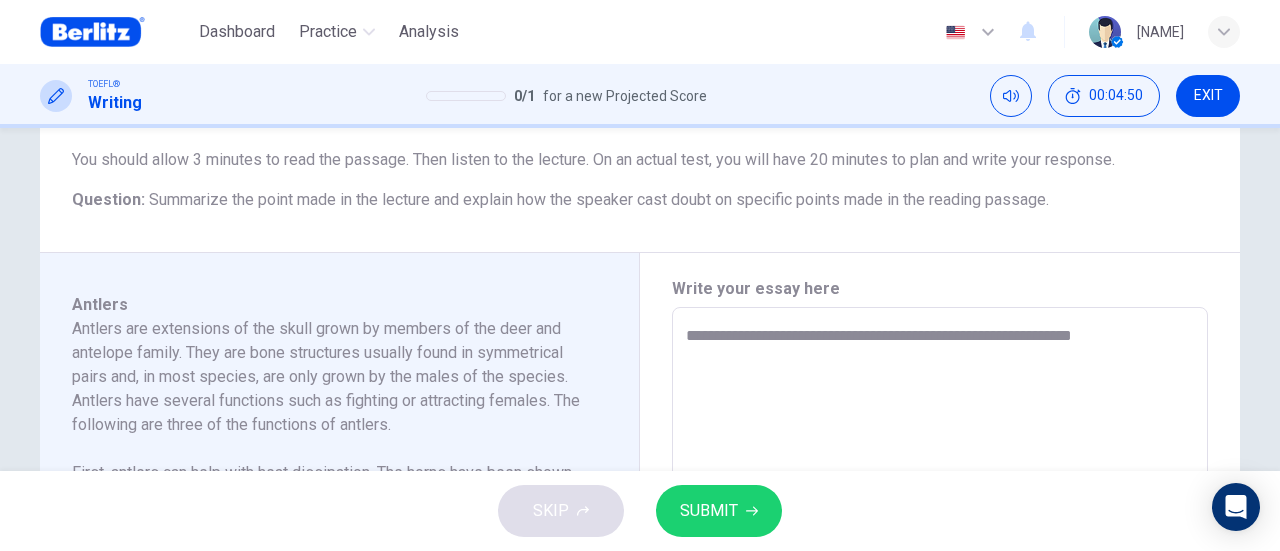 type on "*" 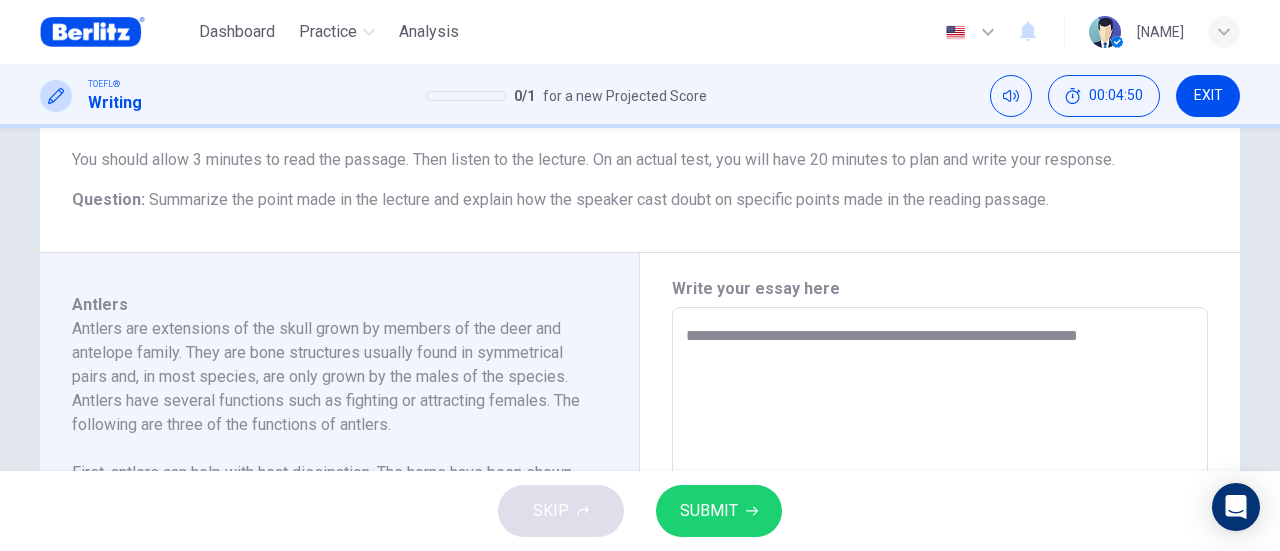 type on "*" 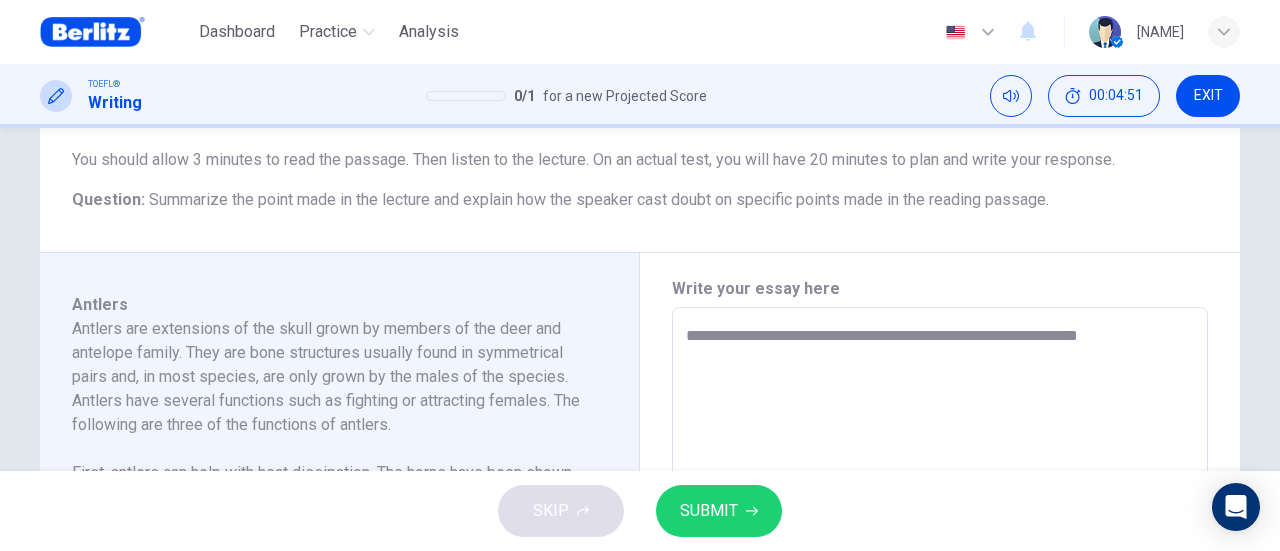 type on "**********" 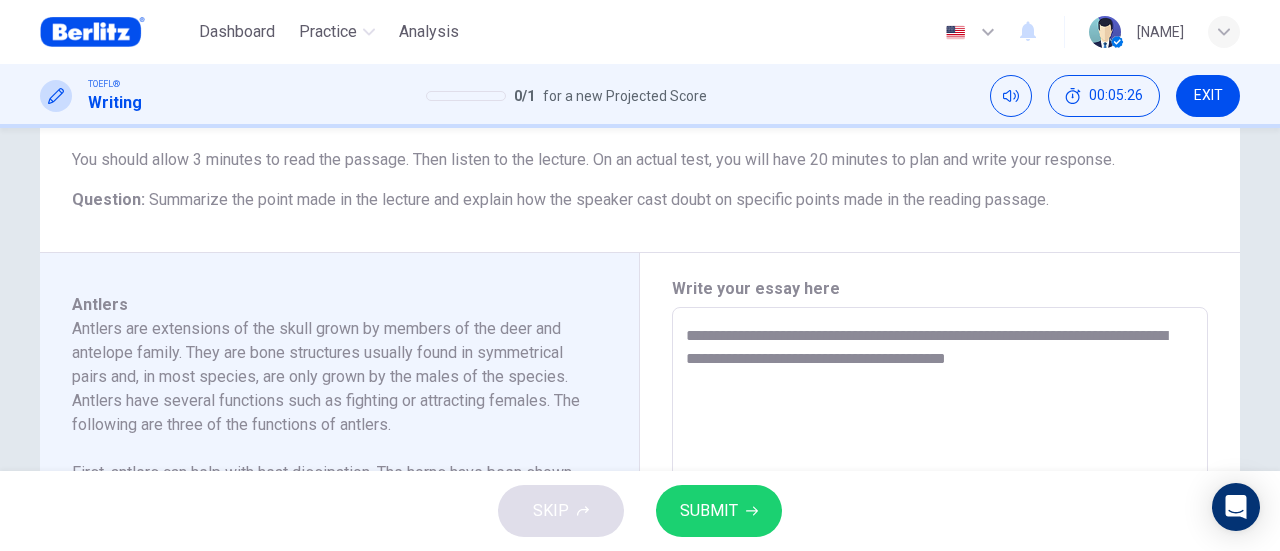 drag, startPoint x: 1013, startPoint y: 360, endPoint x: 974, endPoint y: 369, distance: 40.024994 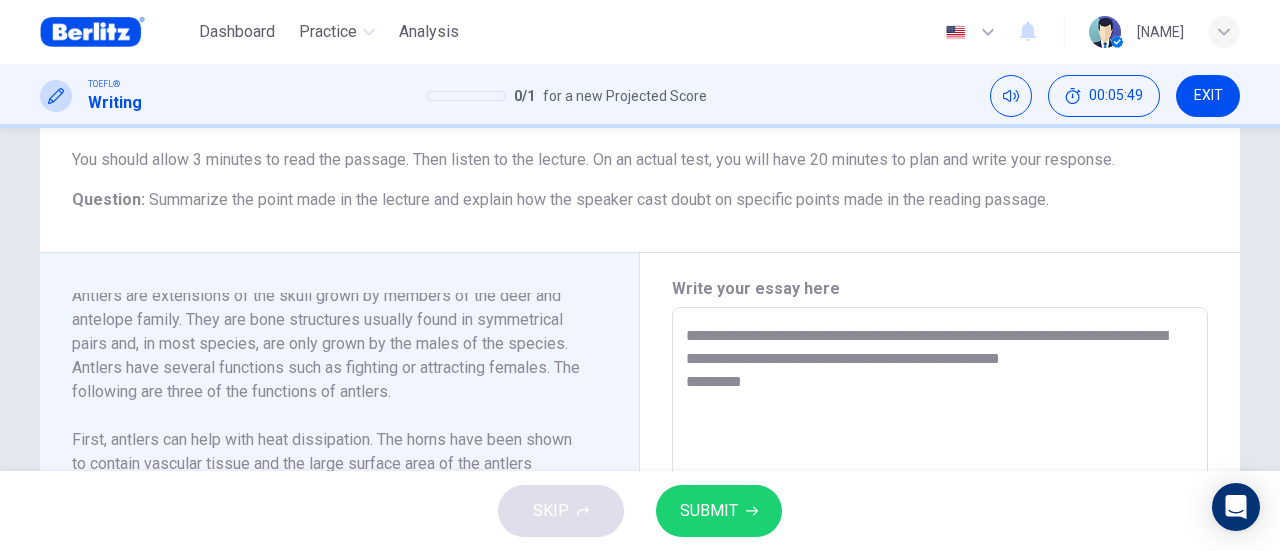 scroll, scrollTop: 57, scrollLeft: 0, axis: vertical 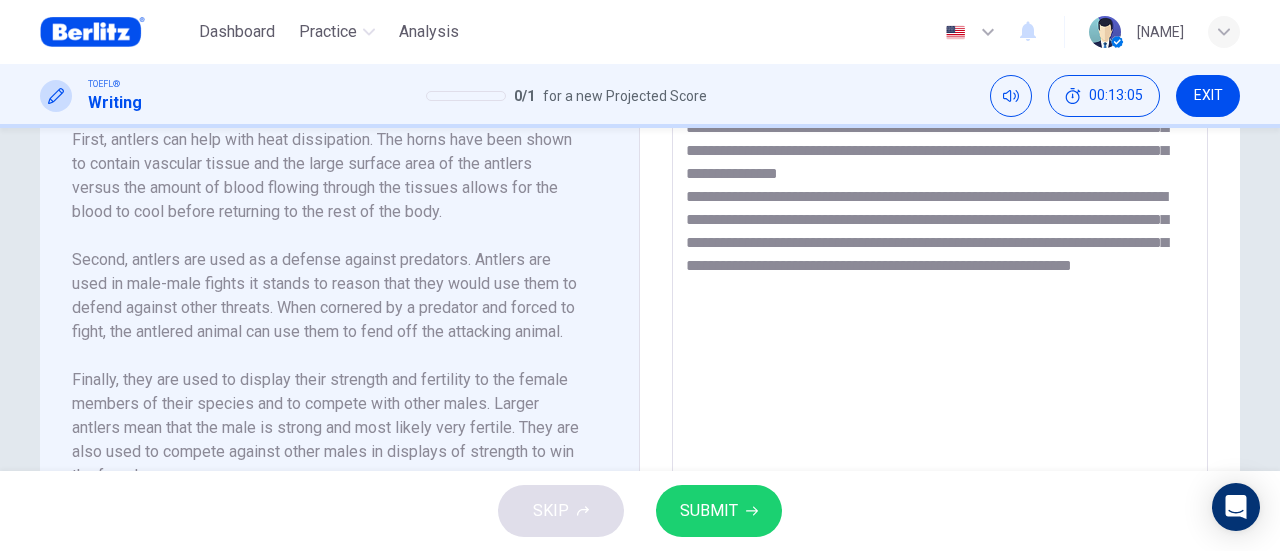drag, startPoint x: 936, startPoint y: 291, endPoint x: 683, endPoint y: 297, distance: 253.07114 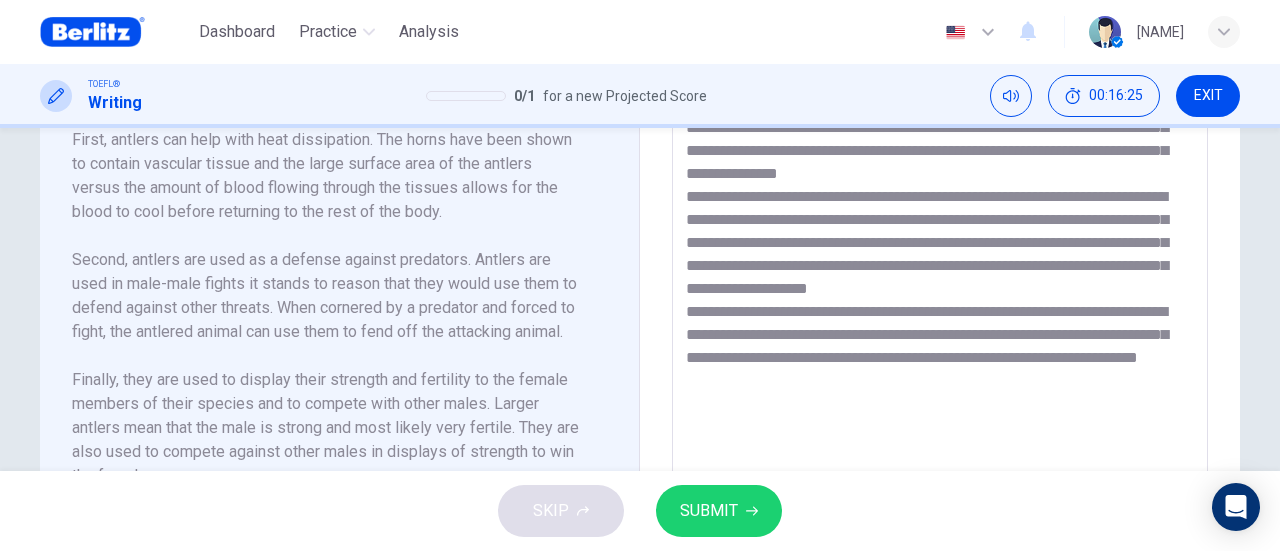 scroll, scrollTop: 700, scrollLeft: 0, axis: vertical 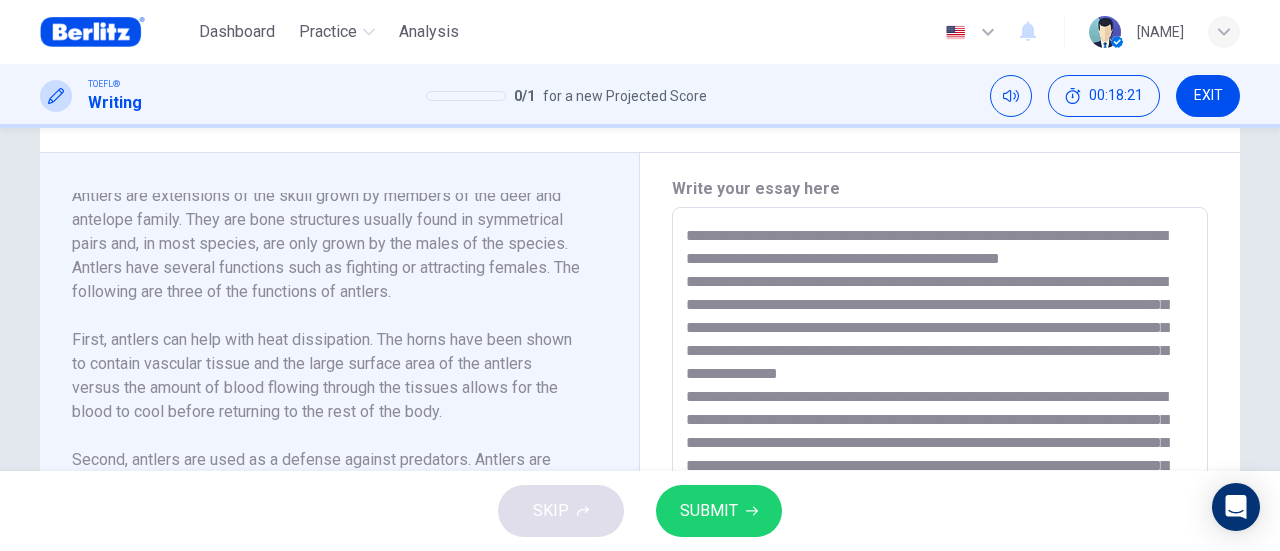 click at bounding box center (940, 492) 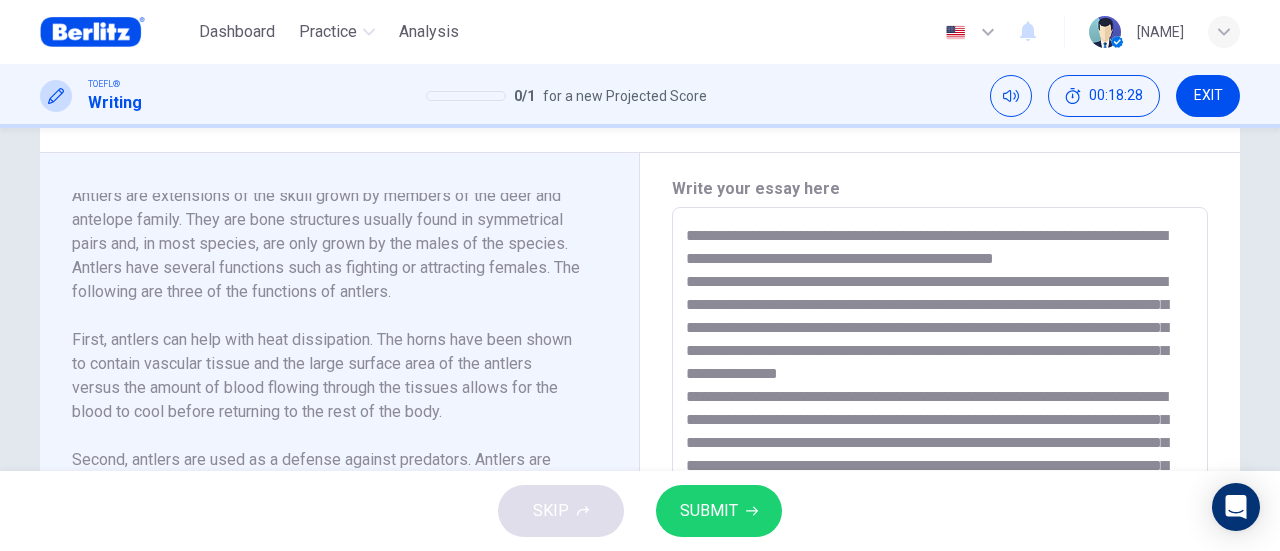 click at bounding box center (940, 492) 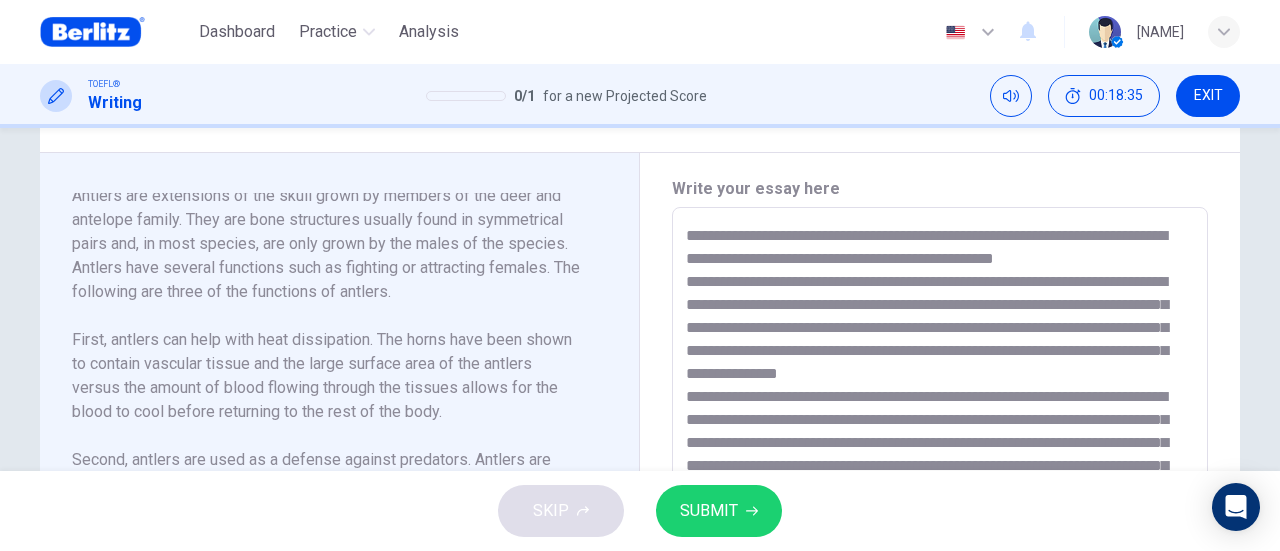 drag, startPoint x: 1004, startPoint y: 258, endPoint x: 984, endPoint y: 262, distance: 20.396078 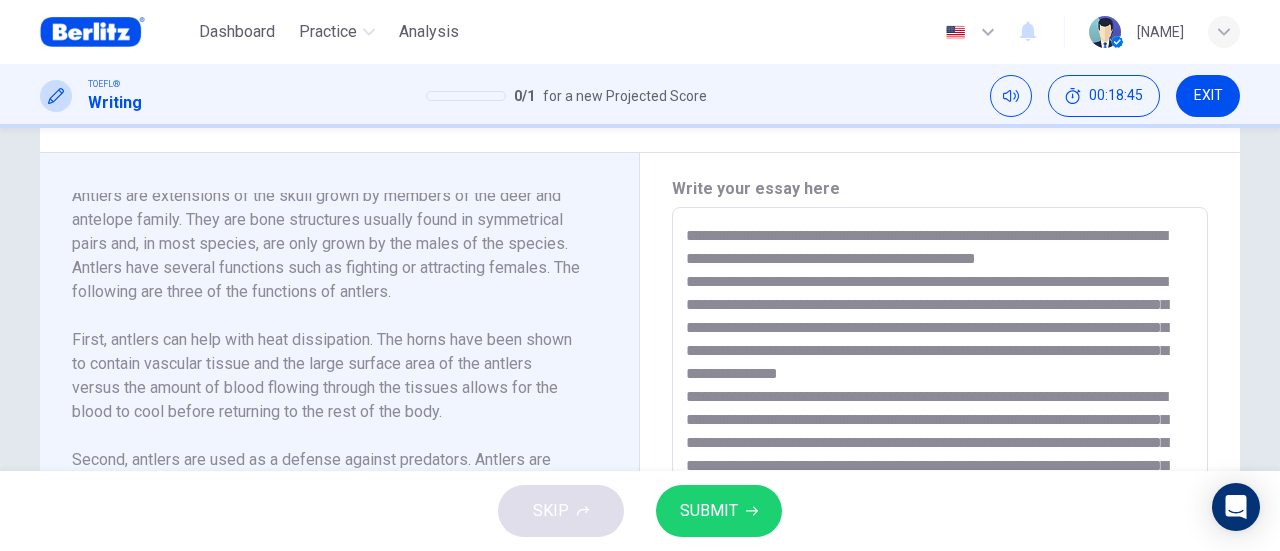 click at bounding box center [940, 492] 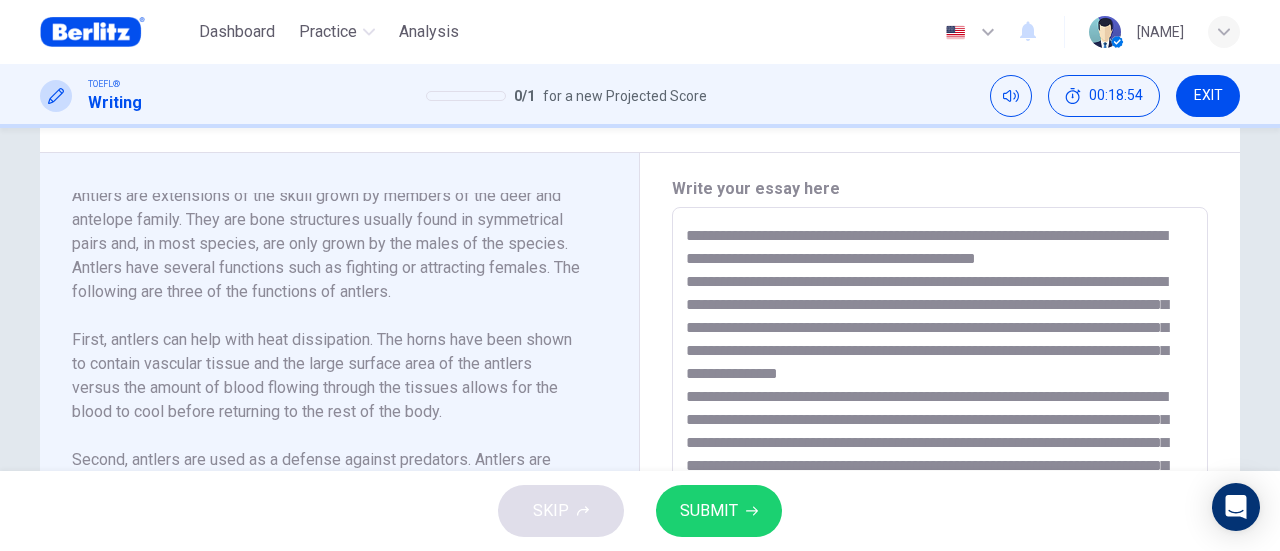 click at bounding box center (940, 492) 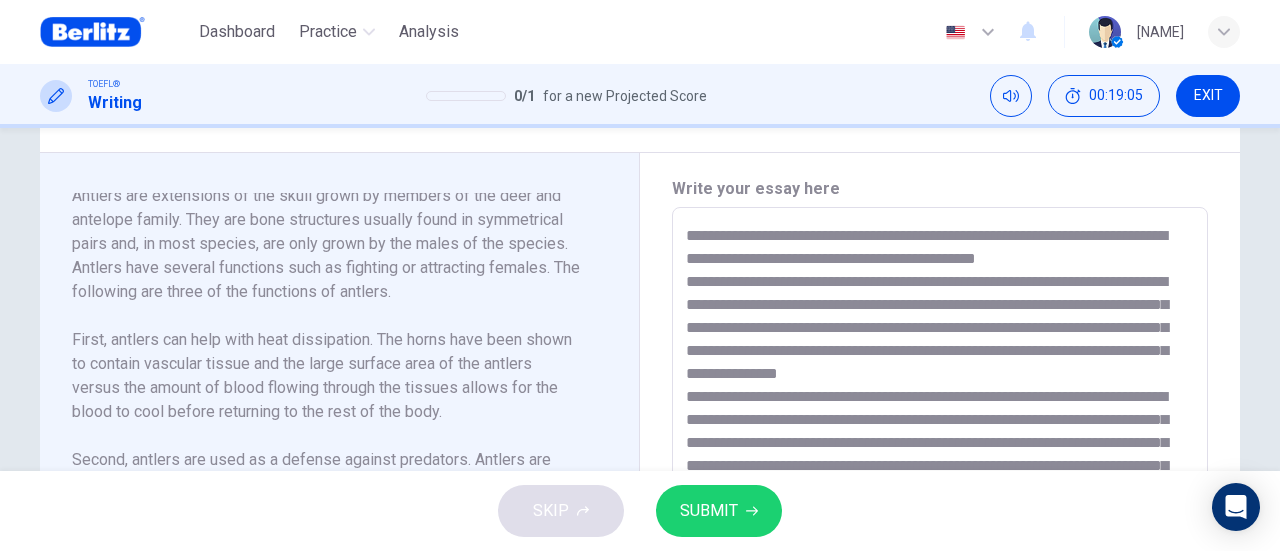 click at bounding box center [940, 492] 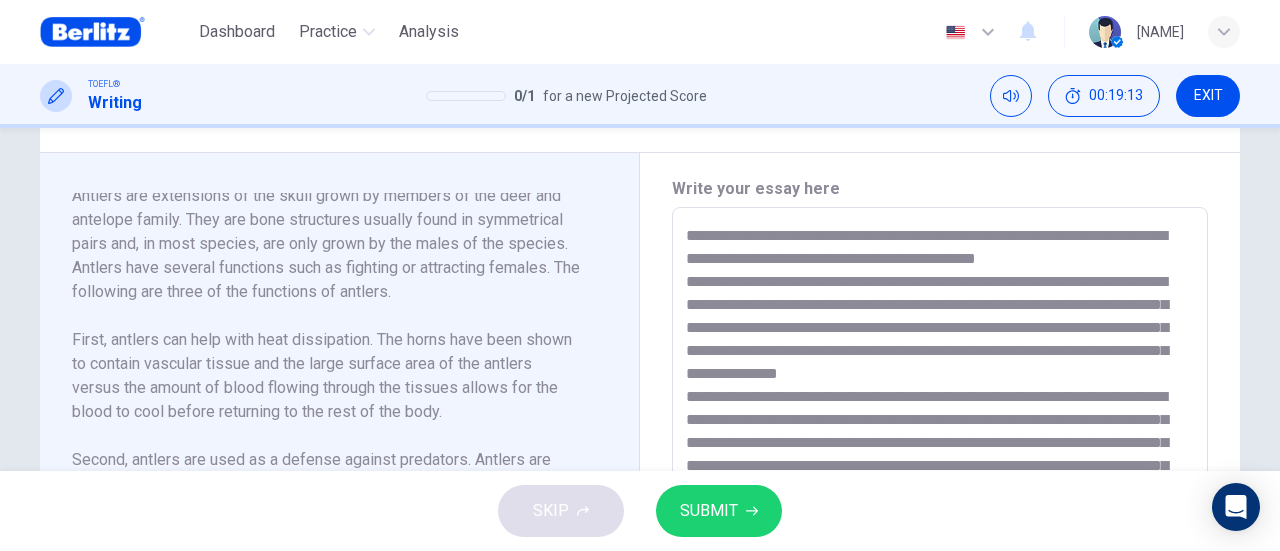 scroll, scrollTop: 500, scrollLeft: 0, axis: vertical 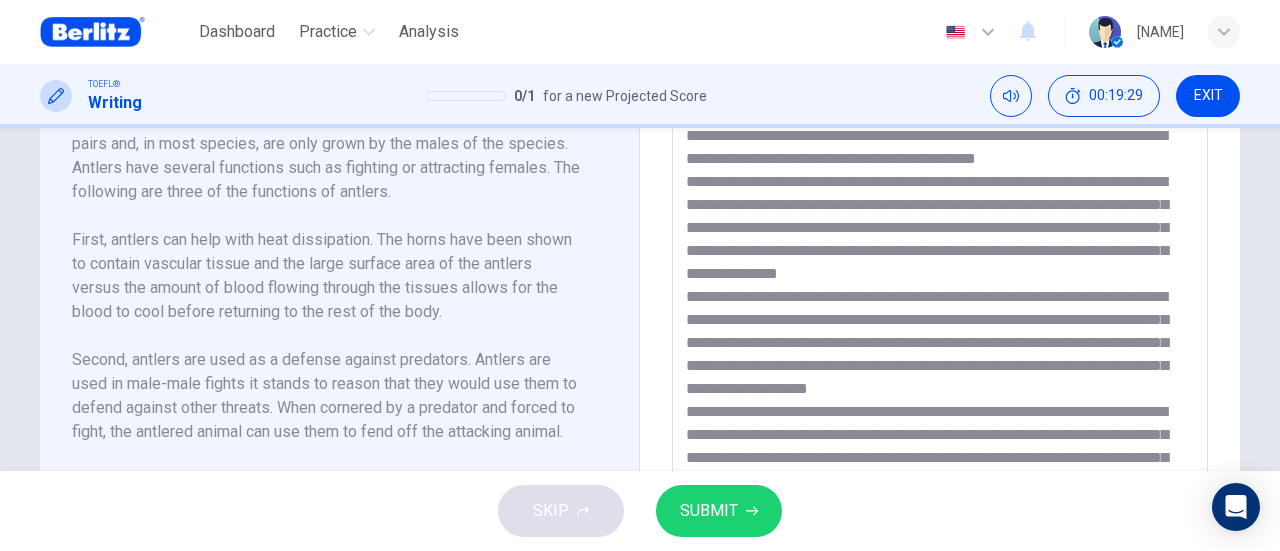 click at bounding box center (940, 392) 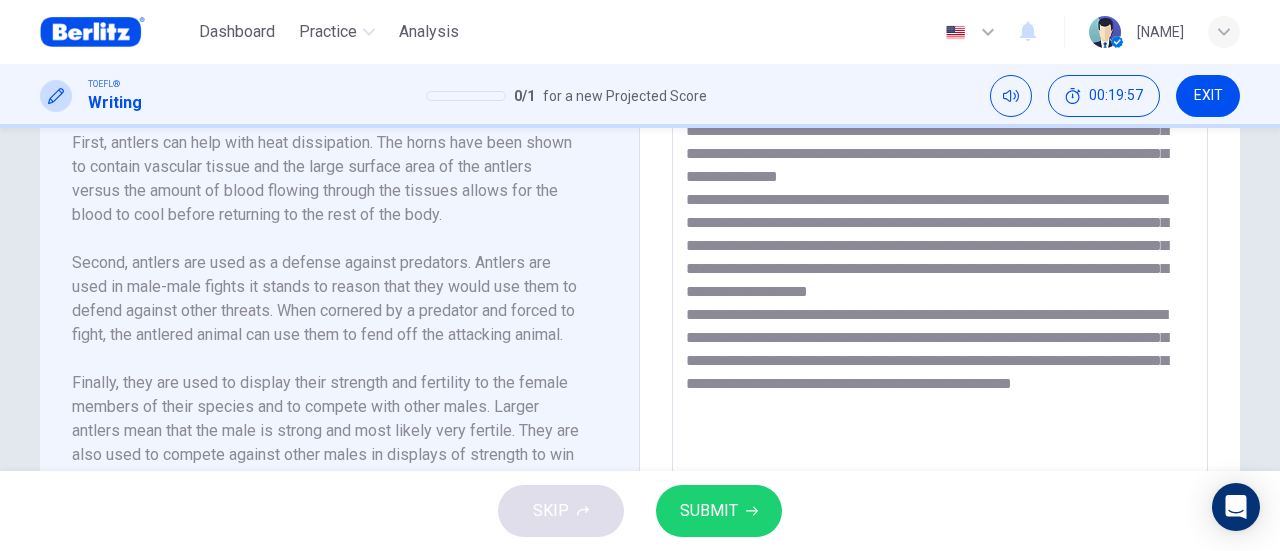 scroll, scrollTop: 600, scrollLeft: 0, axis: vertical 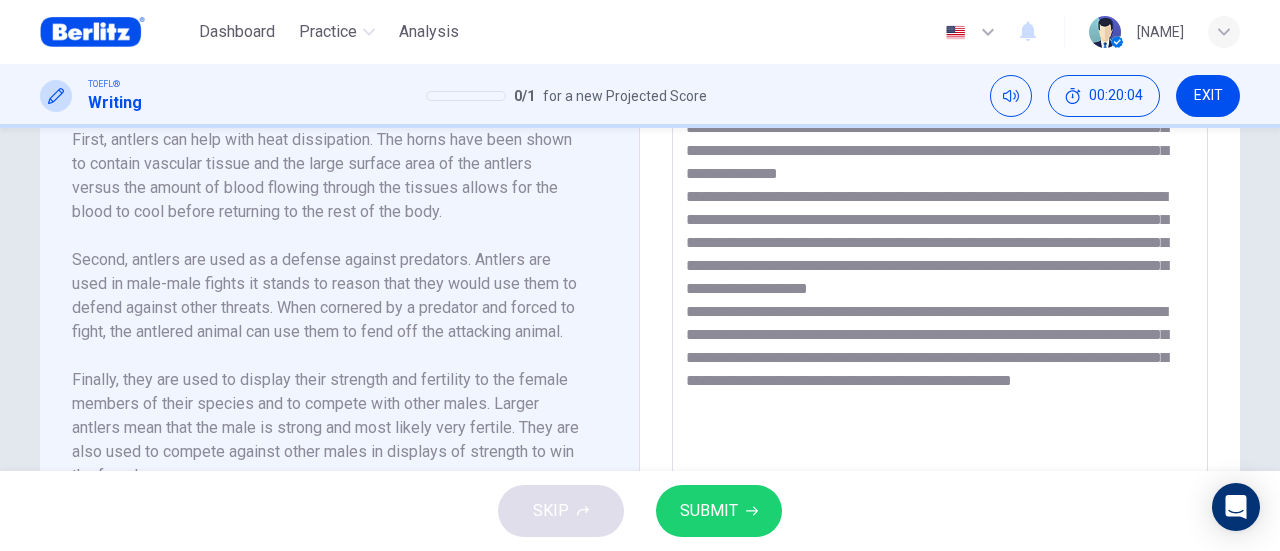 click at bounding box center (940, 292) 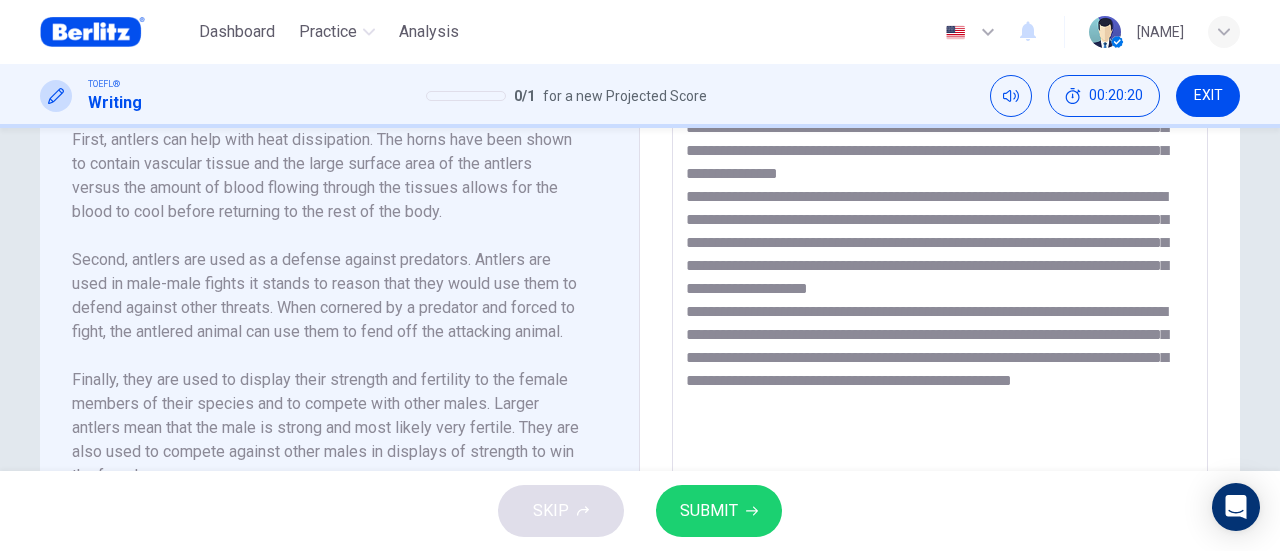 click at bounding box center [940, 292] 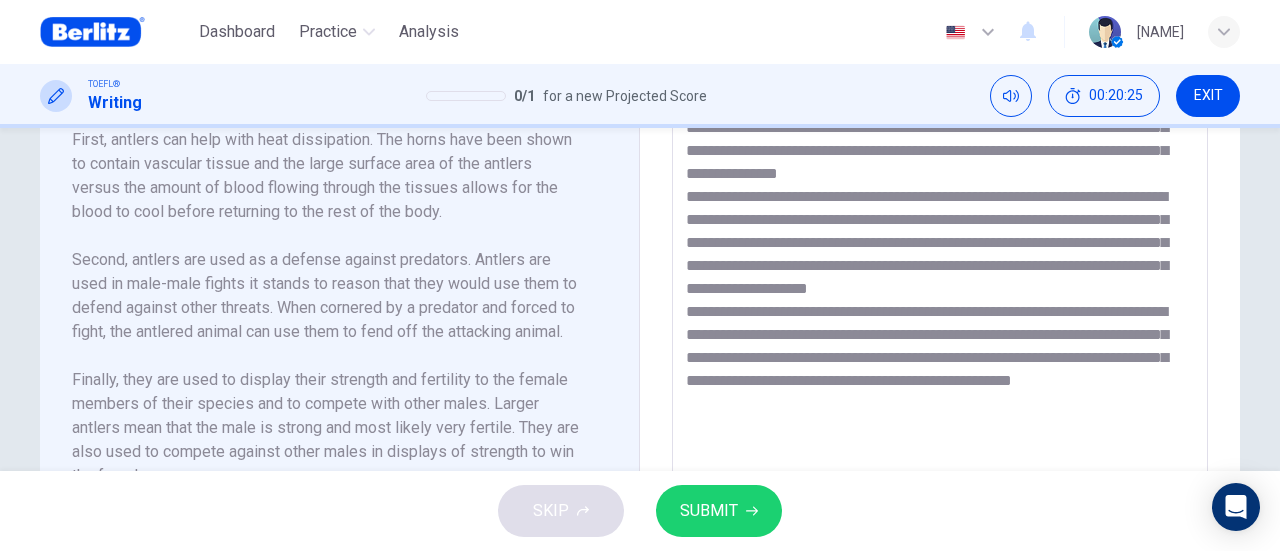 click at bounding box center (940, 292) 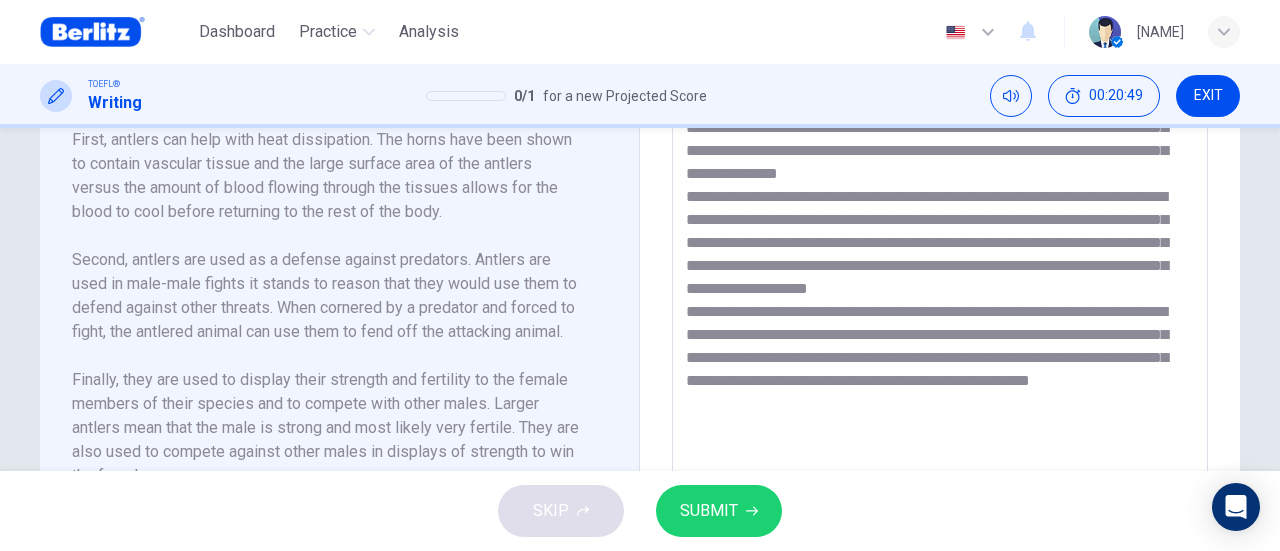 drag, startPoint x: 887, startPoint y: 358, endPoint x: 862, endPoint y: 363, distance: 25.495098 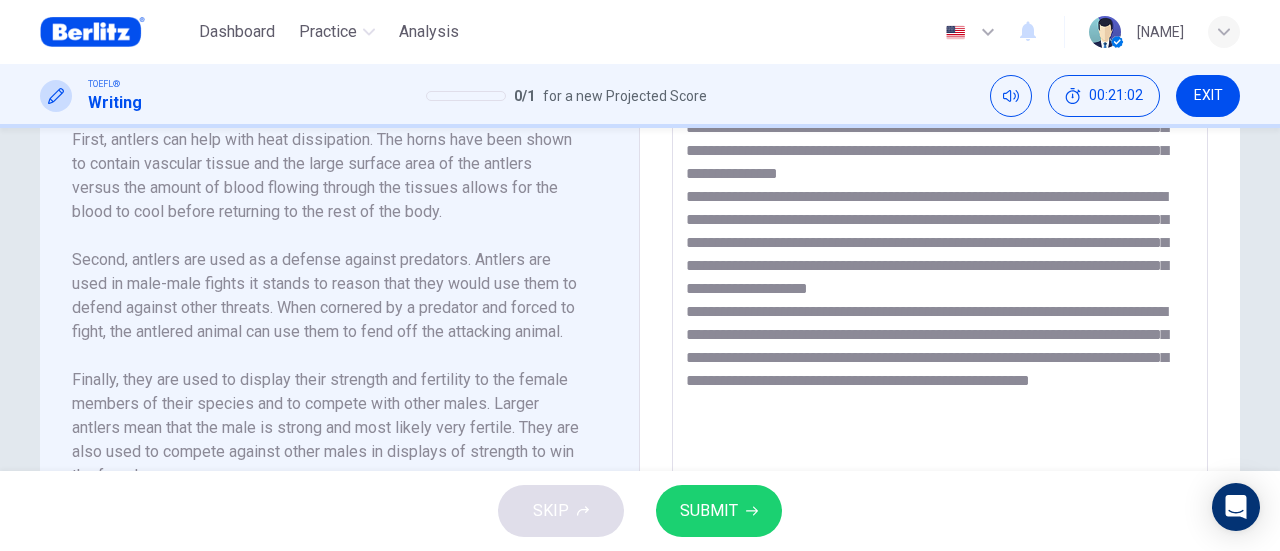 click at bounding box center (940, 292) 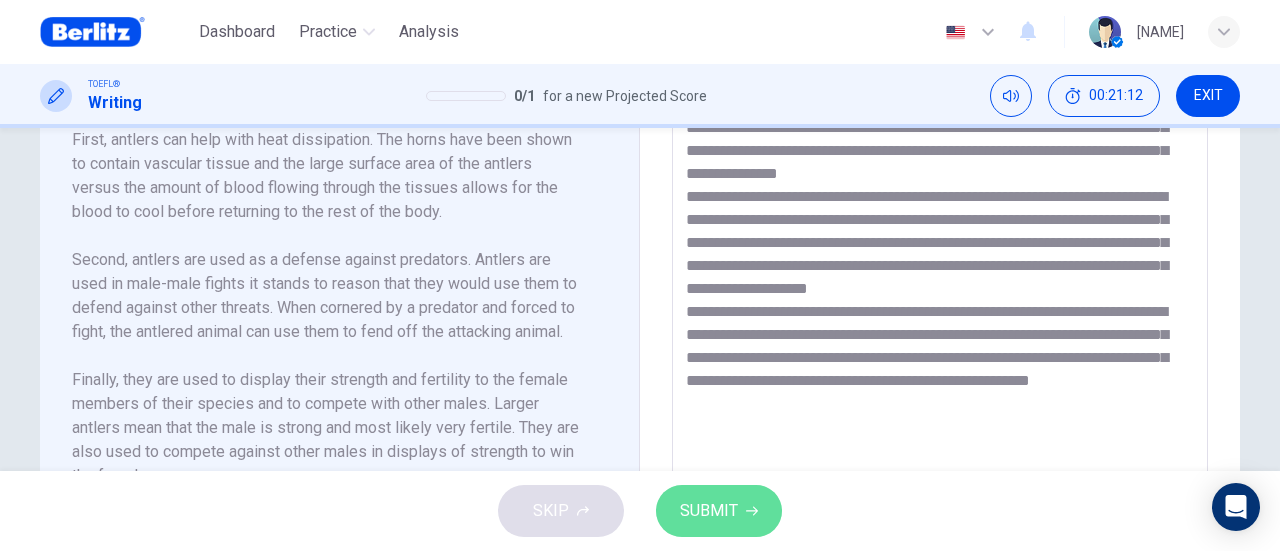 click on "SUBMIT" at bounding box center [719, 511] 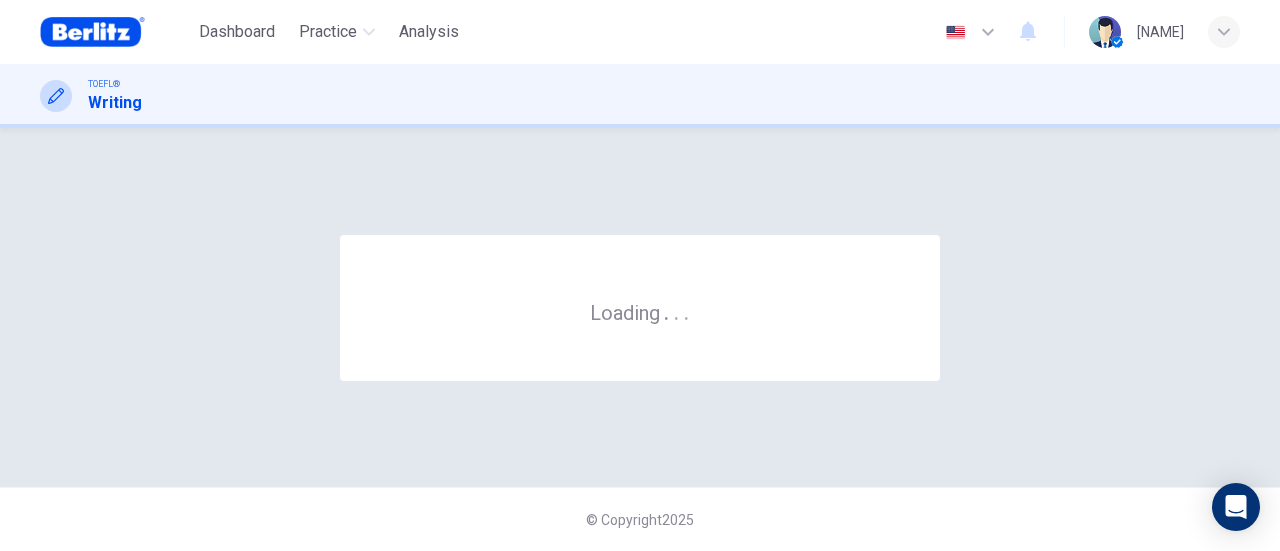 scroll, scrollTop: 0, scrollLeft: 0, axis: both 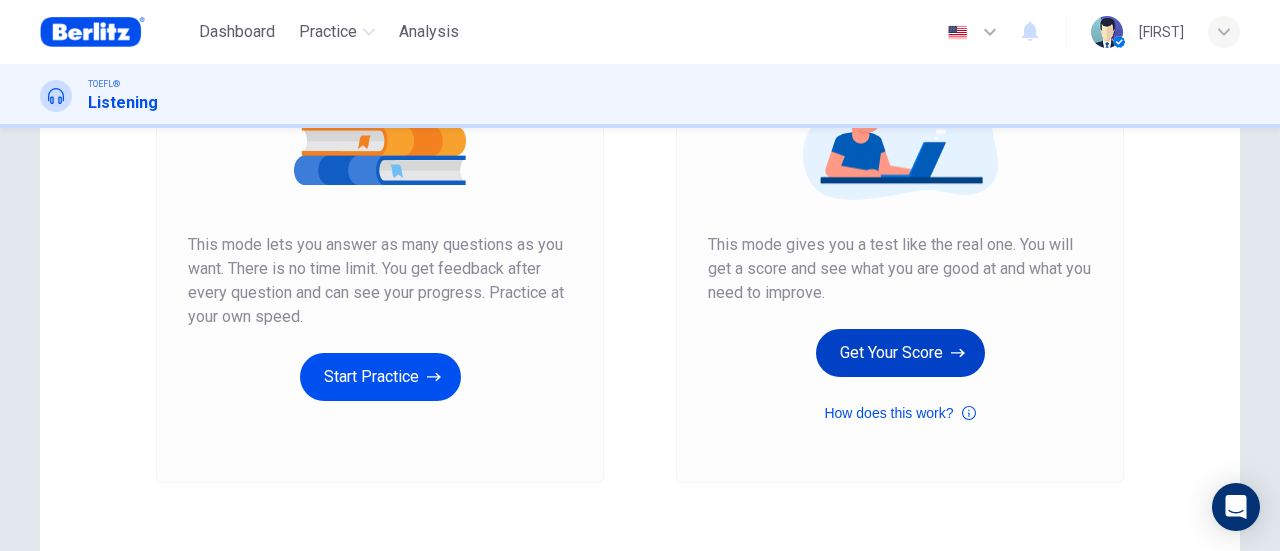 click on "Get Your Score" at bounding box center [900, 353] 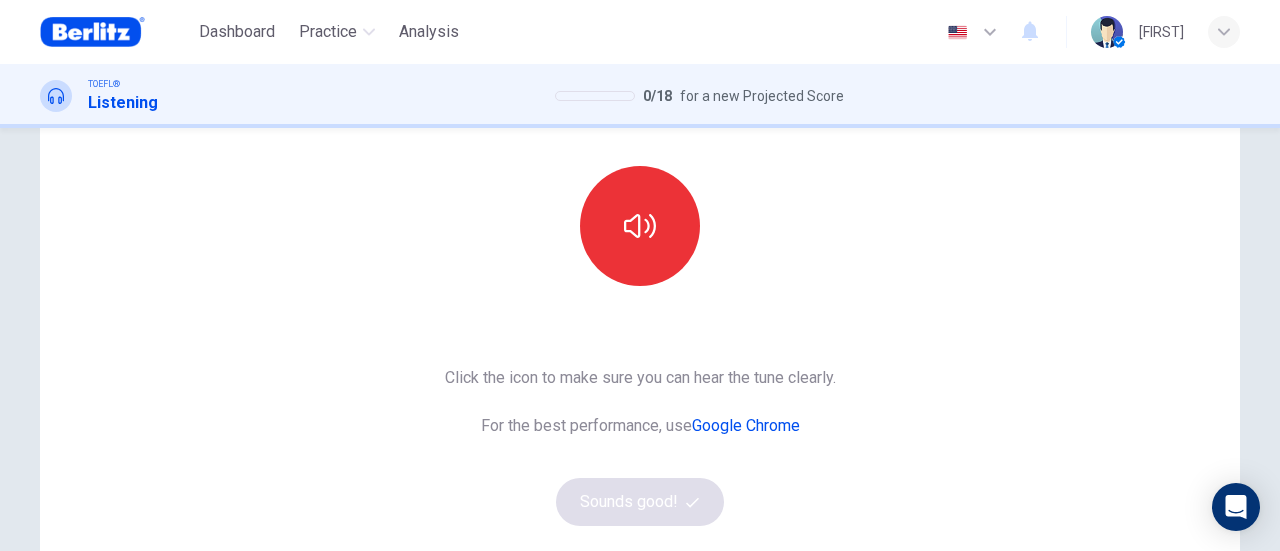 scroll, scrollTop: 200, scrollLeft: 0, axis: vertical 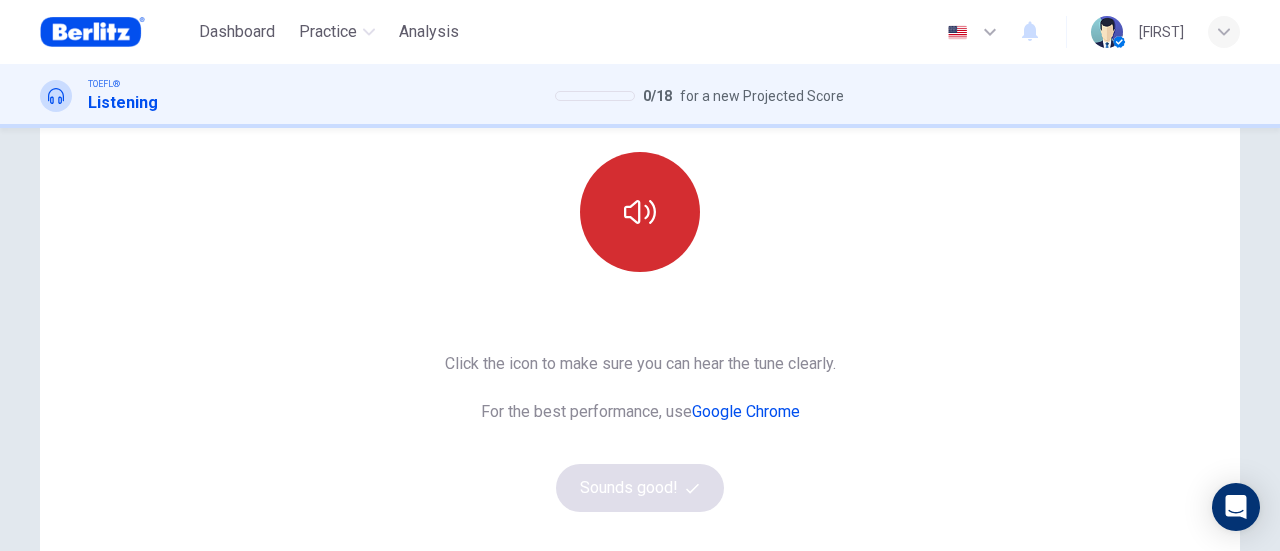 click 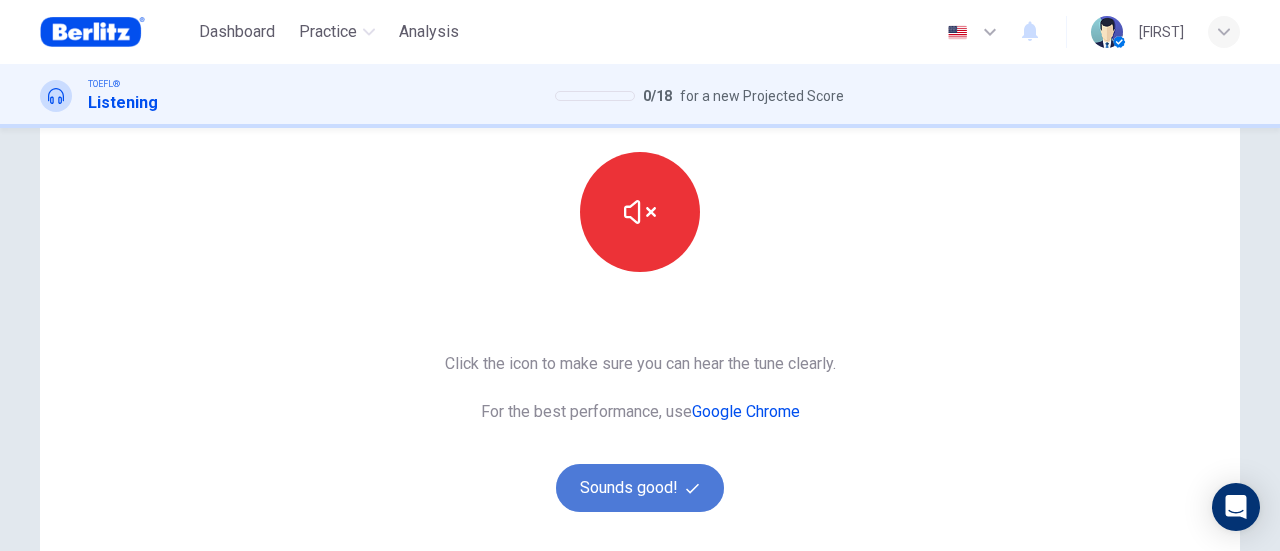 click on "Sounds good!" at bounding box center [640, 488] 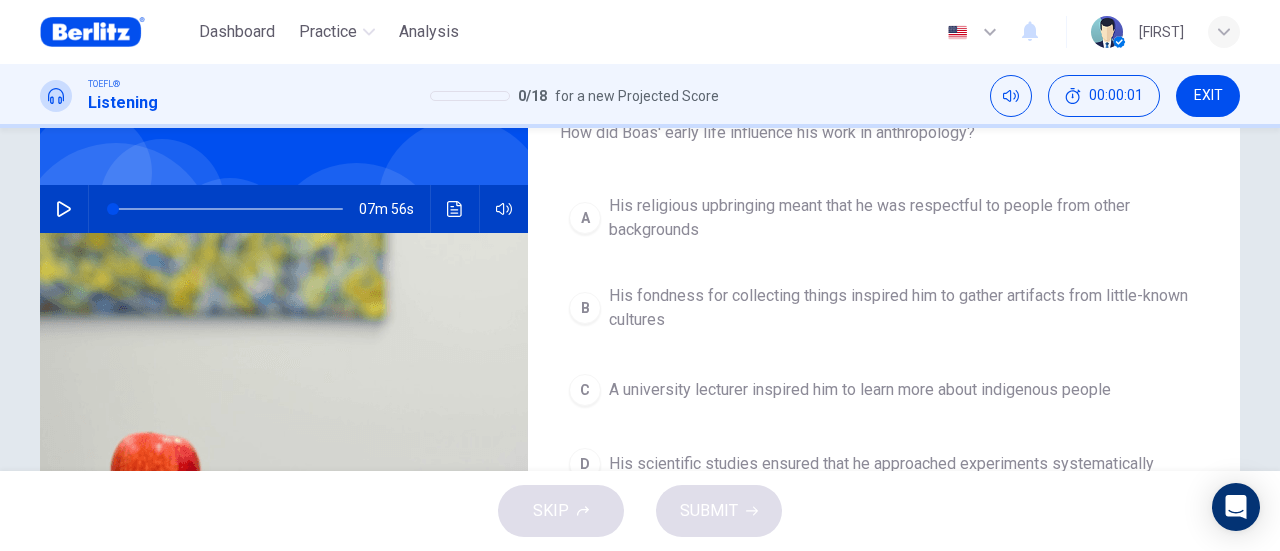scroll, scrollTop: 100, scrollLeft: 0, axis: vertical 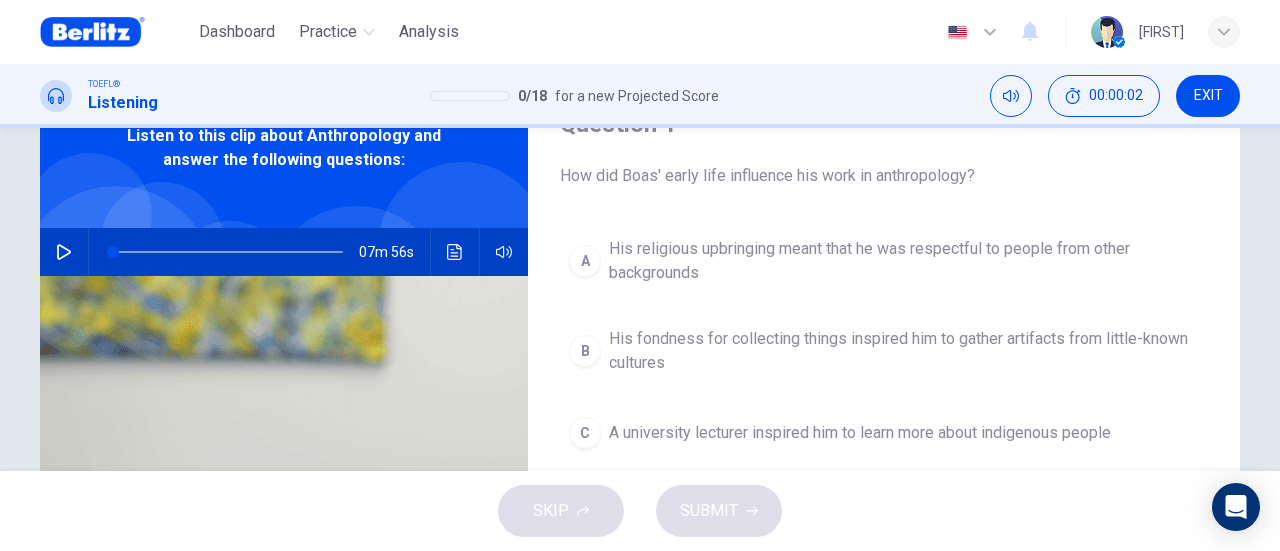 click 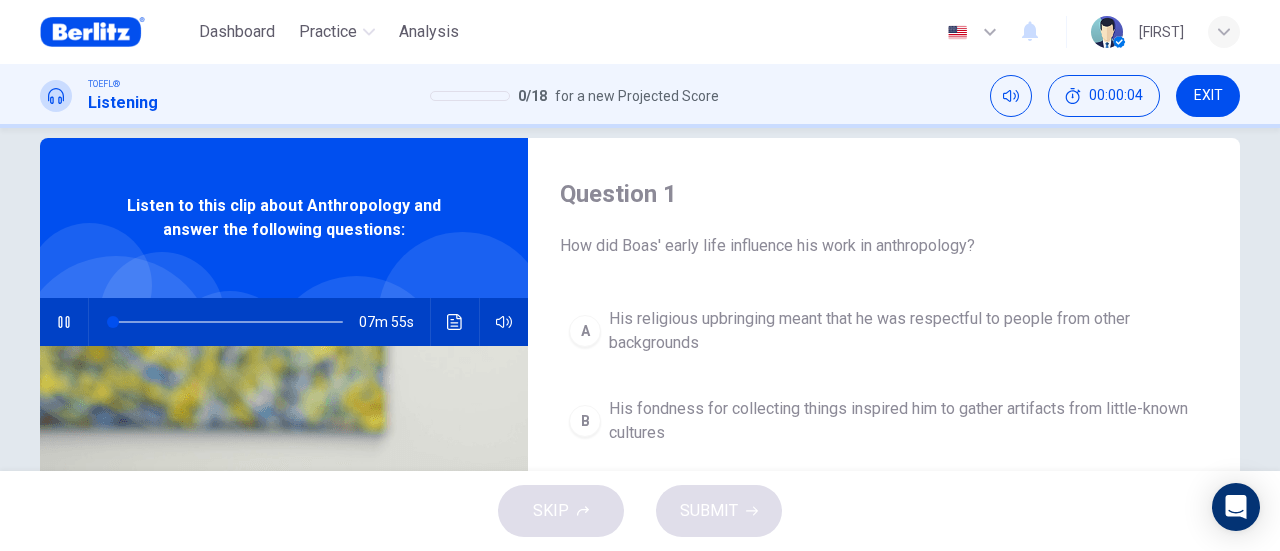 scroll, scrollTop: 0, scrollLeft: 0, axis: both 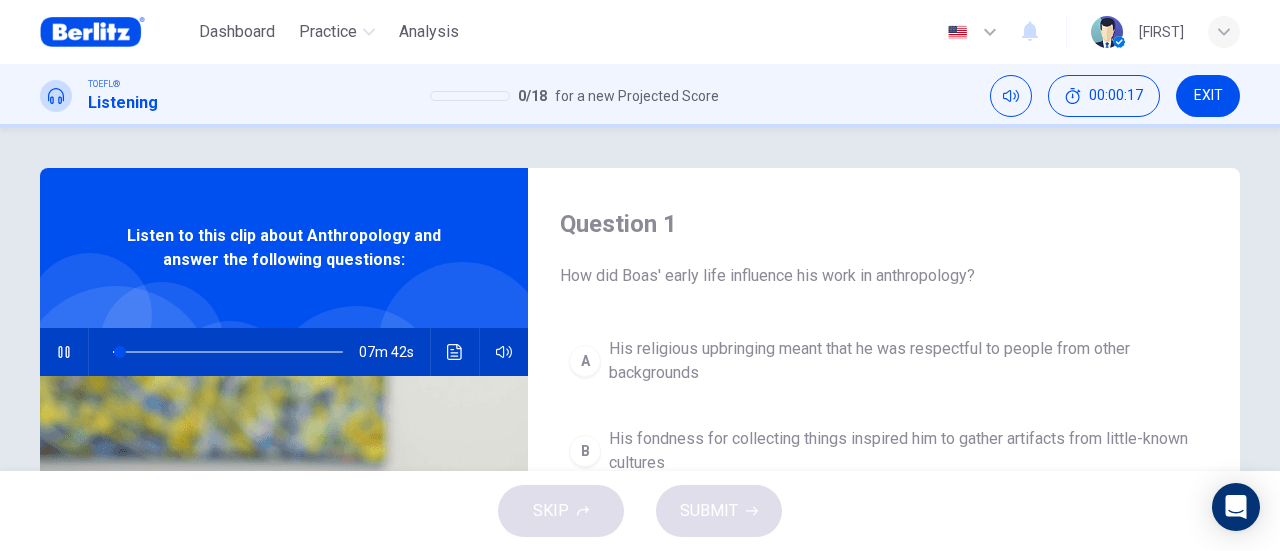 click at bounding box center (64, 352) 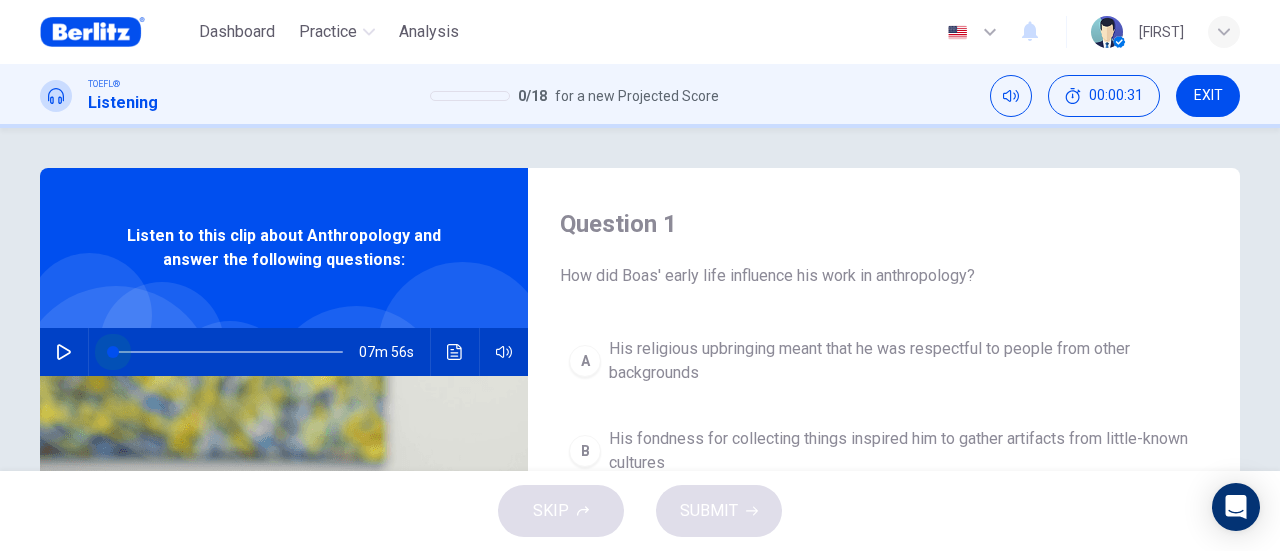 drag, startPoint x: 116, startPoint y: 348, endPoint x: 83, endPoint y: 354, distance: 33.54102 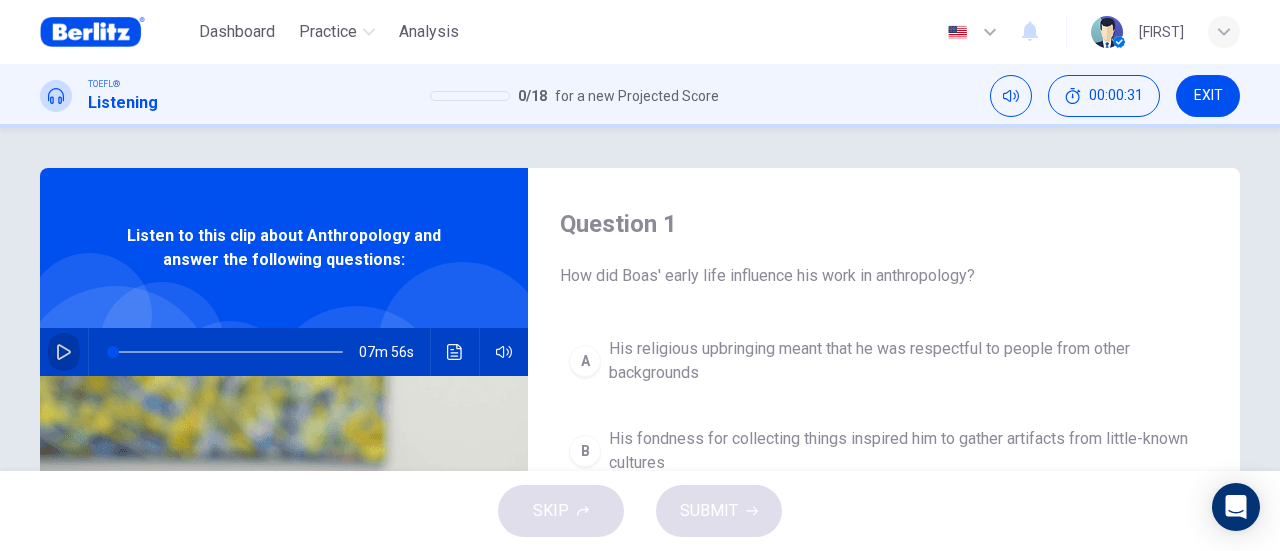 click 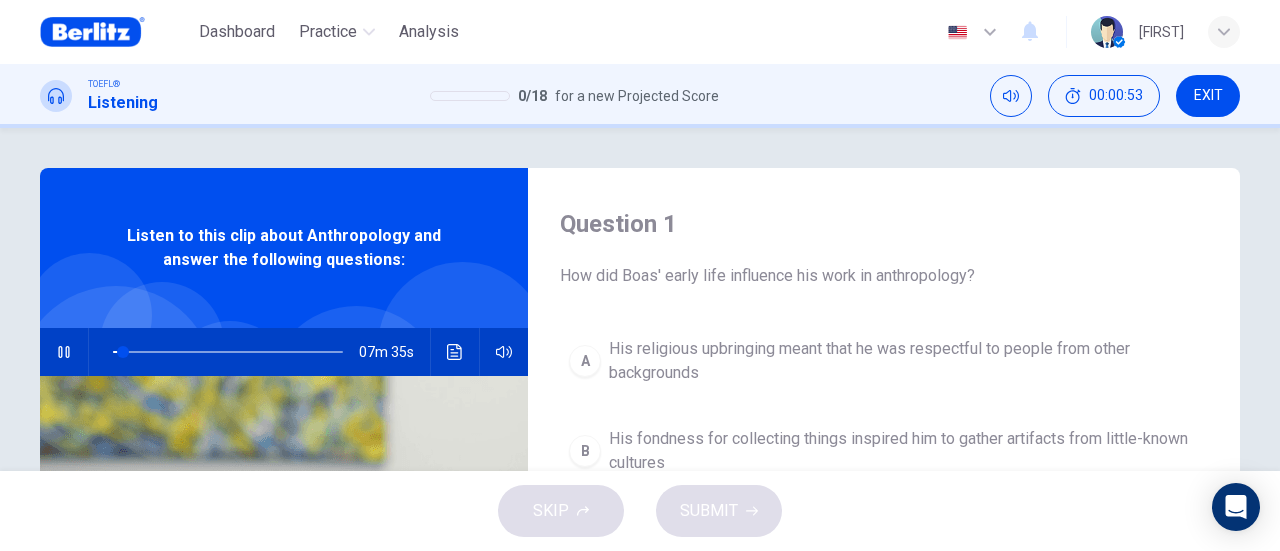click 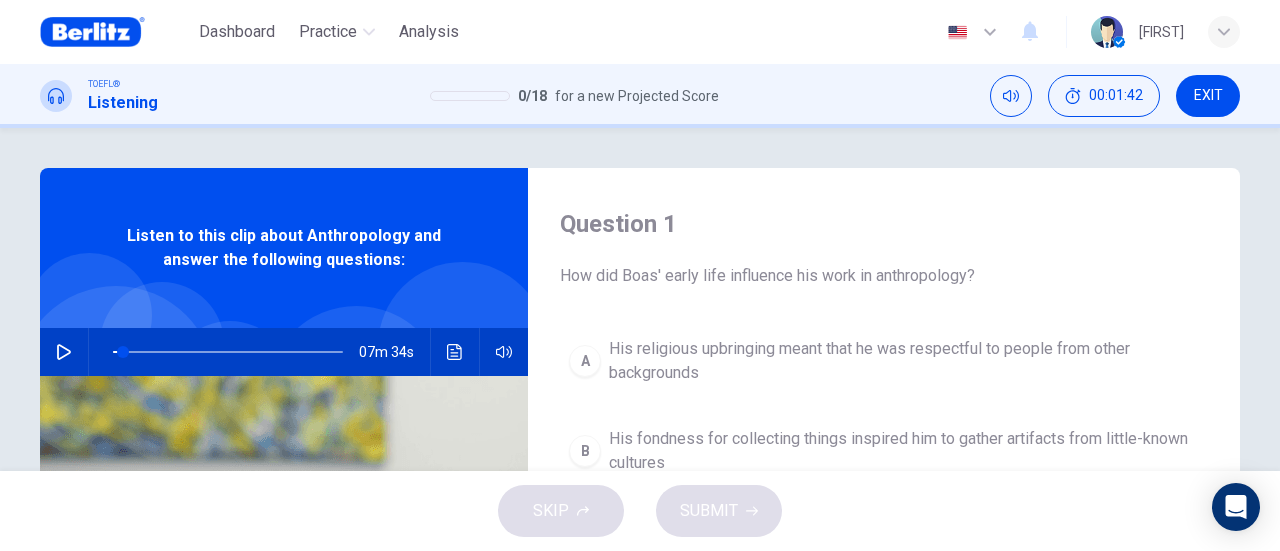 click 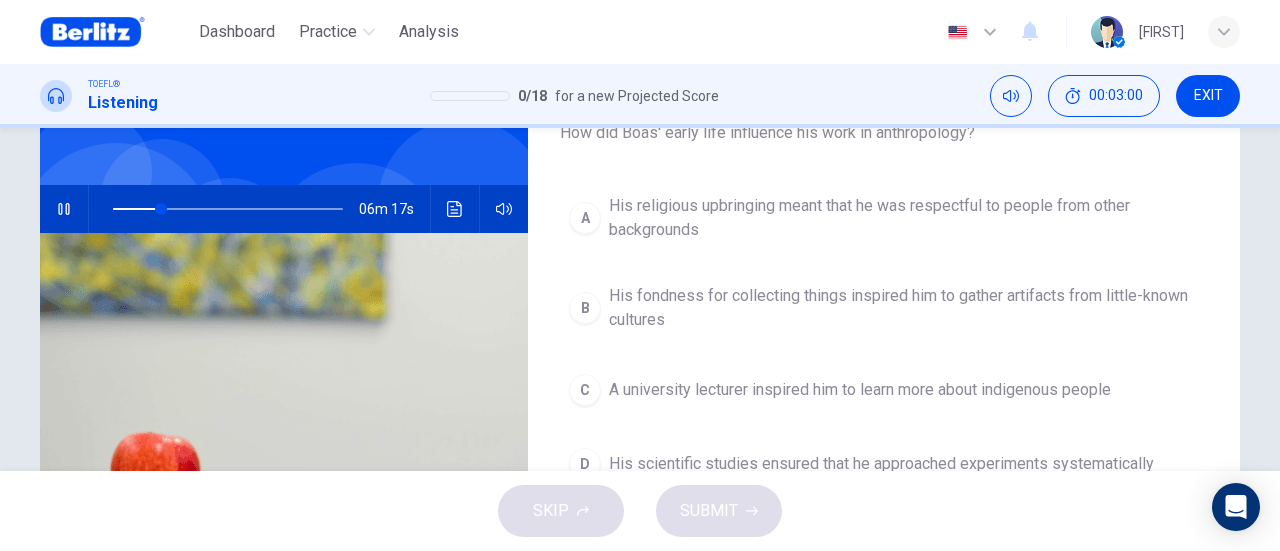 scroll, scrollTop: 100, scrollLeft: 0, axis: vertical 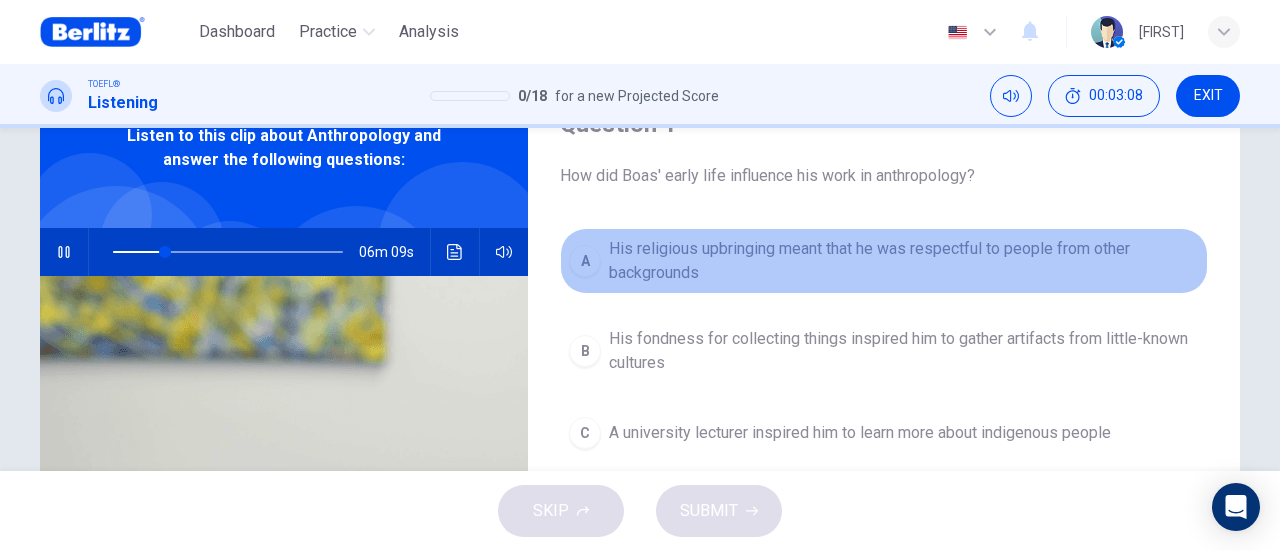 click on "His religious upbringing meant that he was respectful to people from other backgrounds" at bounding box center (904, 261) 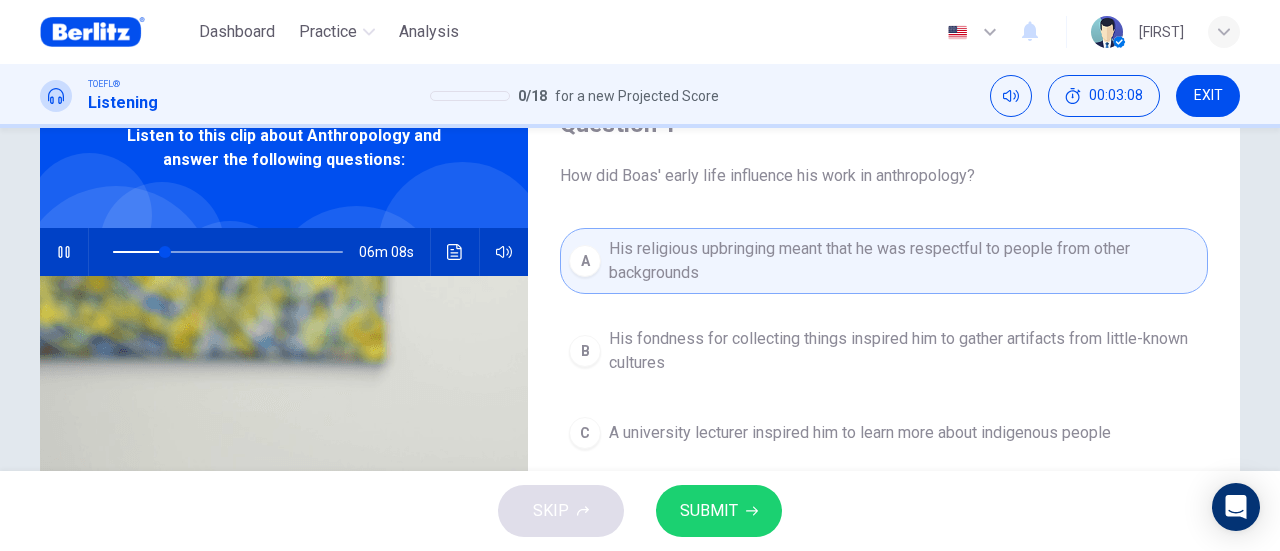 click on "SUBMIT" at bounding box center [719, 511] 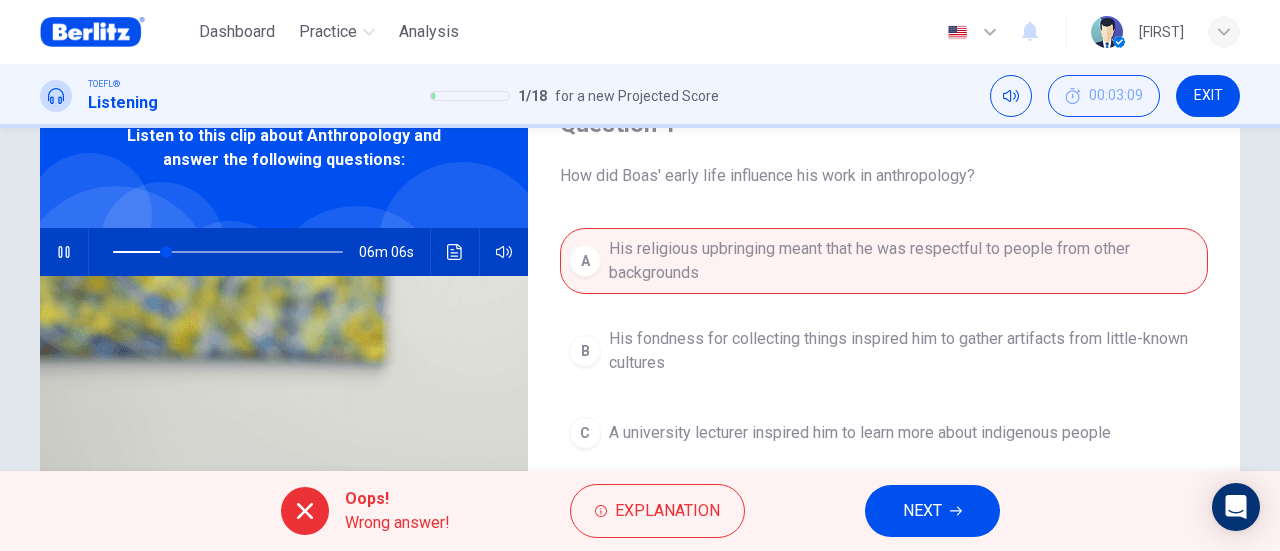scroll, scrollTop: 200, scrollLeft: 0, axis: vertical 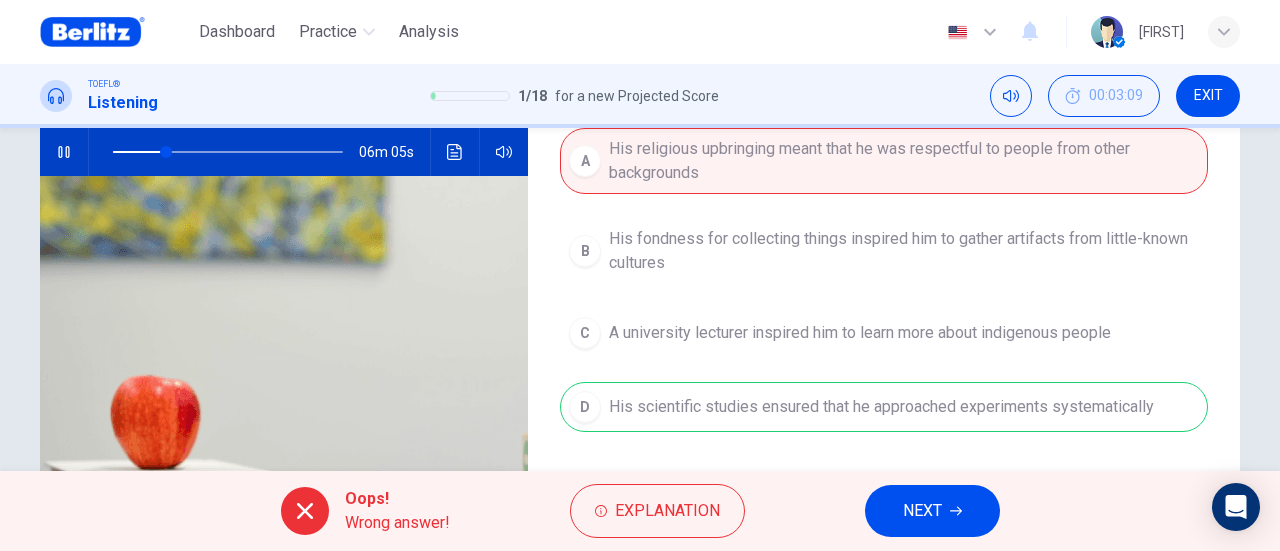 click on "NEXT" at bounding box center [922, 511] 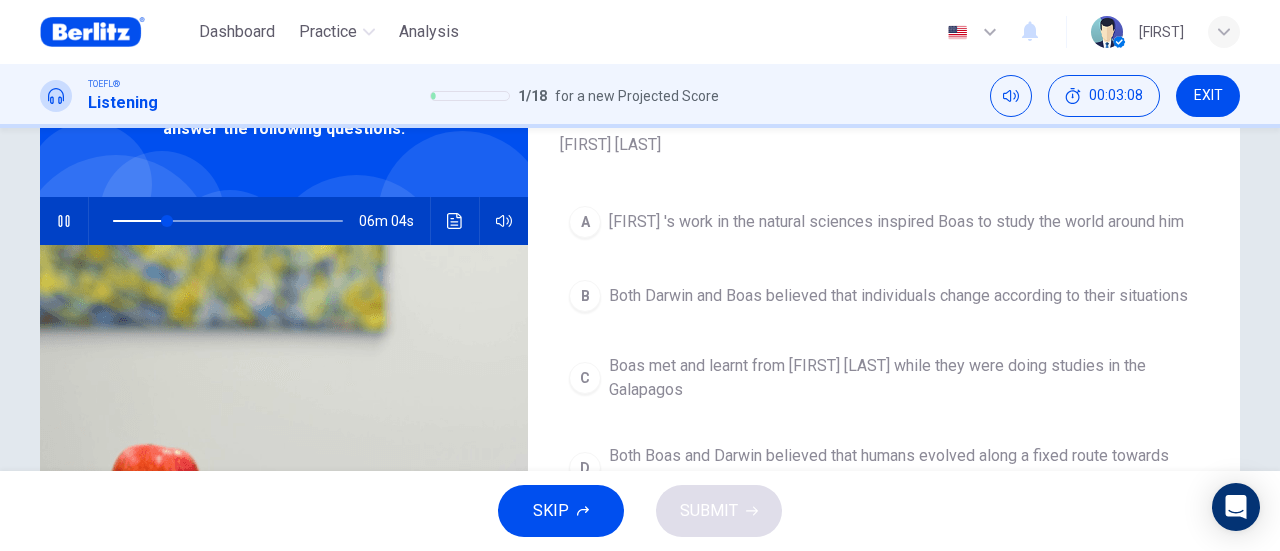 scroll, scrollTop: 100, scrollLeft: 0, axis: vertical 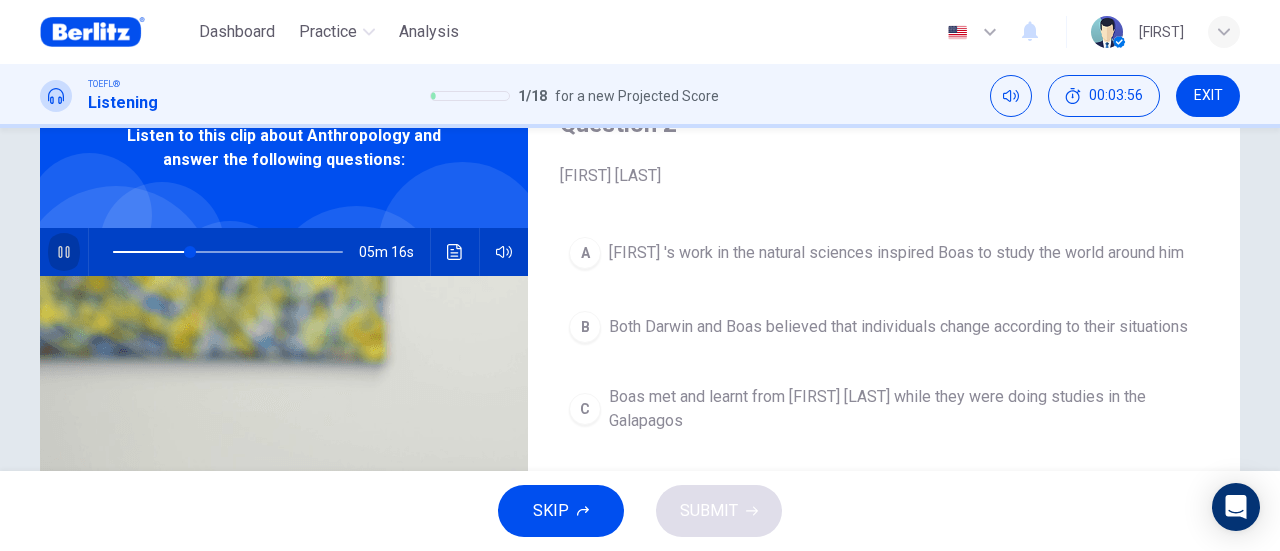 click 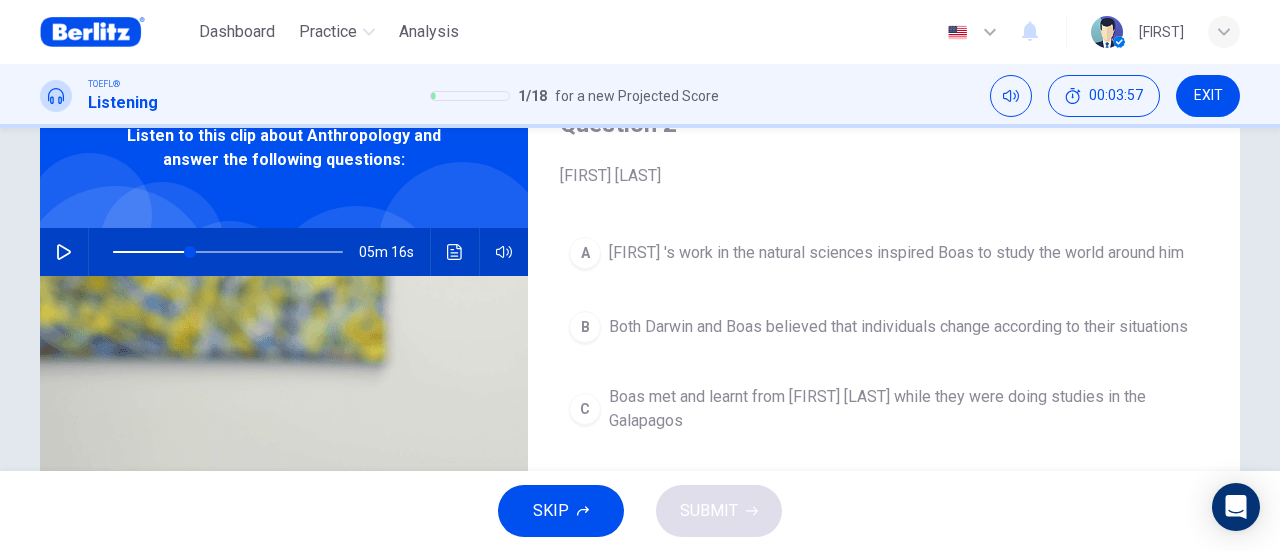 type on "**" 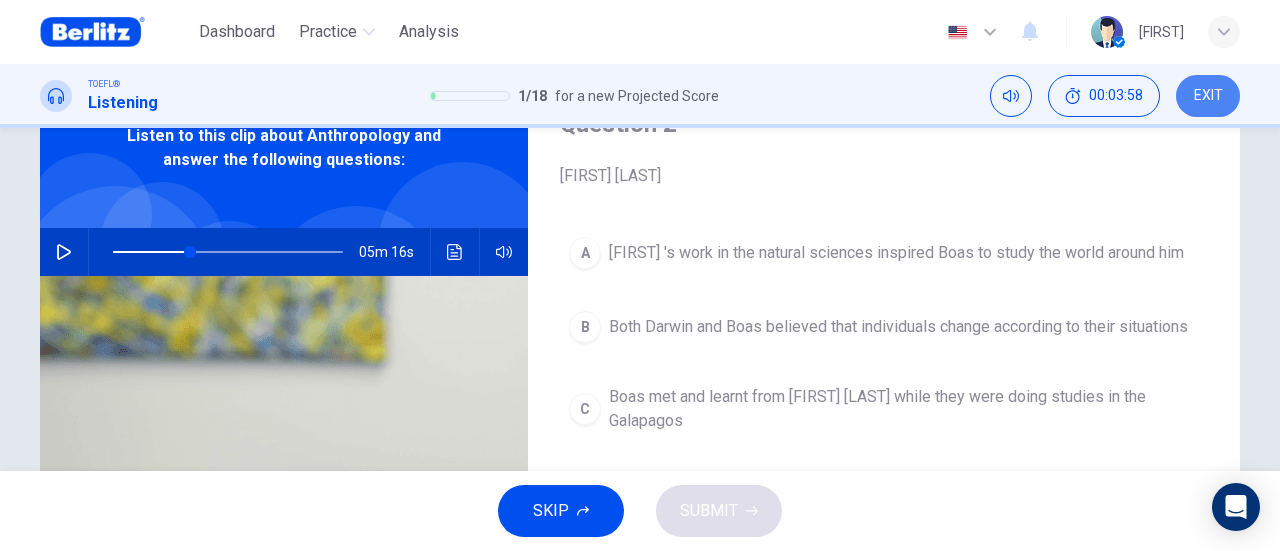 drag, startPoint x: 1216, startPoint y: 101, endPoint x: 706, endPoint y: 100, distance: 510.00098 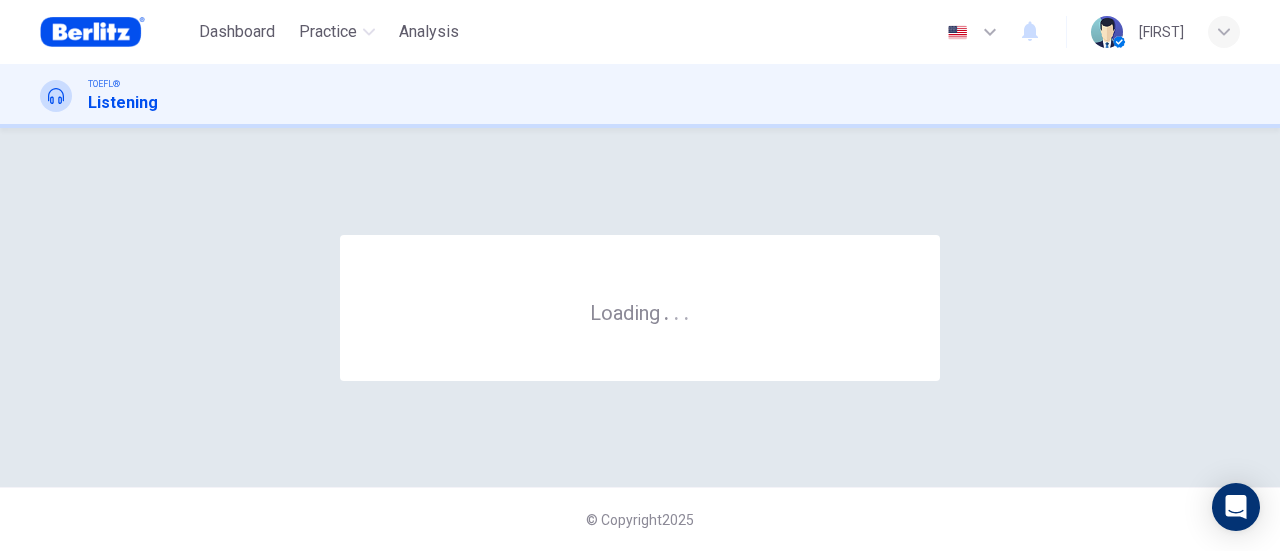 scroll, scrollTop: 0, scrollLeft: 0, axis: both 